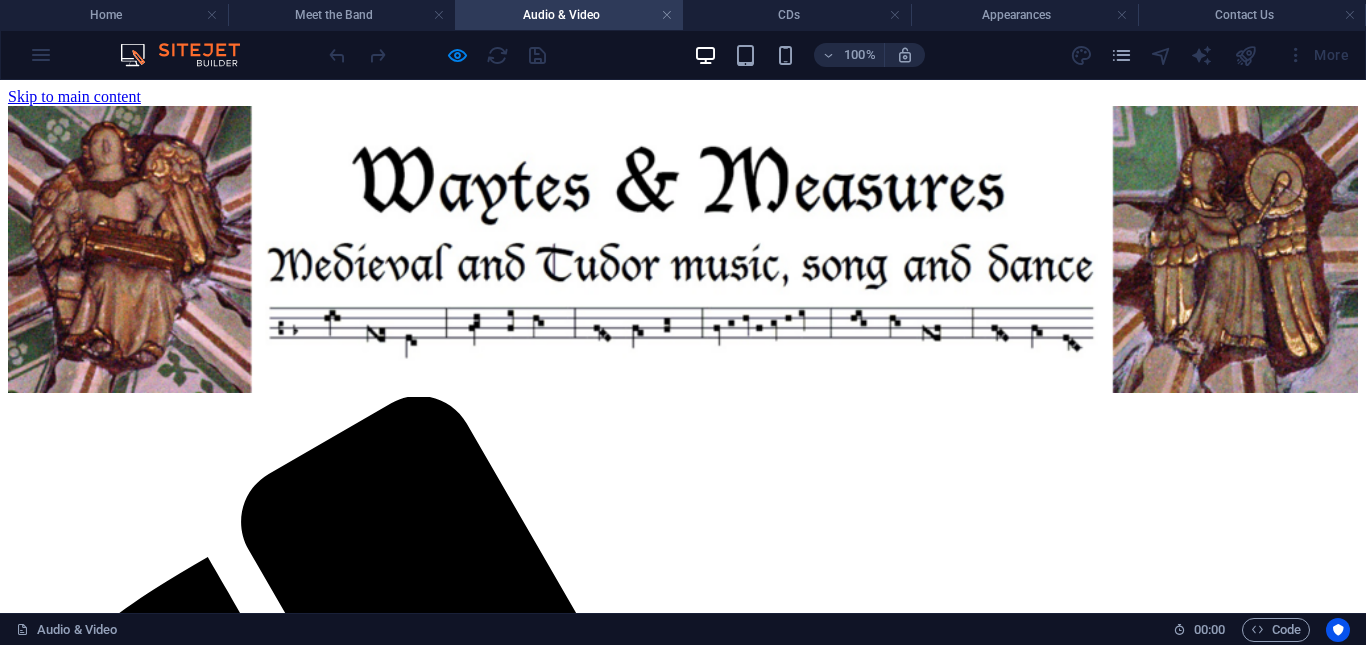 scroll, scrollTop: 0, scrollLeft: 0, axis: both 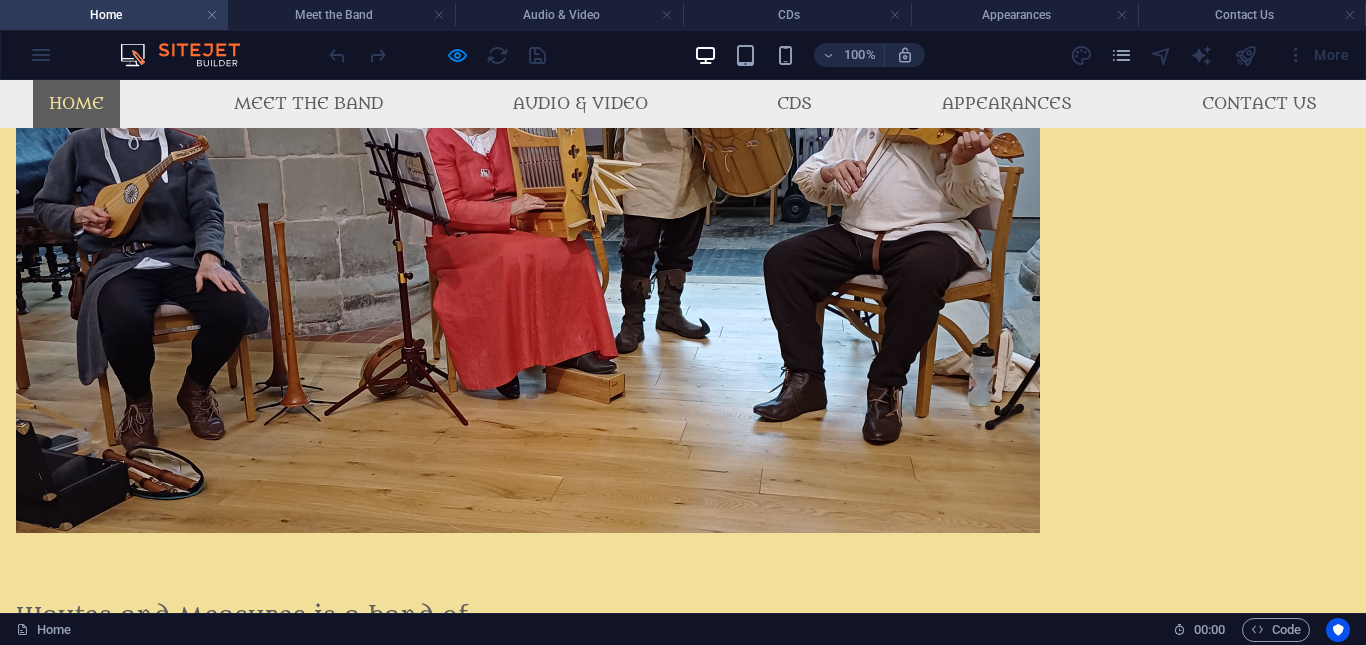 click at bounding box center (437, 55) 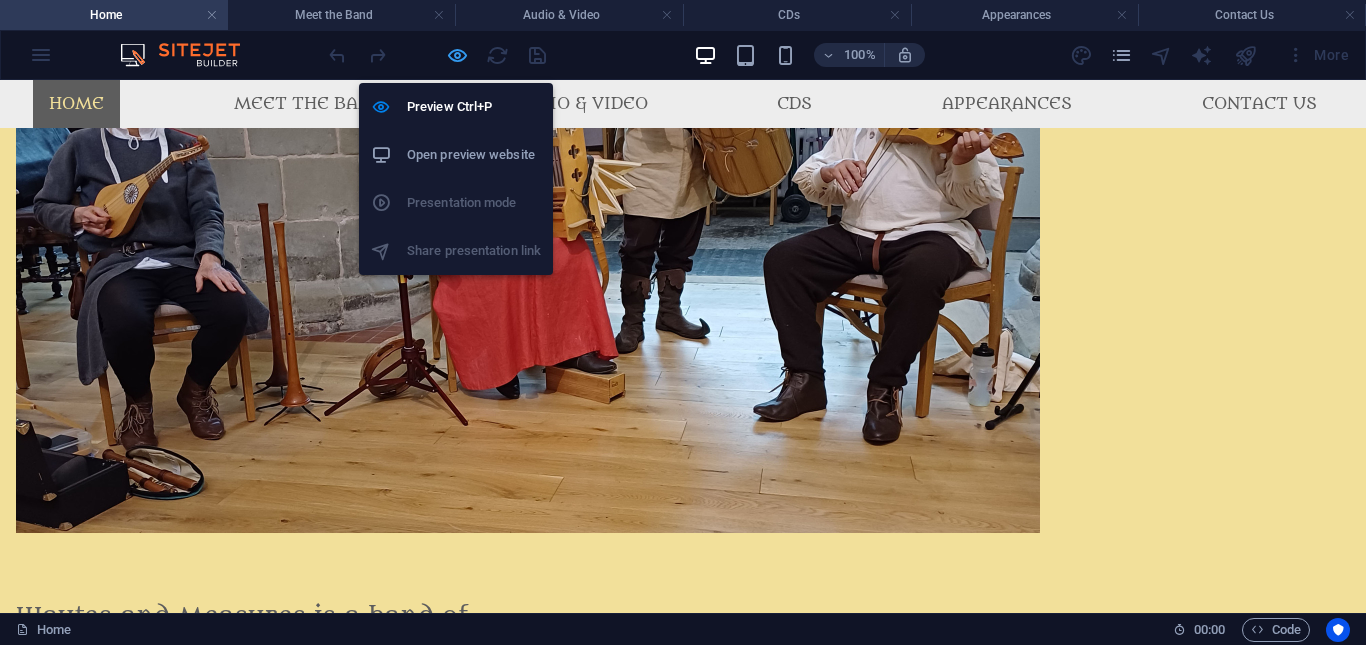 click at bounding box center (457, 55) 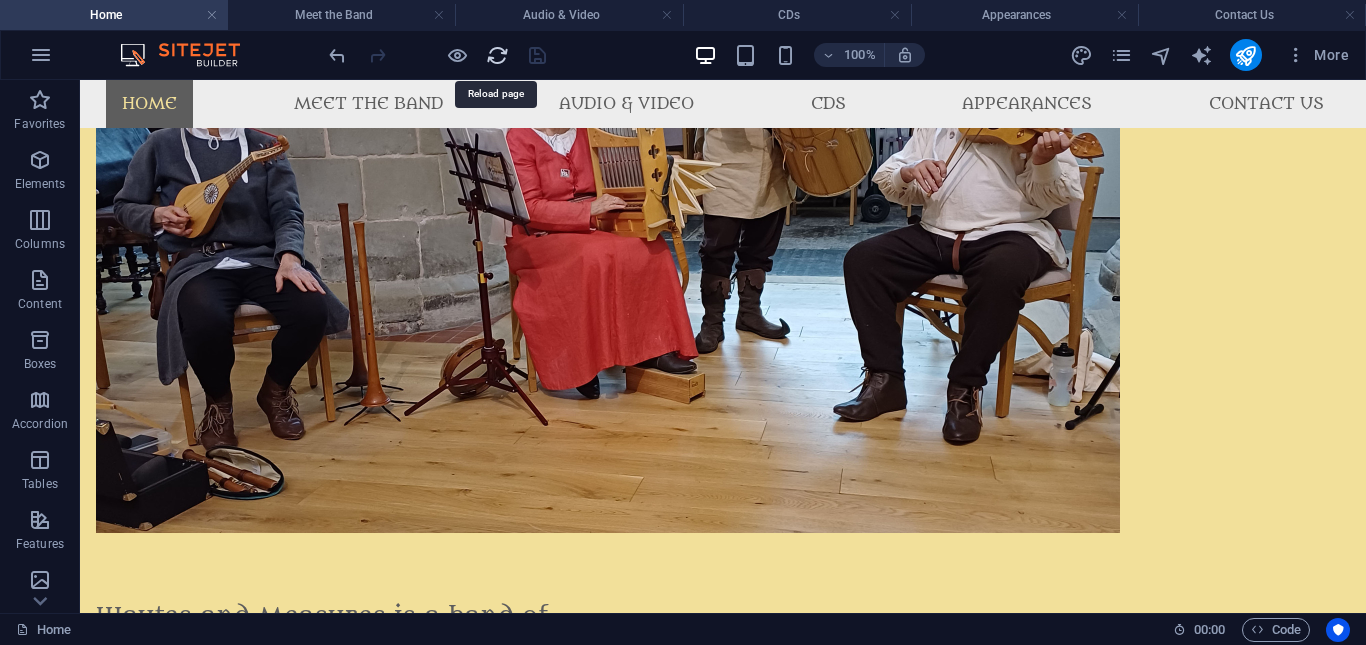 click at bounding box center (497, 55) 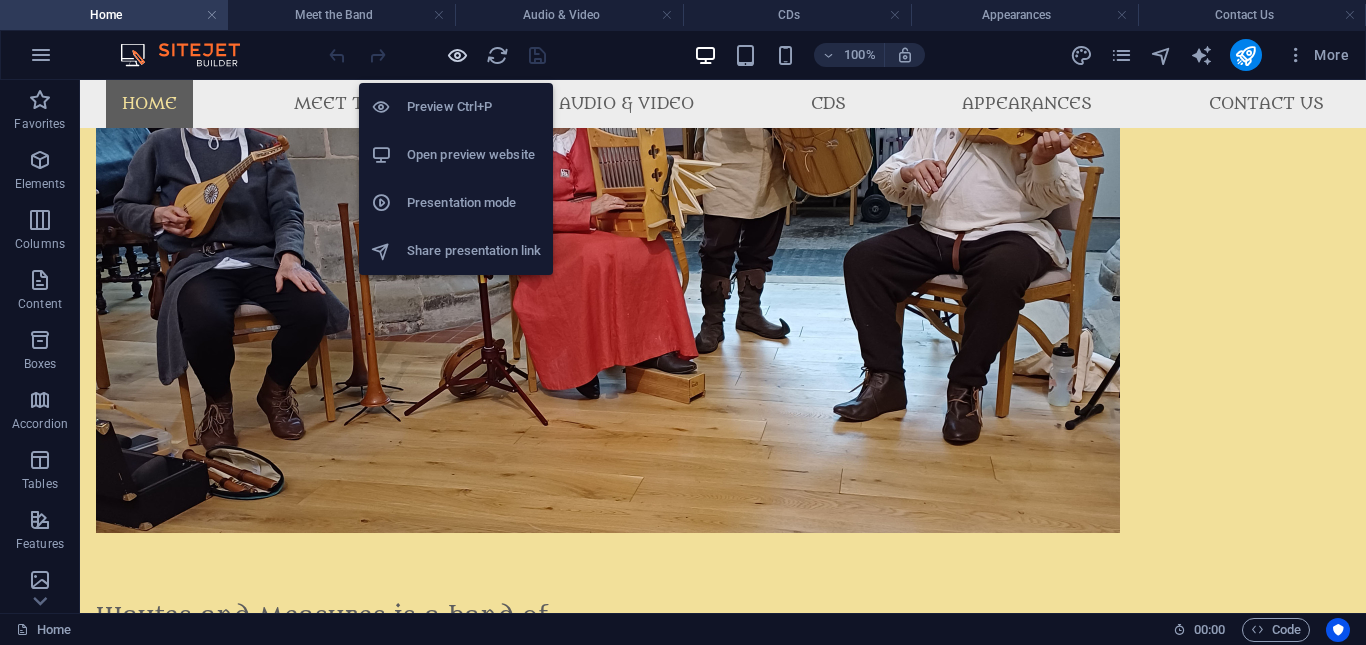 click at bounding box center (457, 55) 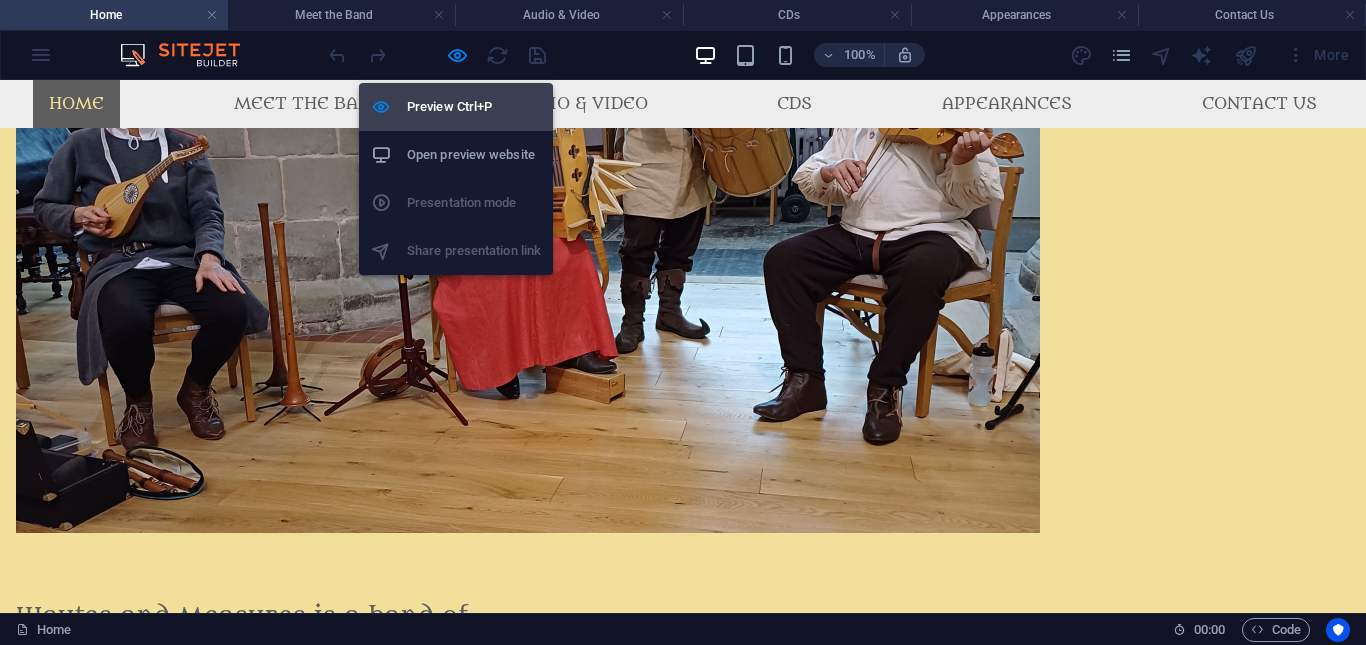 click on "Preview Ctrl+P" at bounding box center [456, 107] 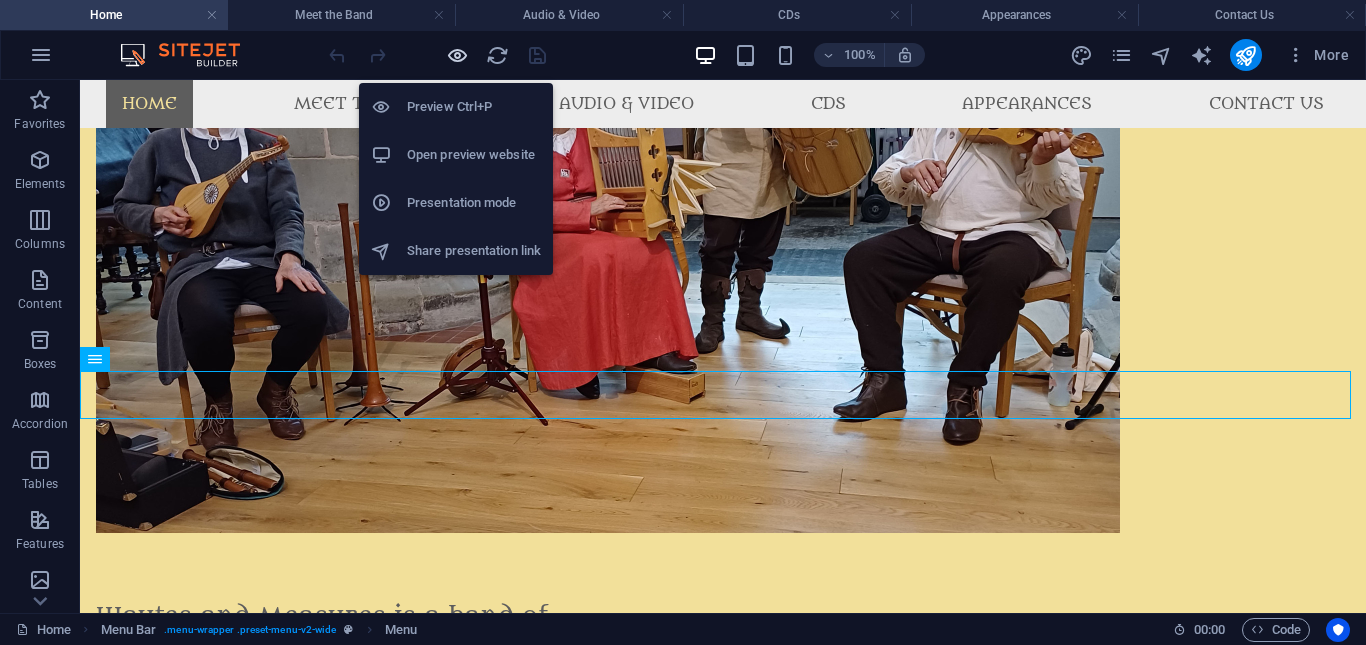 click at bounding box center [457, 55] 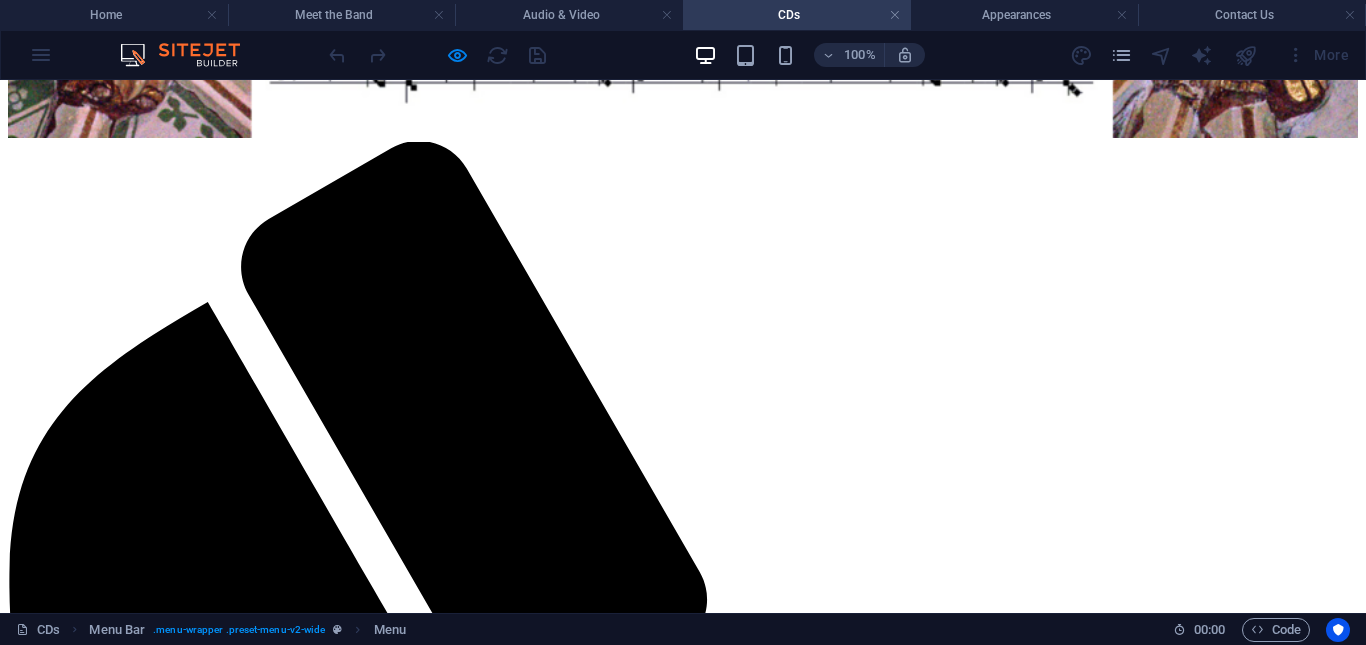 scroll, scrollTop: 0, scrollLeft: 0, axis: both 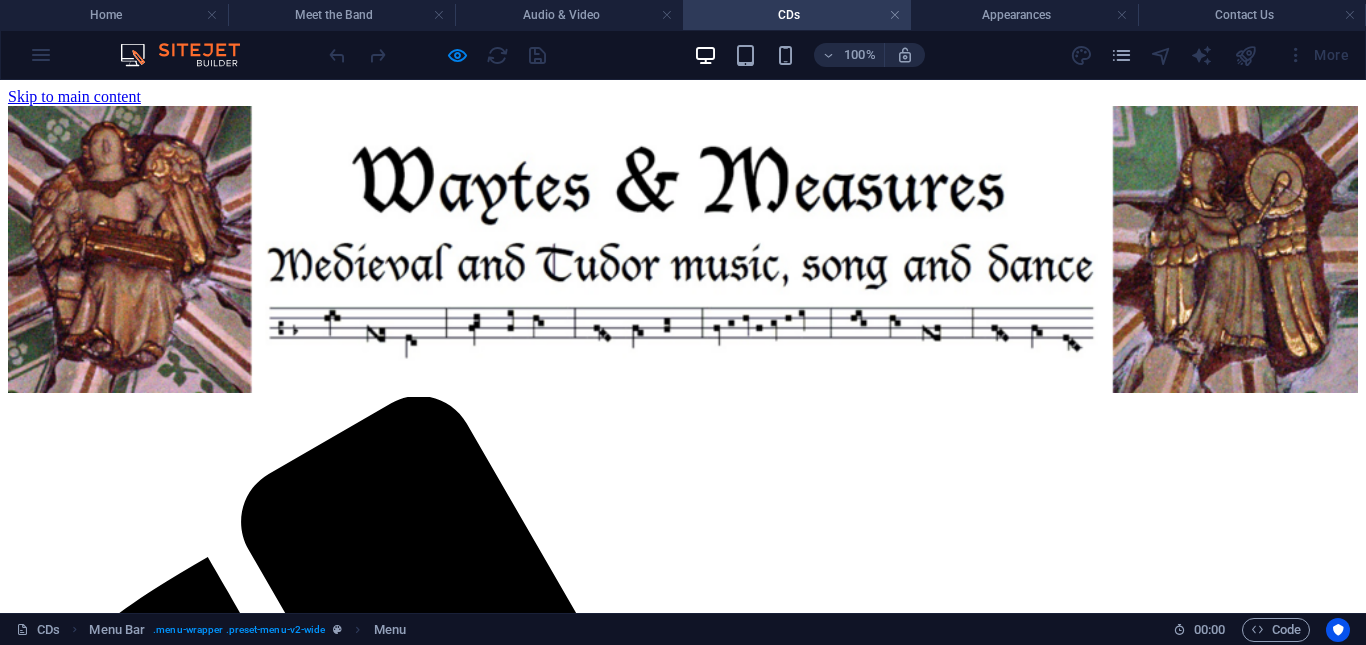 click on "Home" at bounding box center (67, 2218) 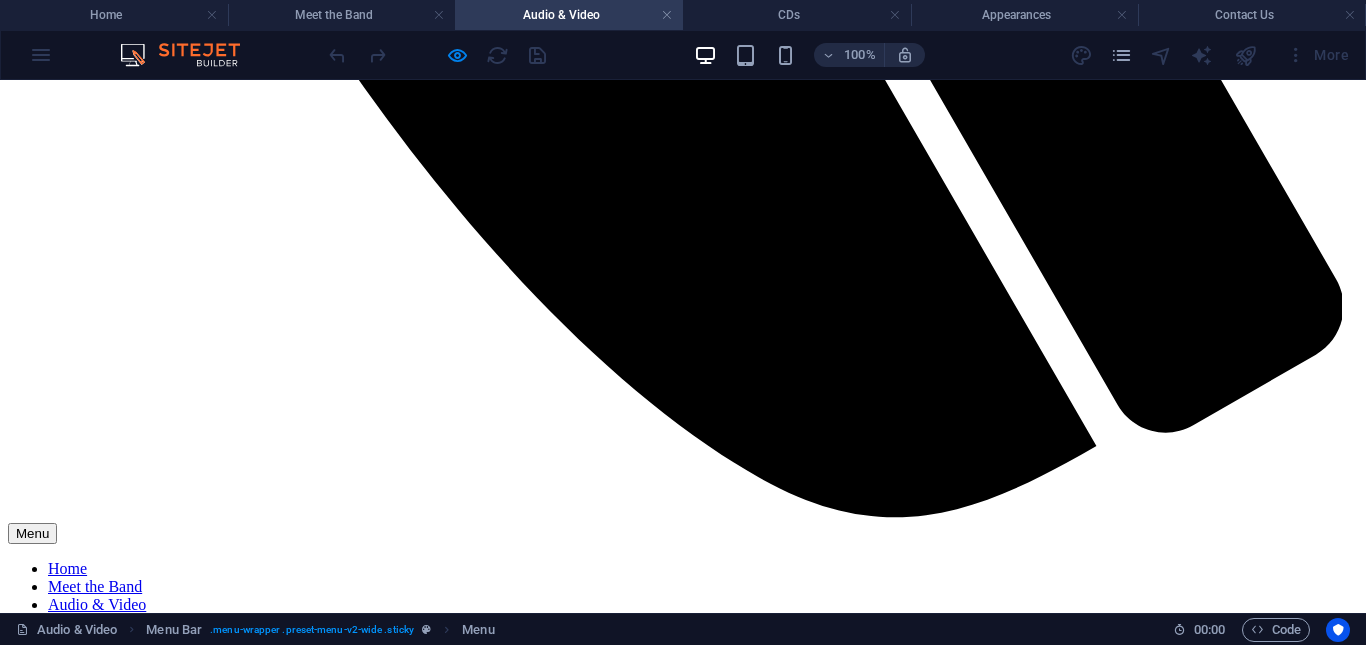 scroll, scrollTop: 1649, scrollLeft: 0, axis: vertical 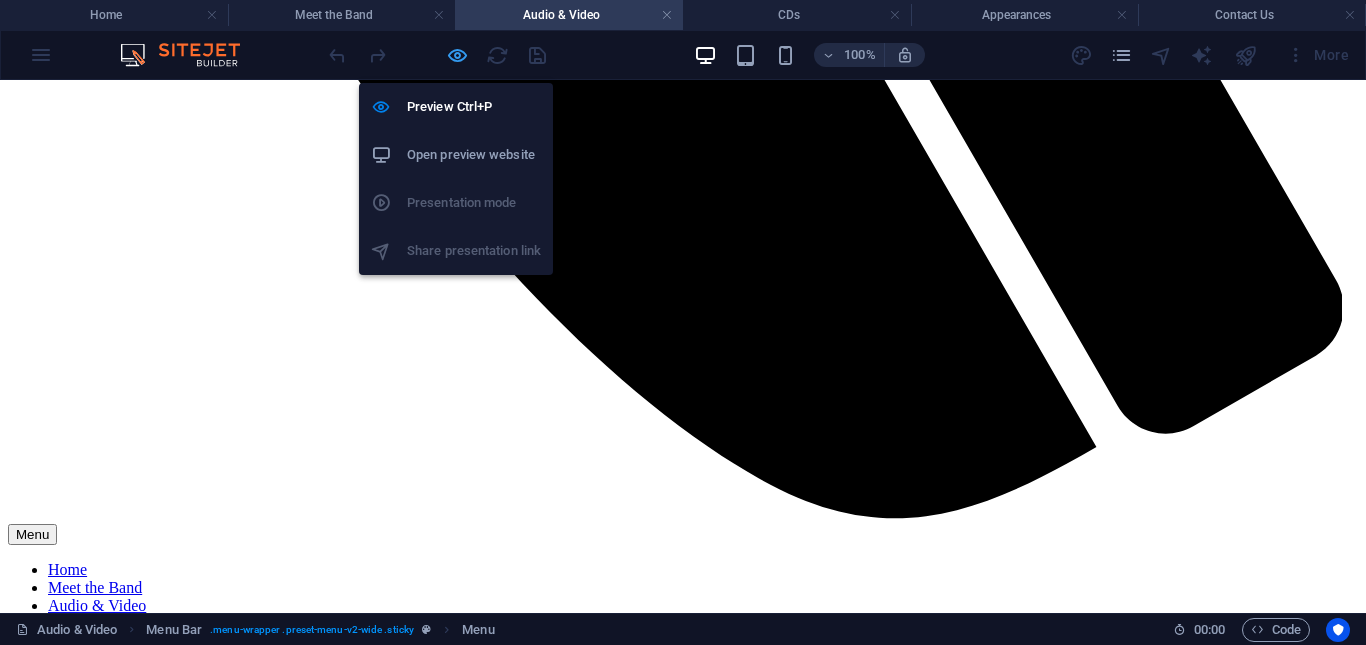click at bounding box center (457, 55) 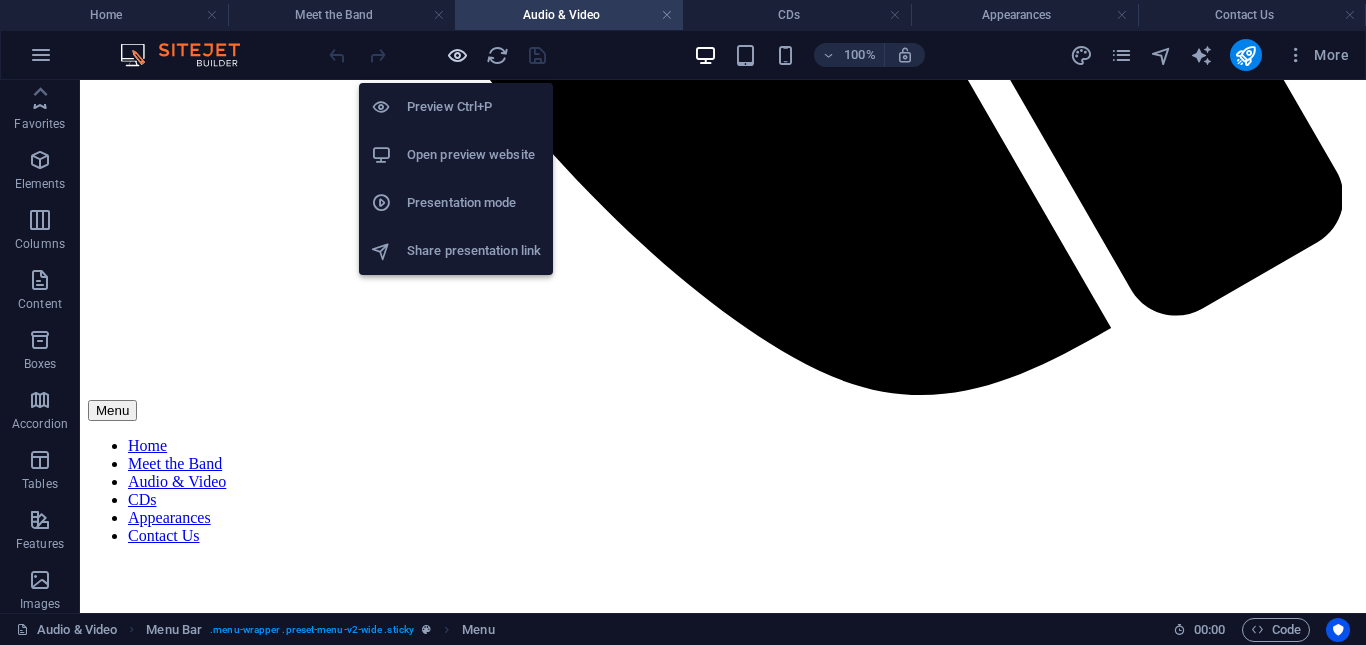 scroll, scrollTop: 1641, scrollLeft: 0, axis: vertical 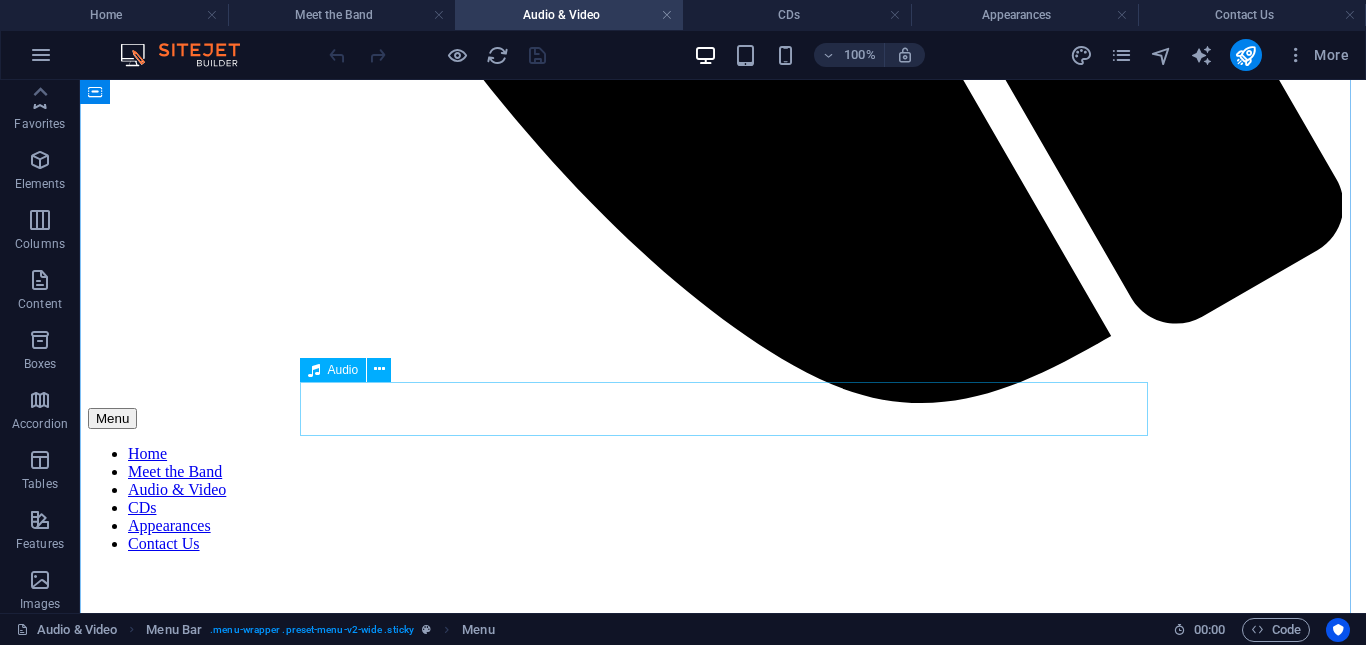 click at bounding box center [723, 2770] 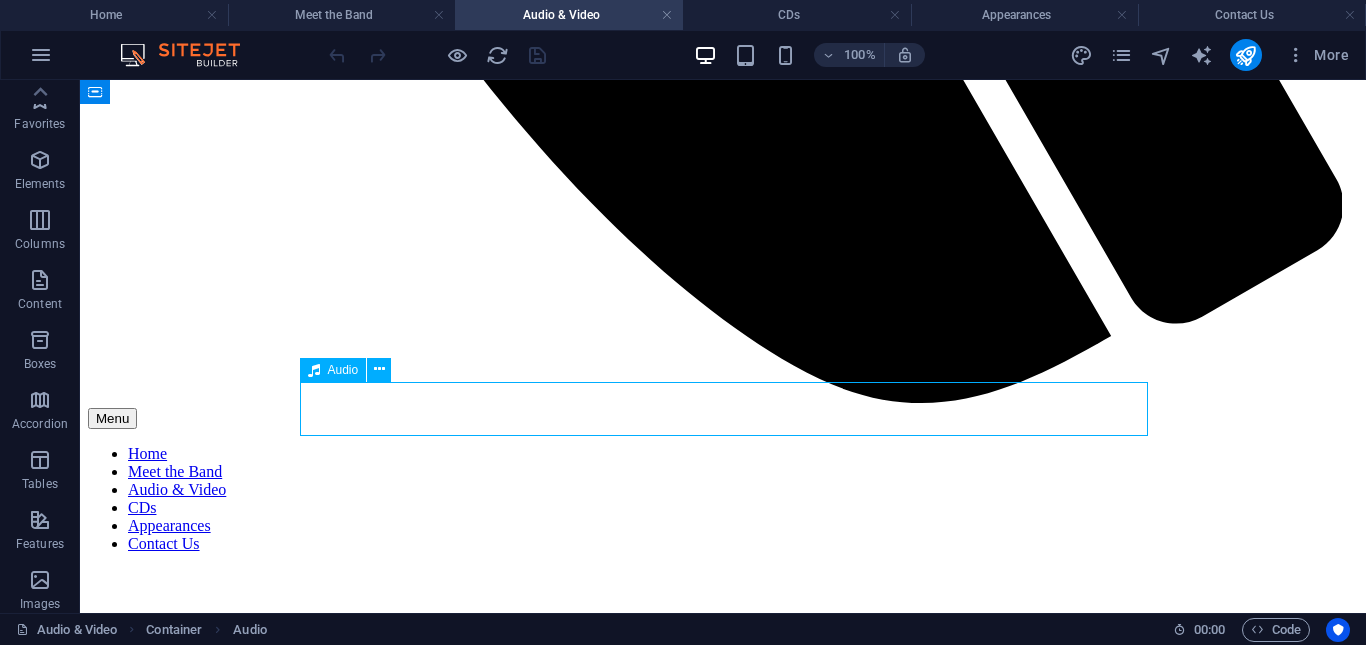 click at bounding box center [723, 2770] 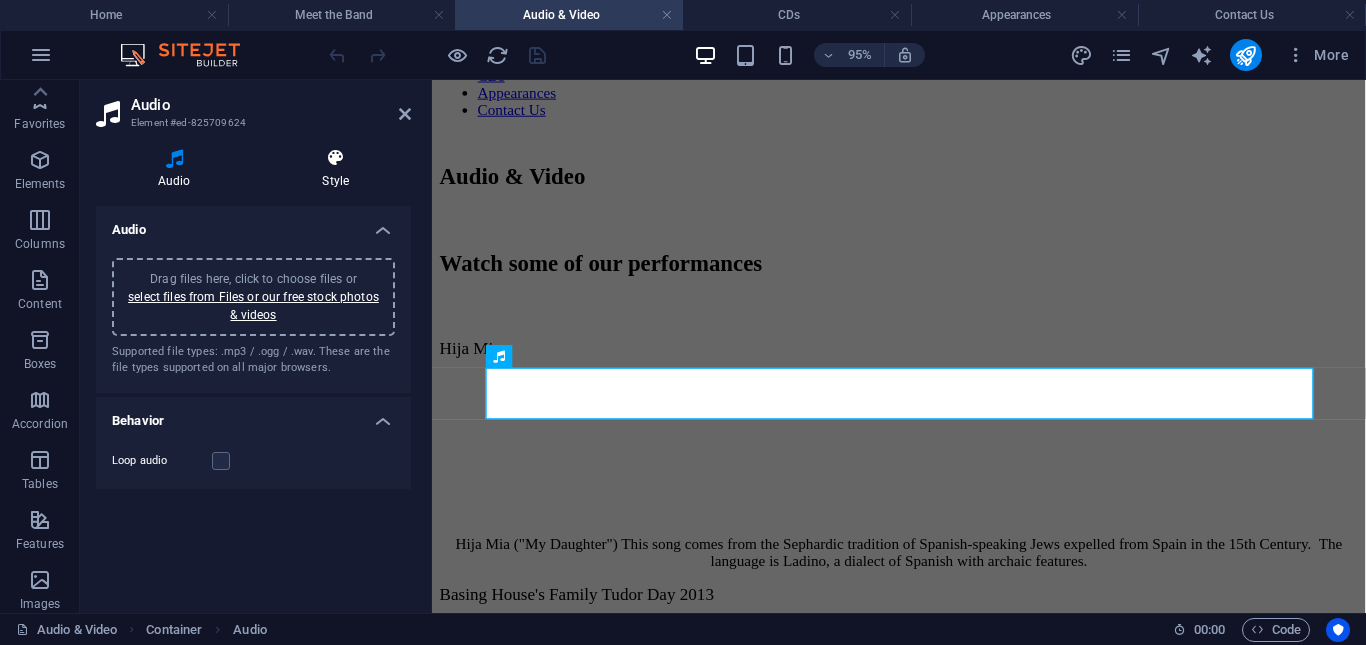 click at bounding box center [336, 158] 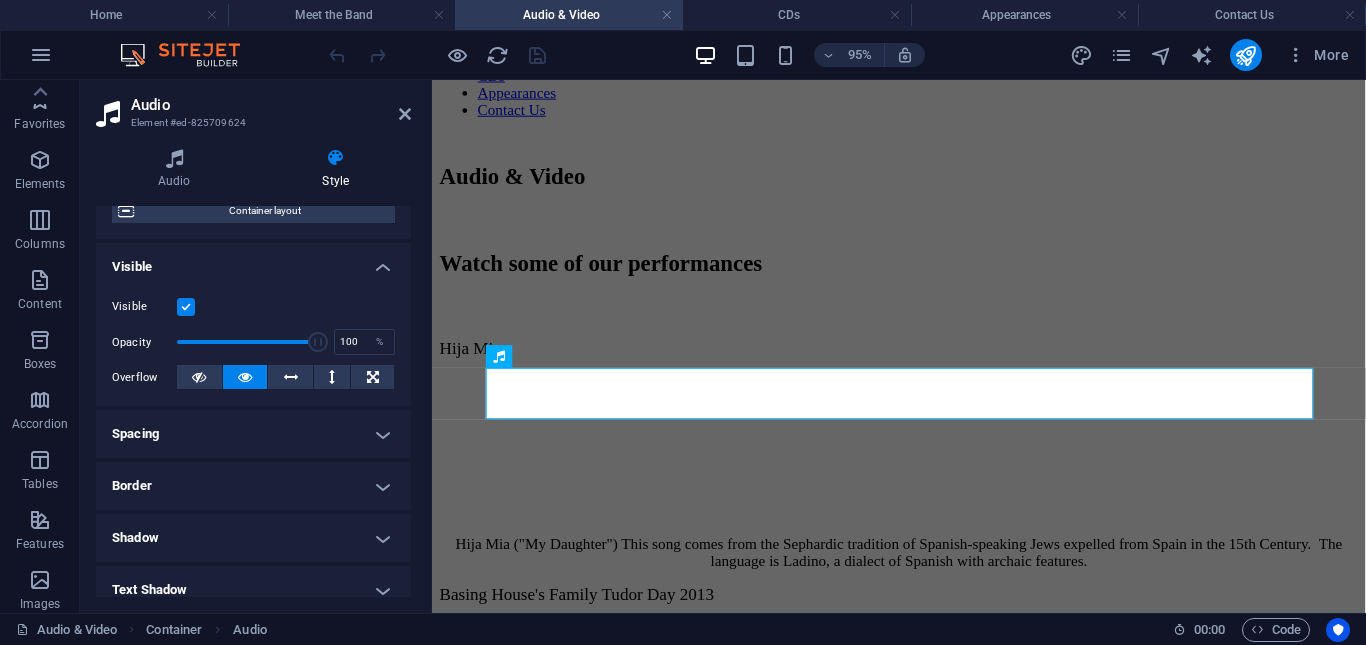 scroll, scrollTop: 178, scrollLeft: 0, axis: vertical 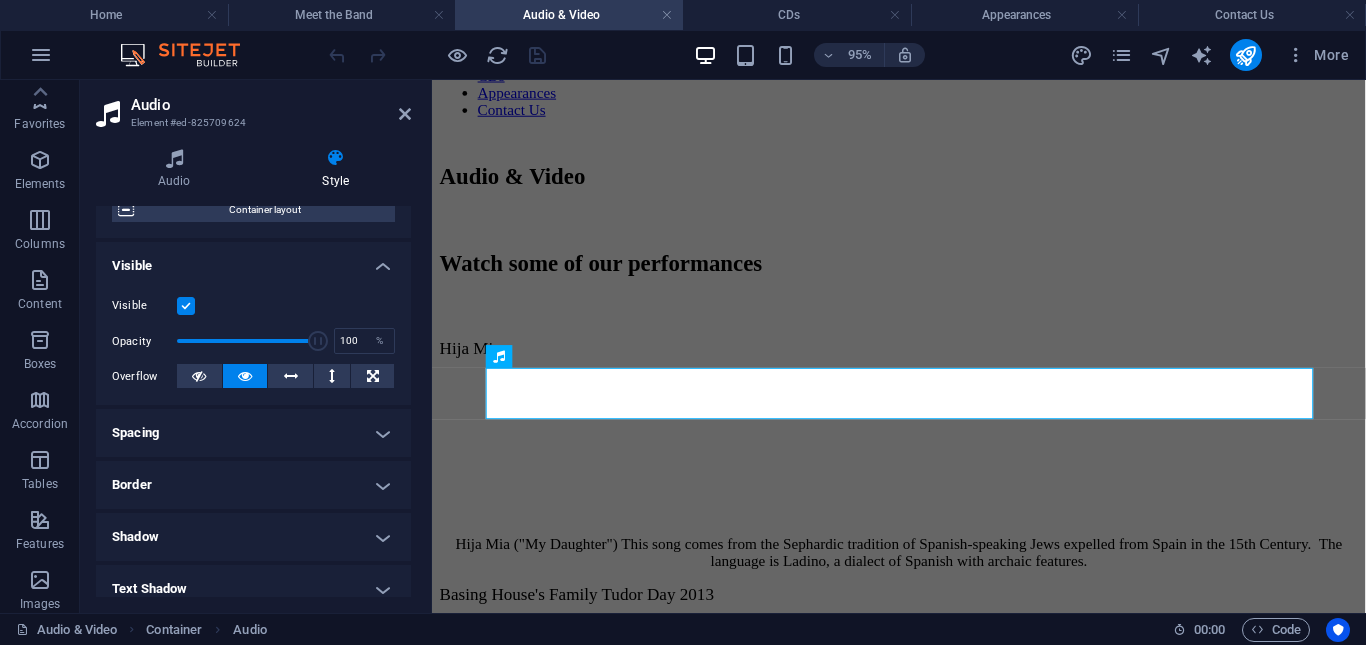 click on "Spacing" at bounding box center (253, 433) 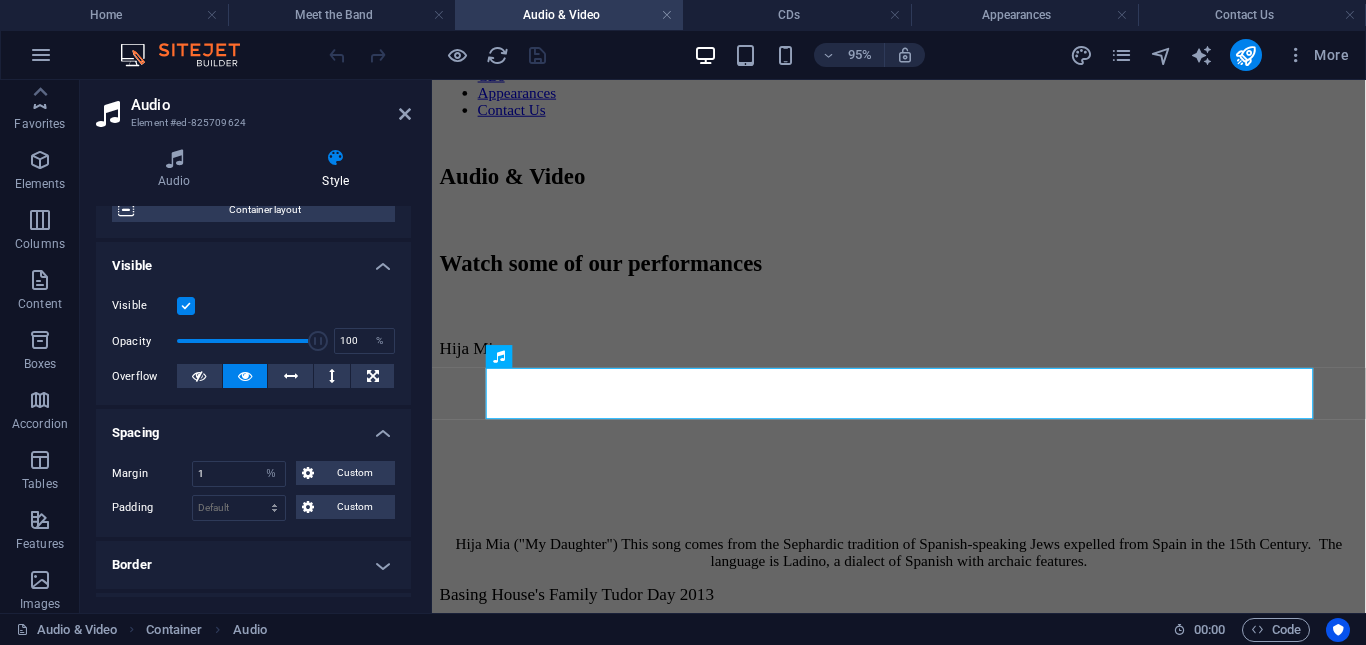 click on "Margin 1 Default auto px % rem vw vh Custom Custom 1 auto px % rem vw vh 1 auto px % rem vw vh 1 auto px % rem vw vh 1 auto px % rem vw vh Padding Default px rem % vh vw Custom Custom px rem % vh vw px rem % vh vw px rem % vh vw px rem % vh vw" at bounding box center (253, 491) 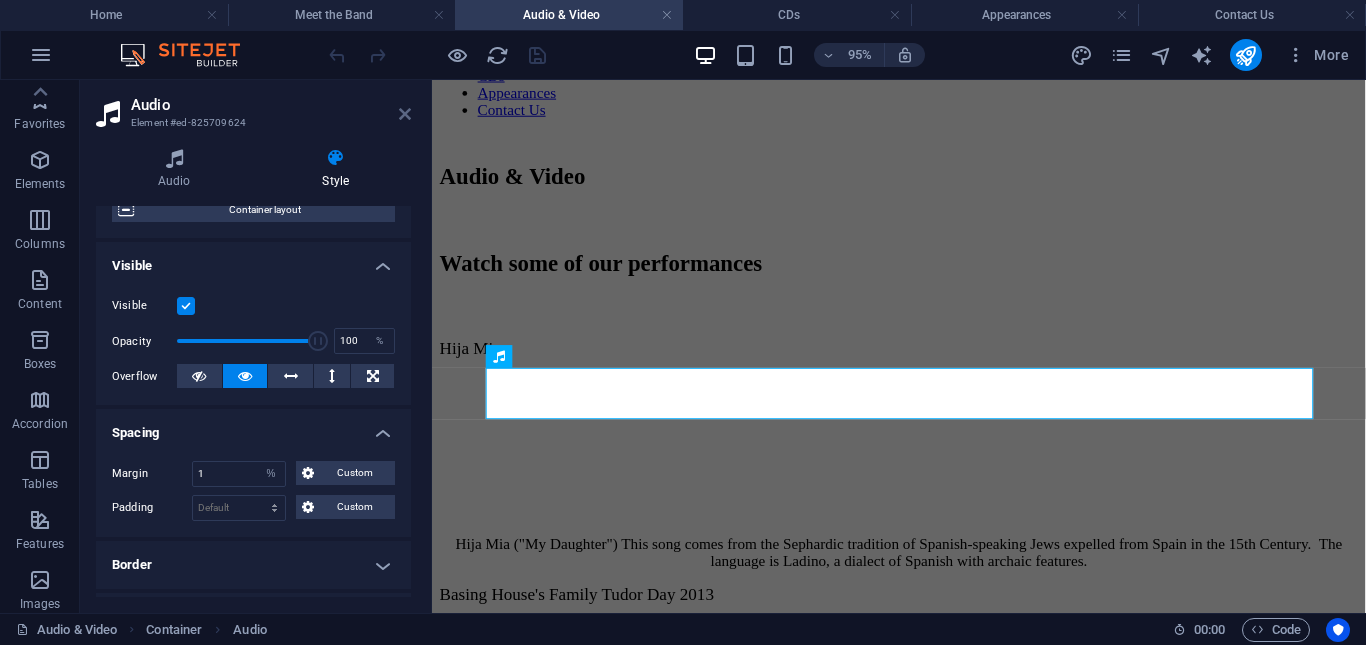 click at bounding box center (405, 114) 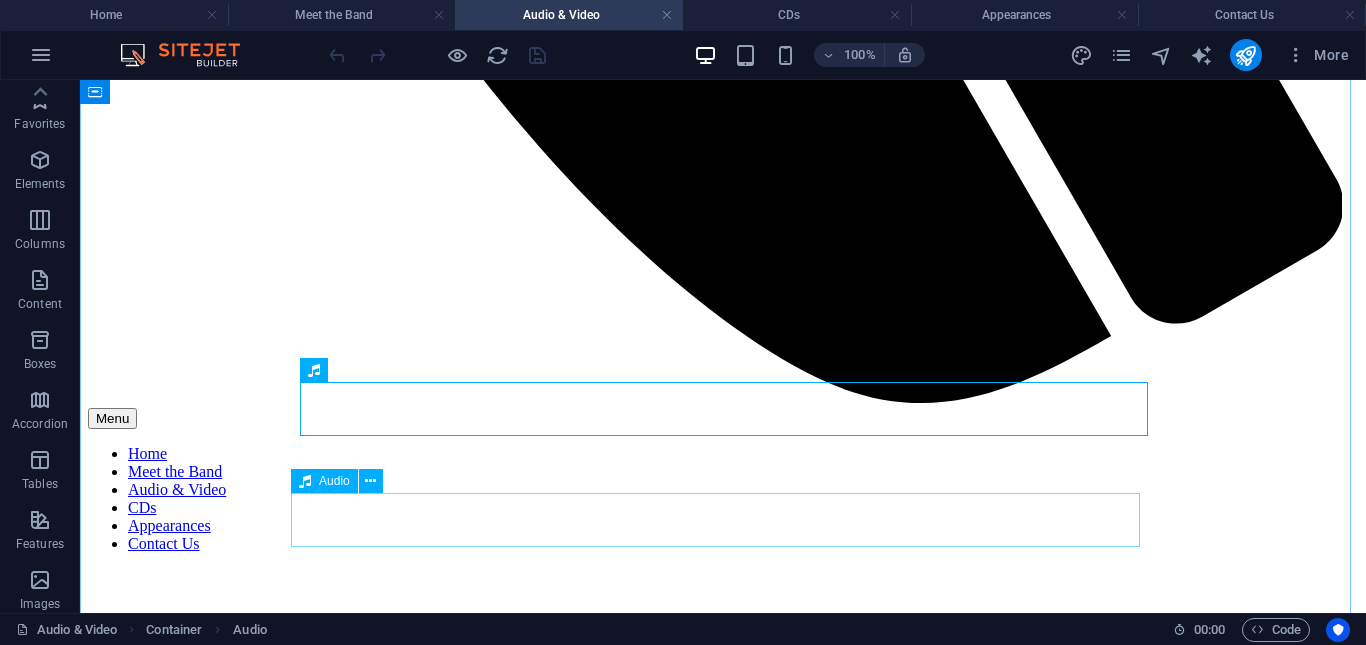 click at bounding box center (723, 2915) 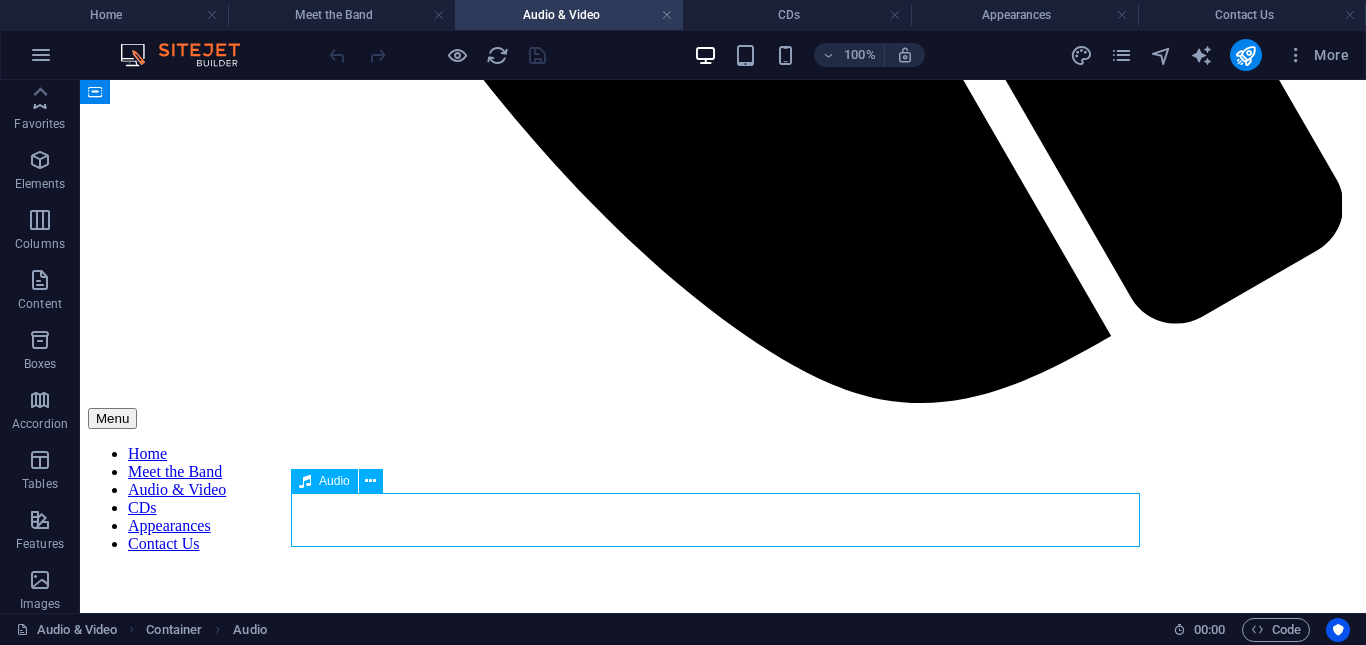 click at bounding box center (723, 2915) 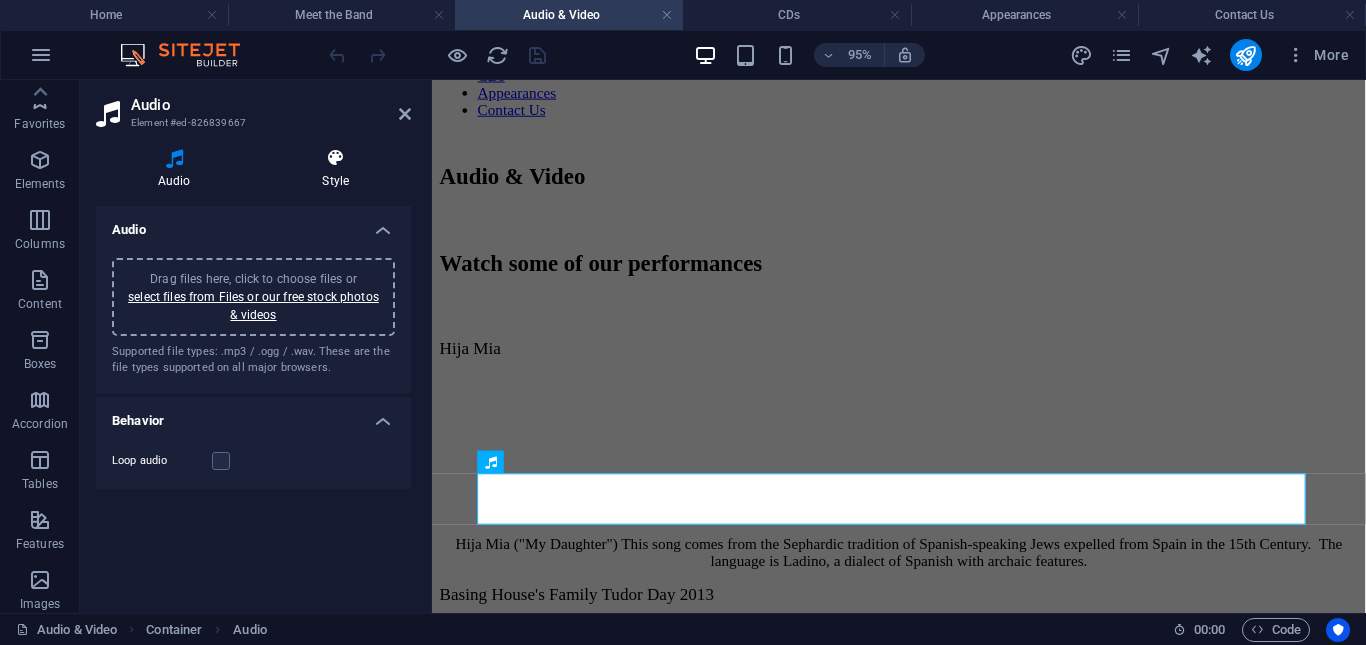 click on "Style" at bounding box center [336, 169] 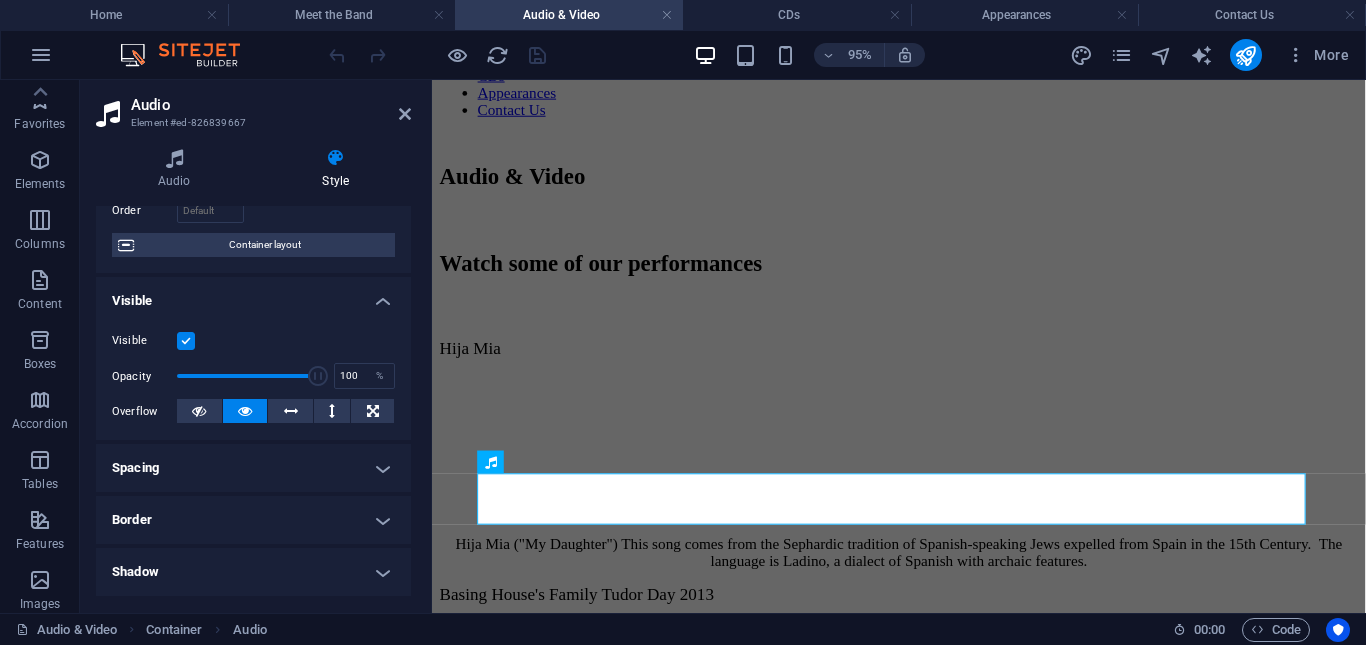 scroll, scrollTop: 176, scrollLeft: 0, axis: vertical 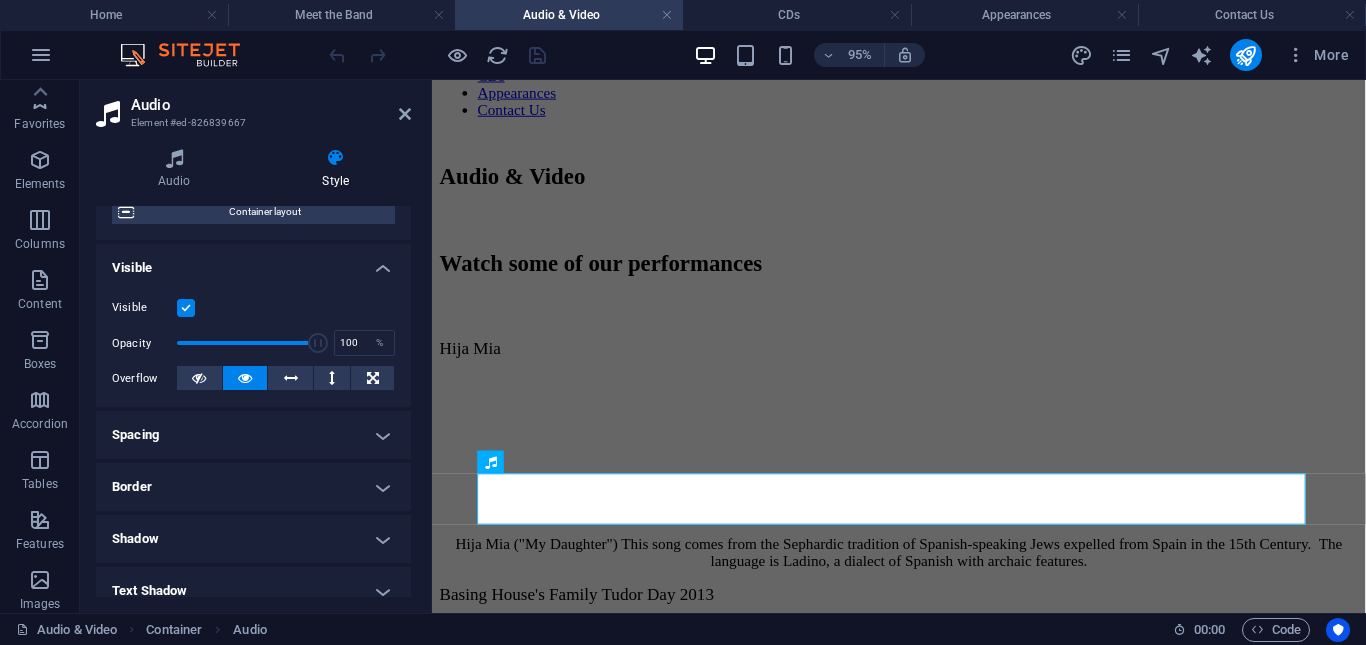 click on "Spacing" at bounding box center [253, 435] 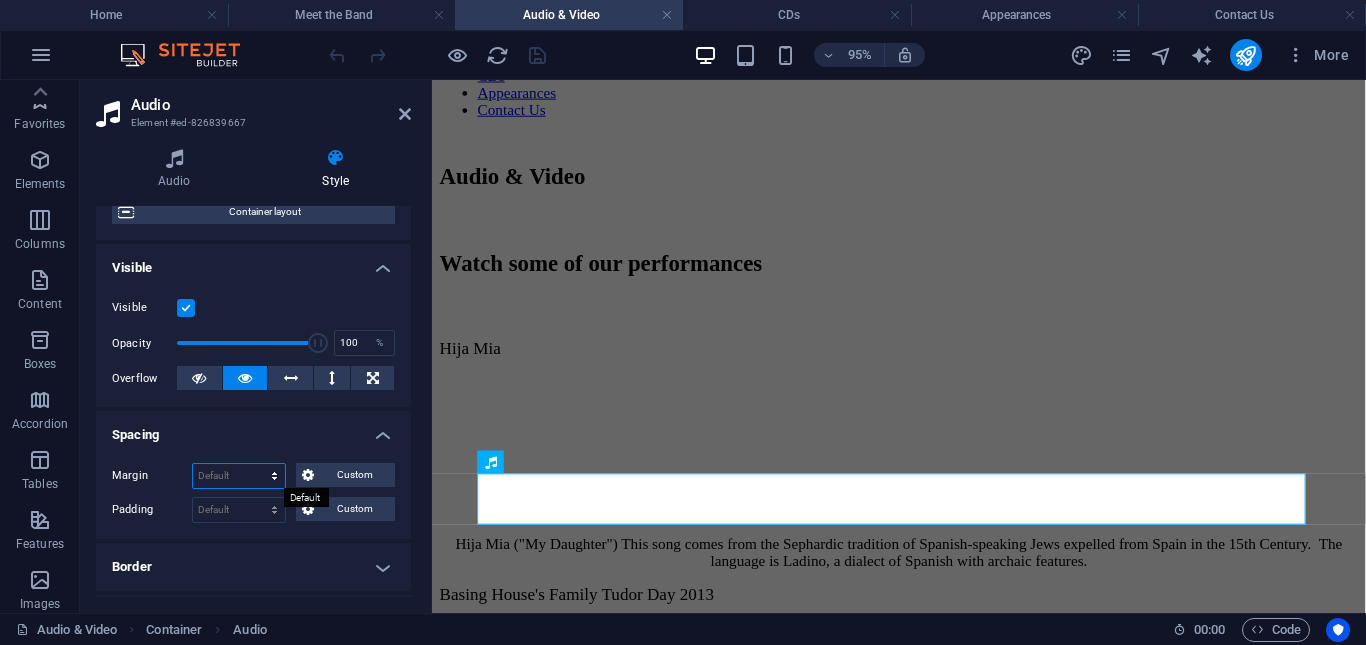 click on "Default auto px % rem vw vh Custom" at bounding box center (239, 476) 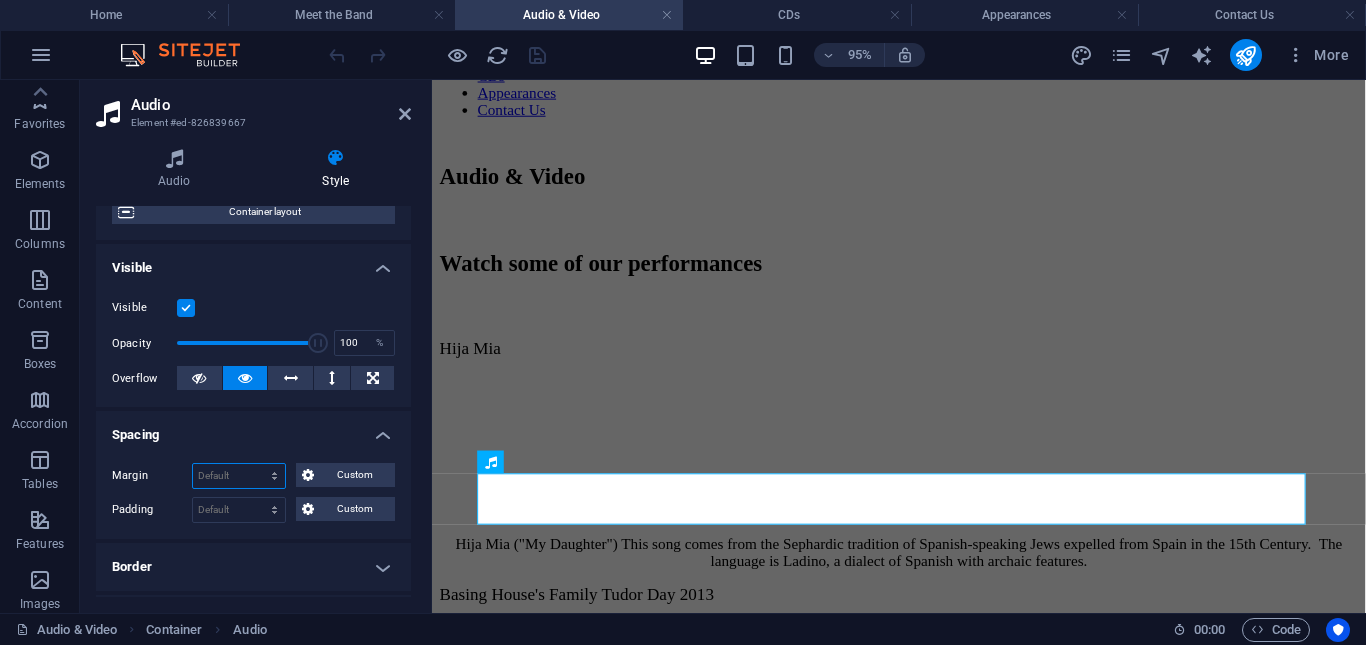 select on "%" 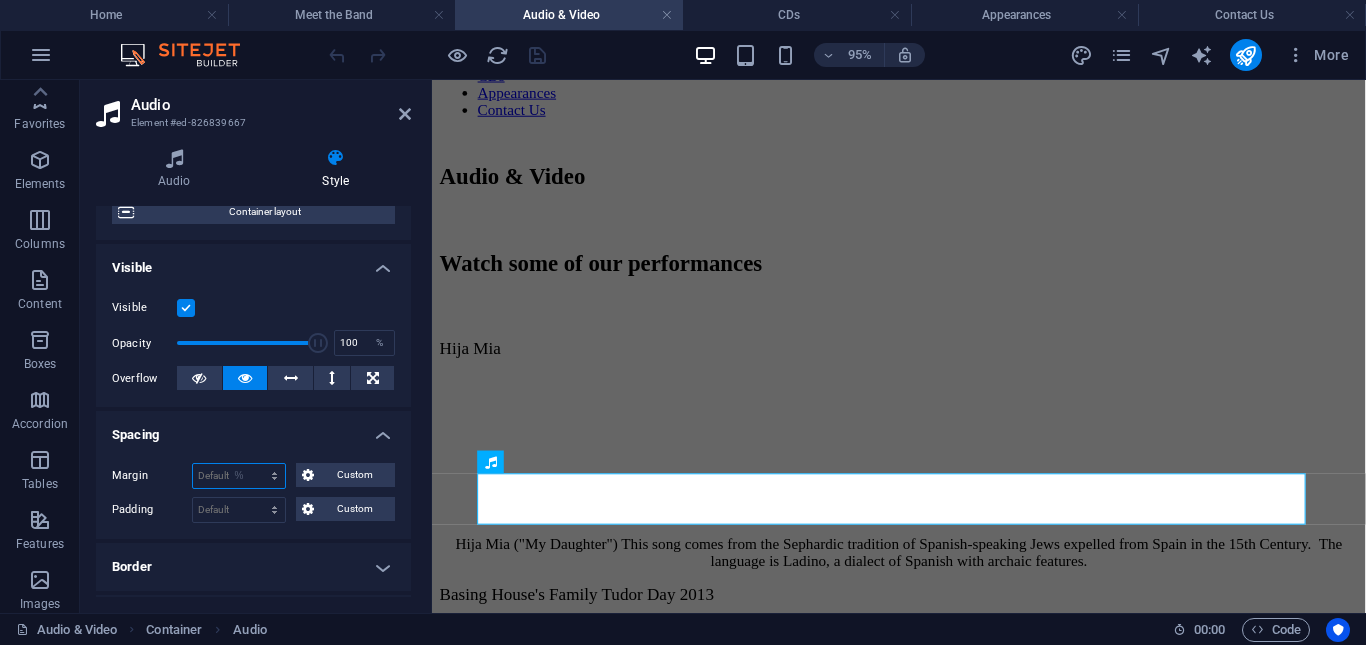 click on "Default auto px % rem vw vh Custom" at bounding box center (239, 476) 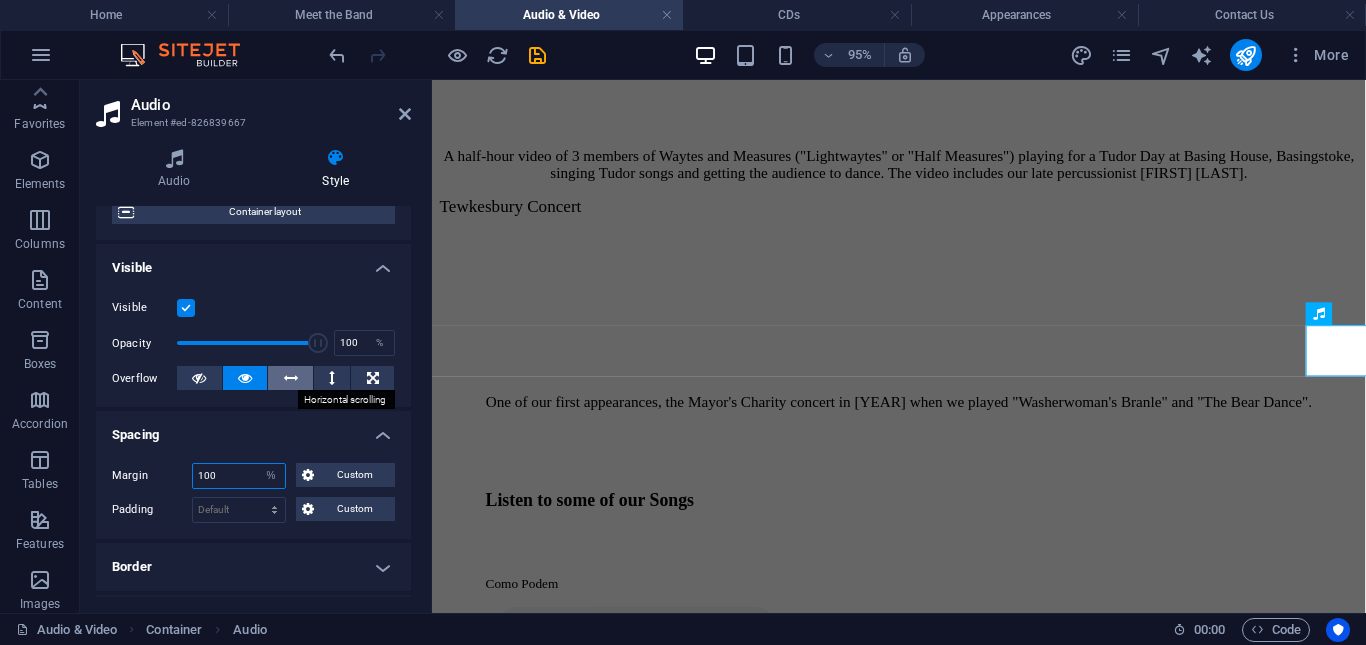 scroll, scrollTop: 2639, scrollLeft: 0, axis: vertical 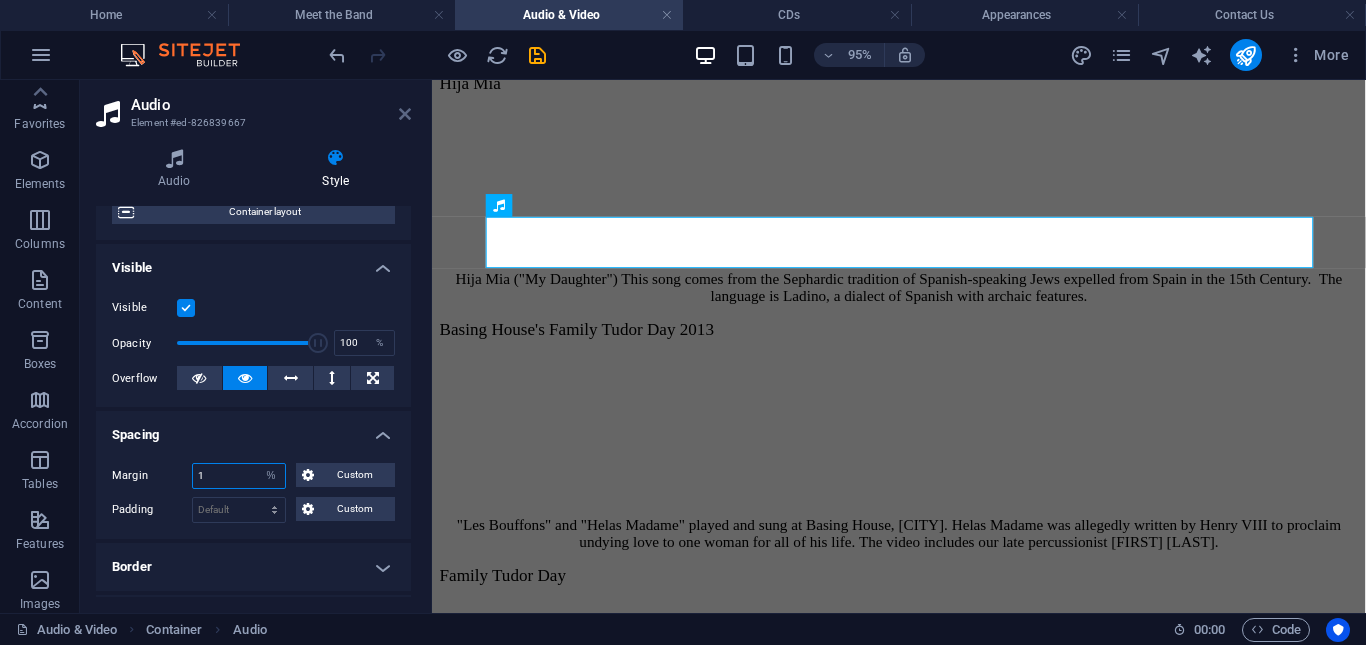 type on "1" 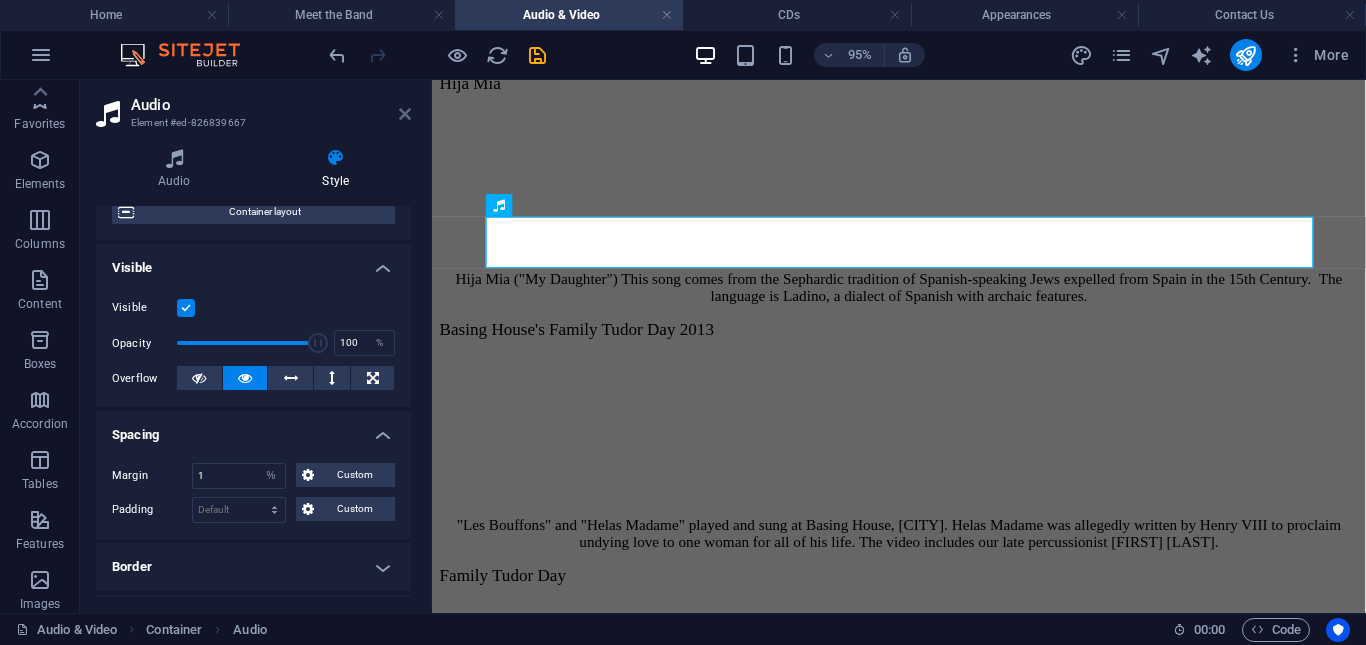 click at bounding box center [405, 114] 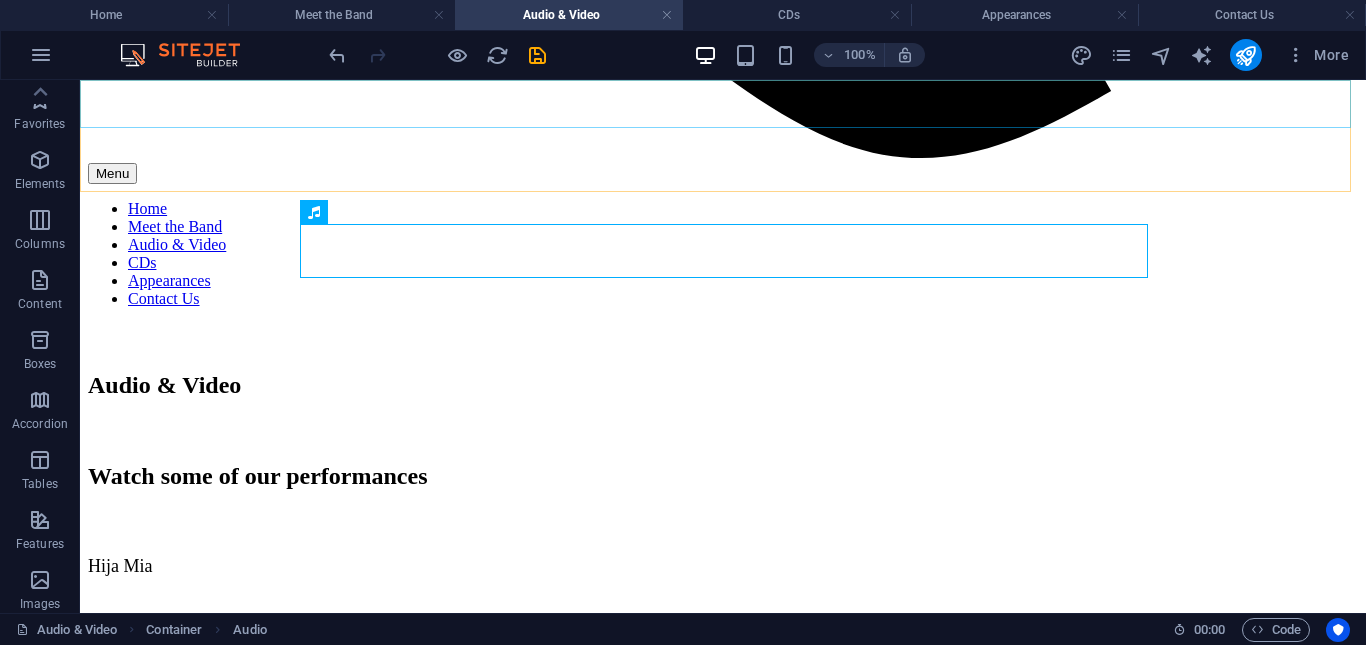 scroll, scrollTop: 1919, scrollLeft: 0, axis: vertical 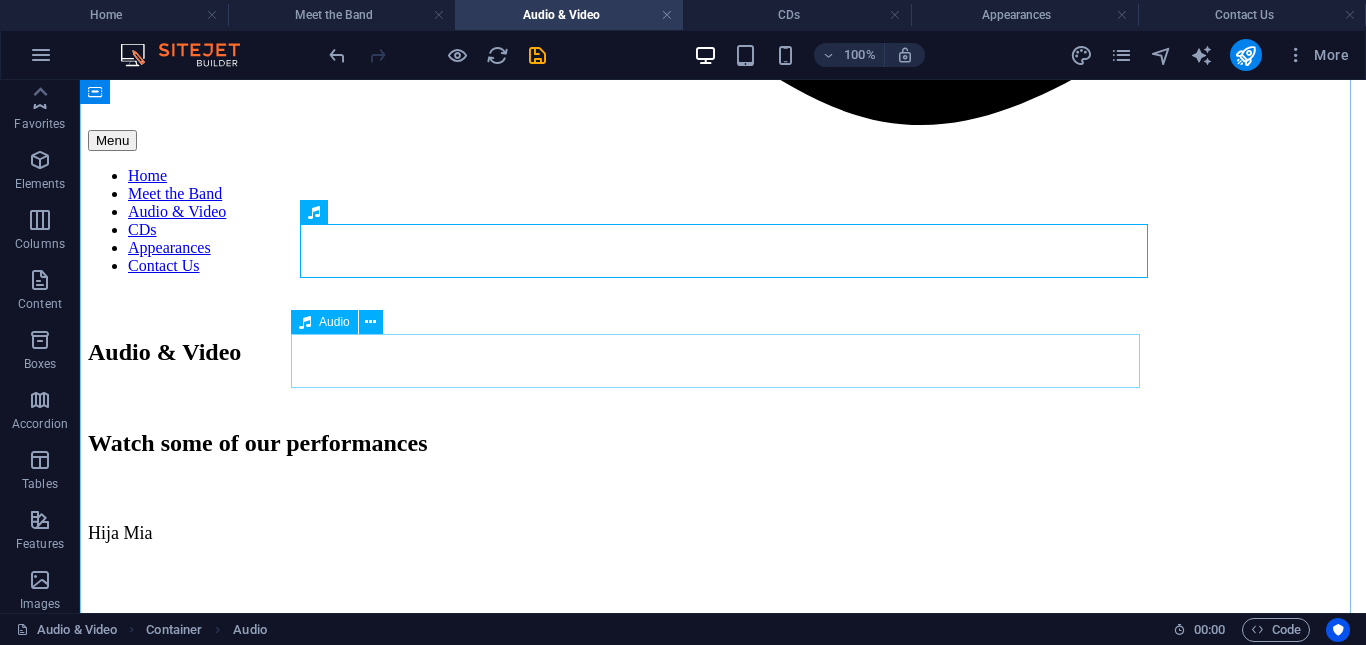 click at bounding box center [723, 2780] 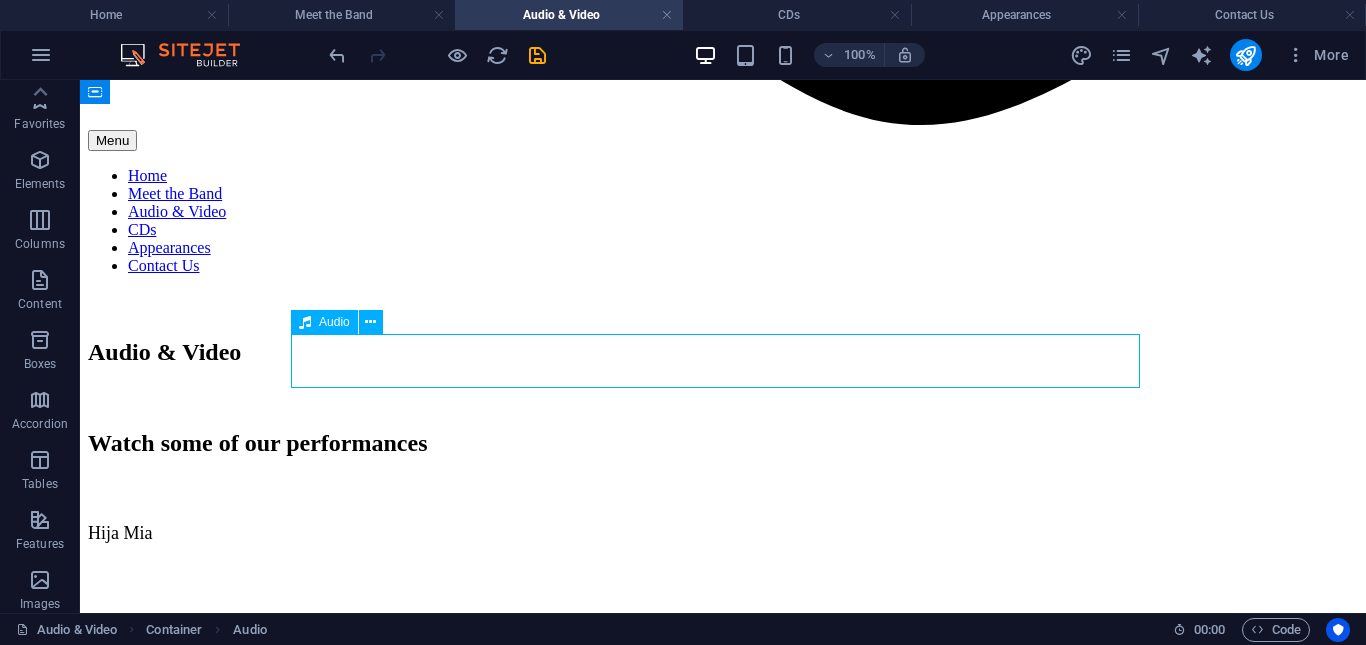 click at bounding box center (723, 2780) 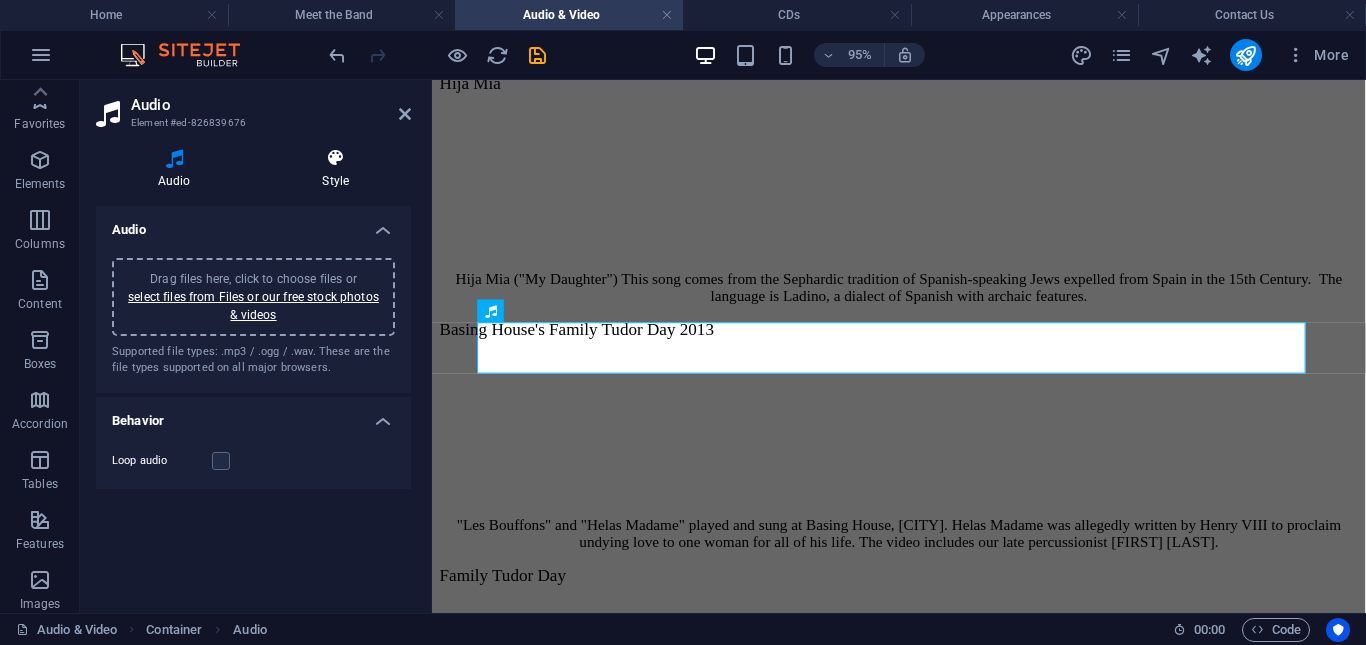 click at bounding box center (336, 158) 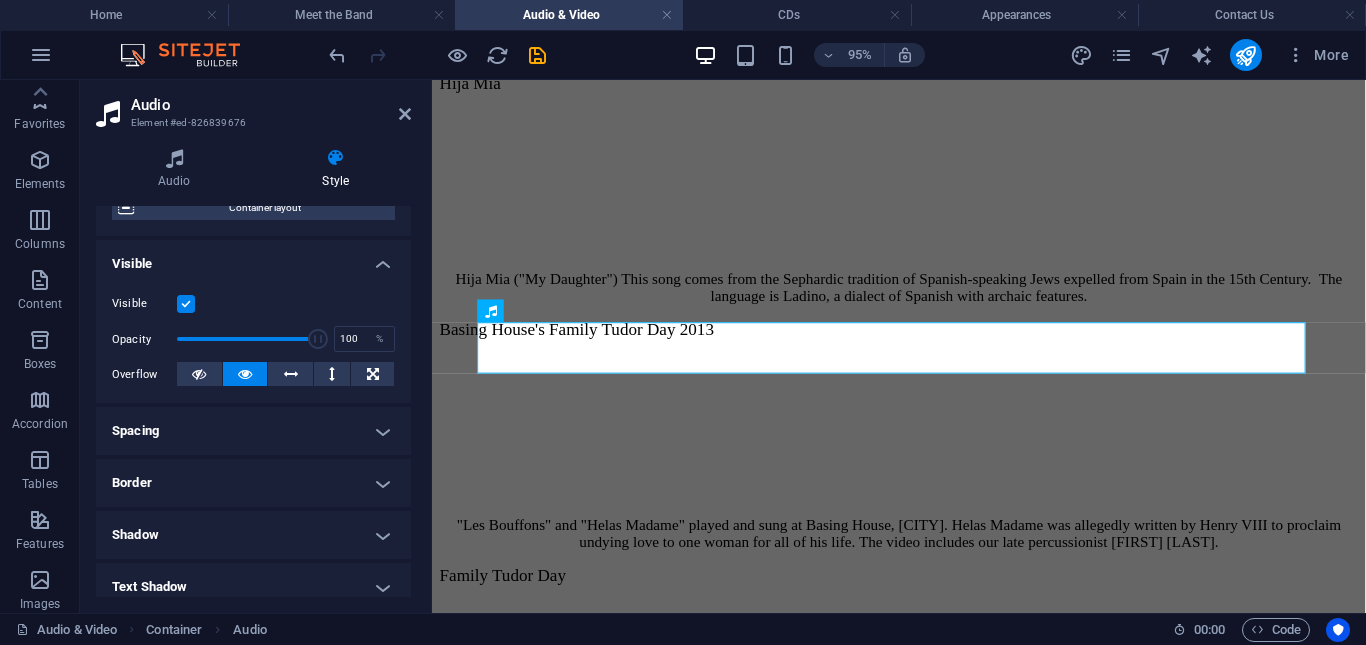scroll, scrollTop: 180, scrollLeft: 0, axis: vertical 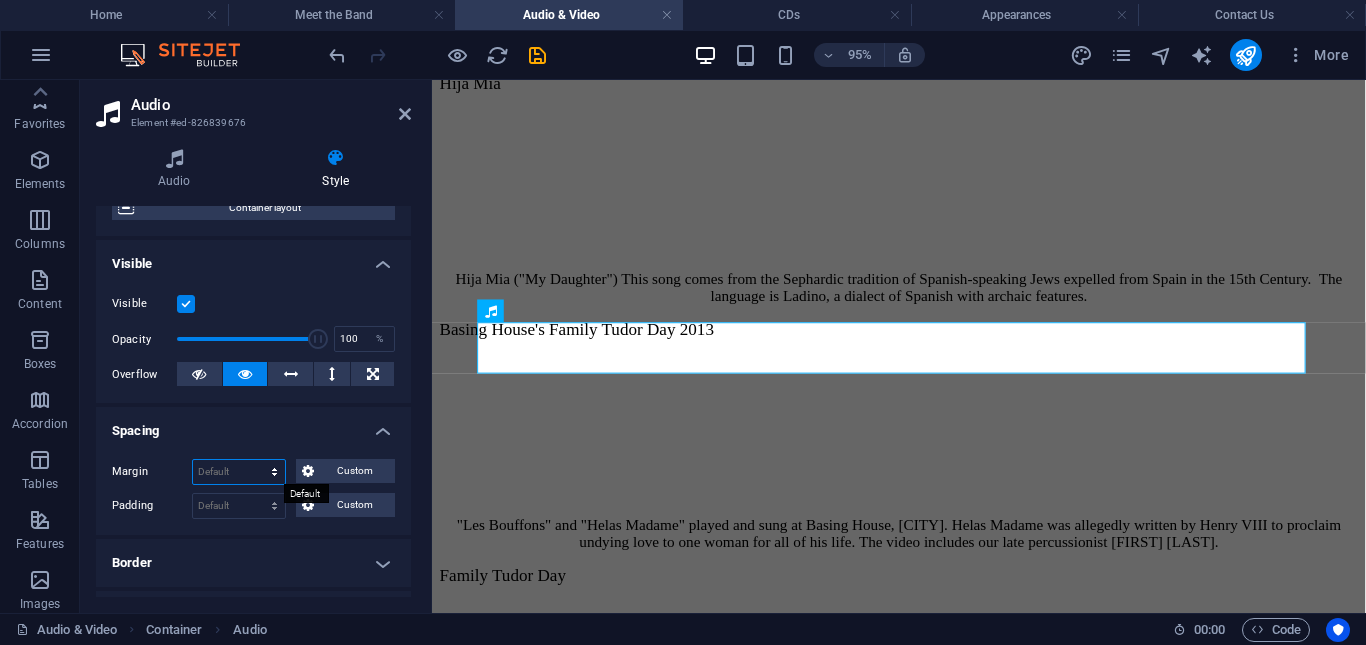 click on "Default auto px % rem vw vh Custom" at bounding box center (239, 472) 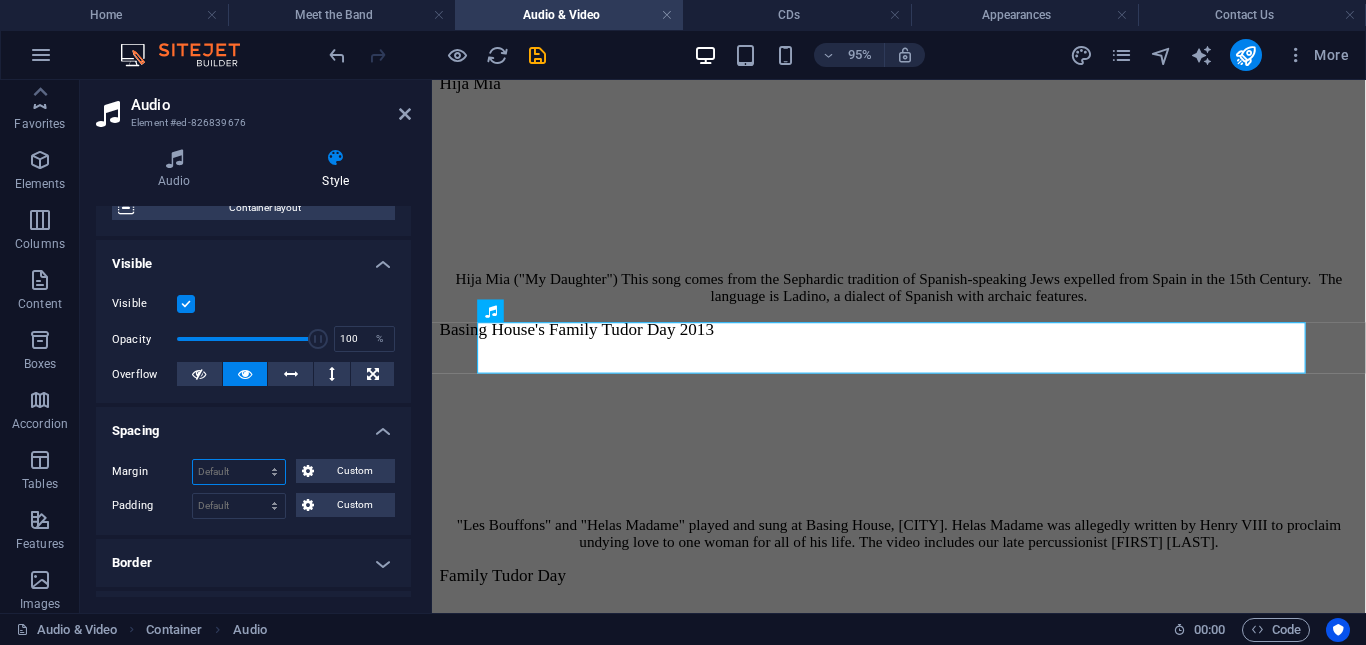 select on "%" 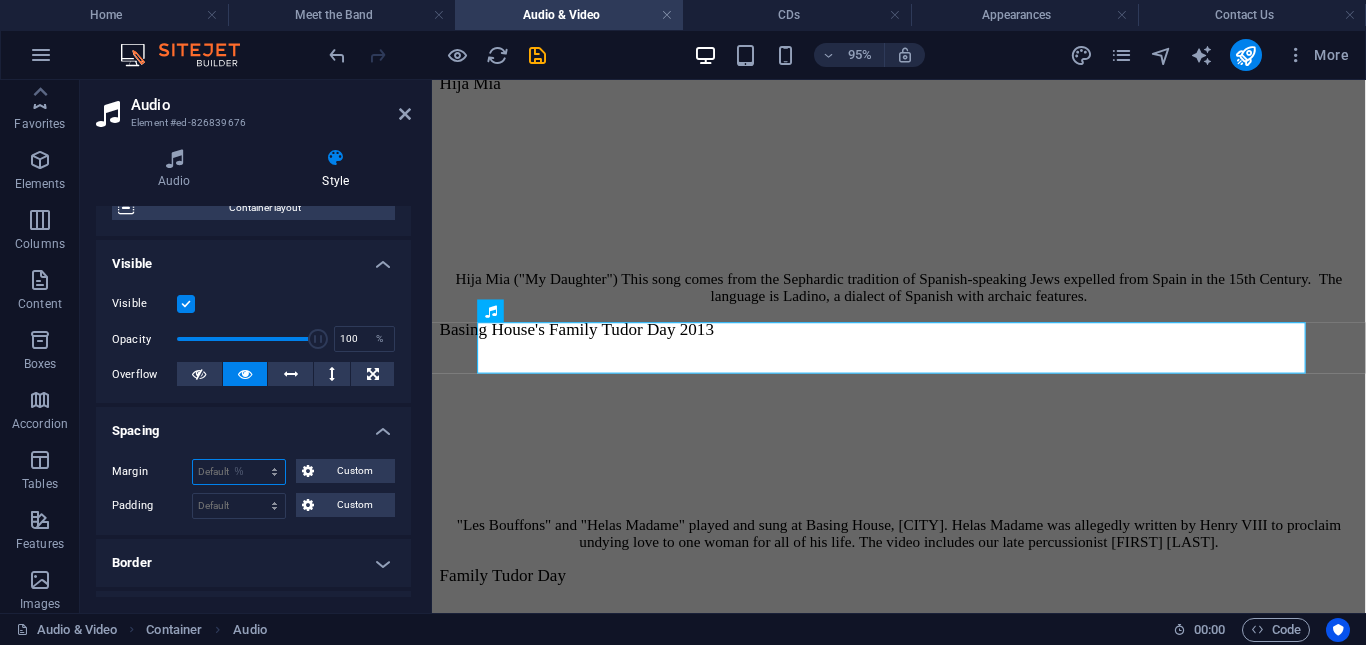 click on "Default auto px % rem vw vh Custom" at bounding box center (239, 472) 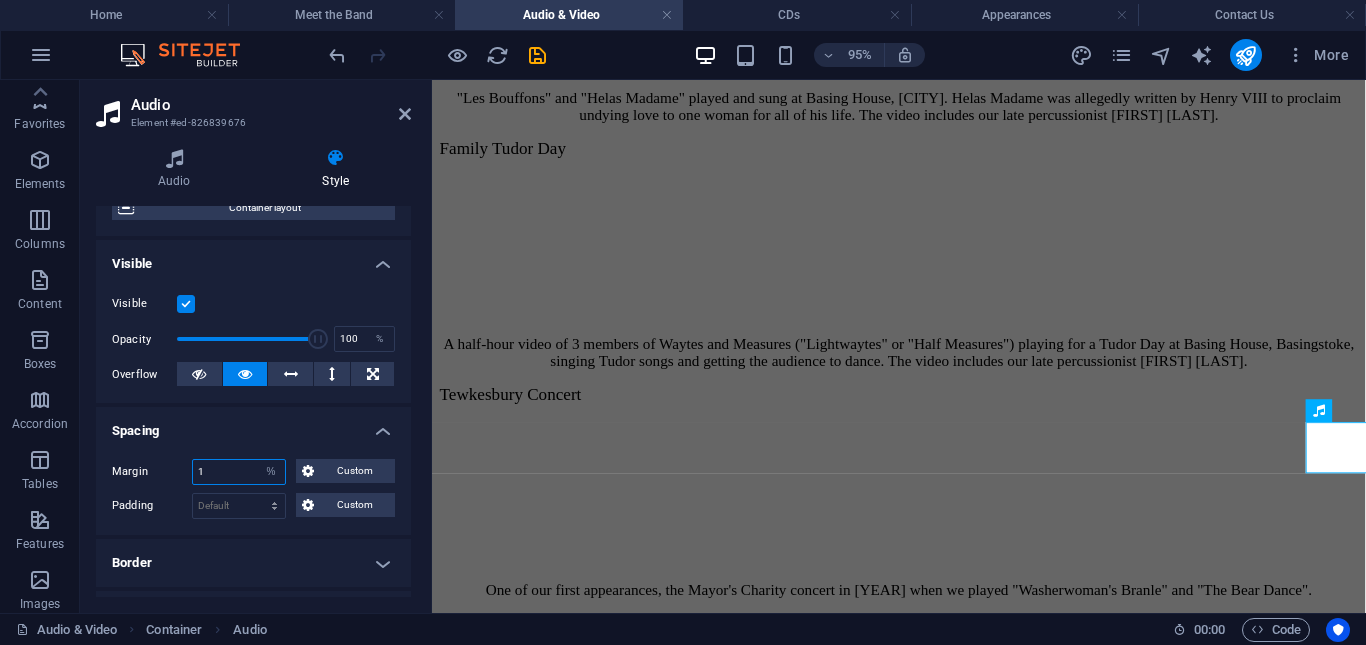 scroll, scrollTop: 2758, scrollLeft: 0, axis: vertical 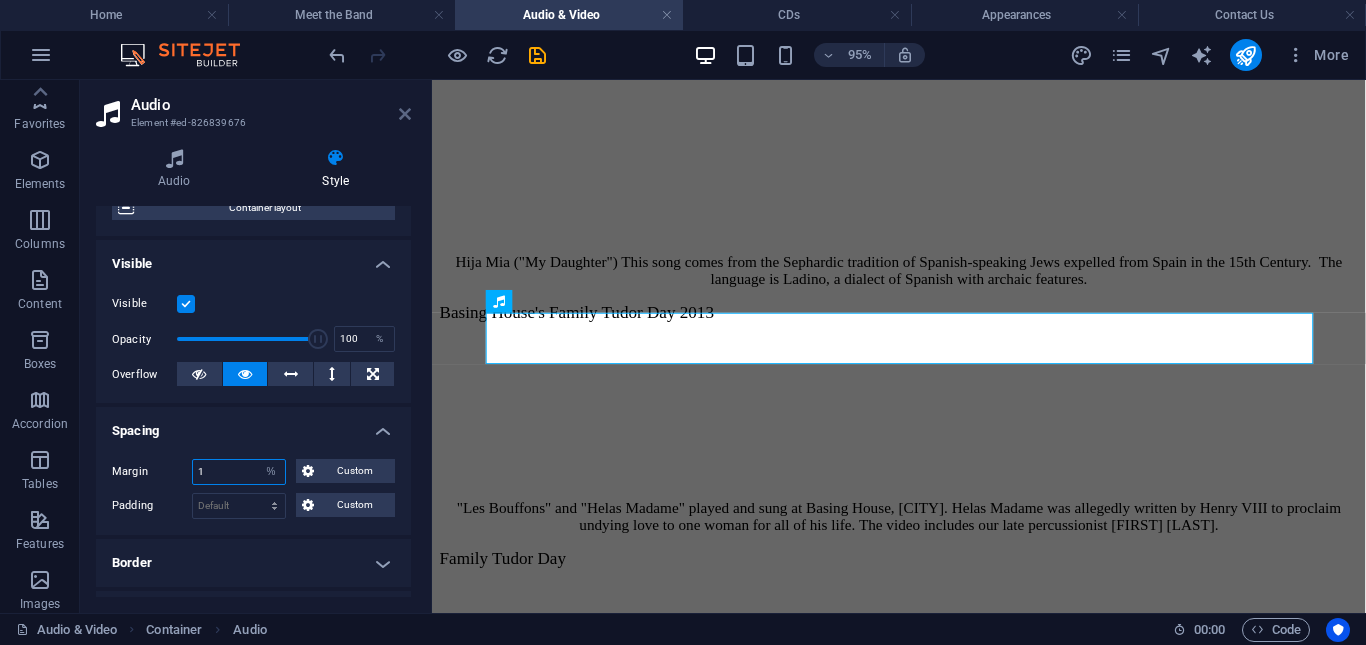 type on "1" 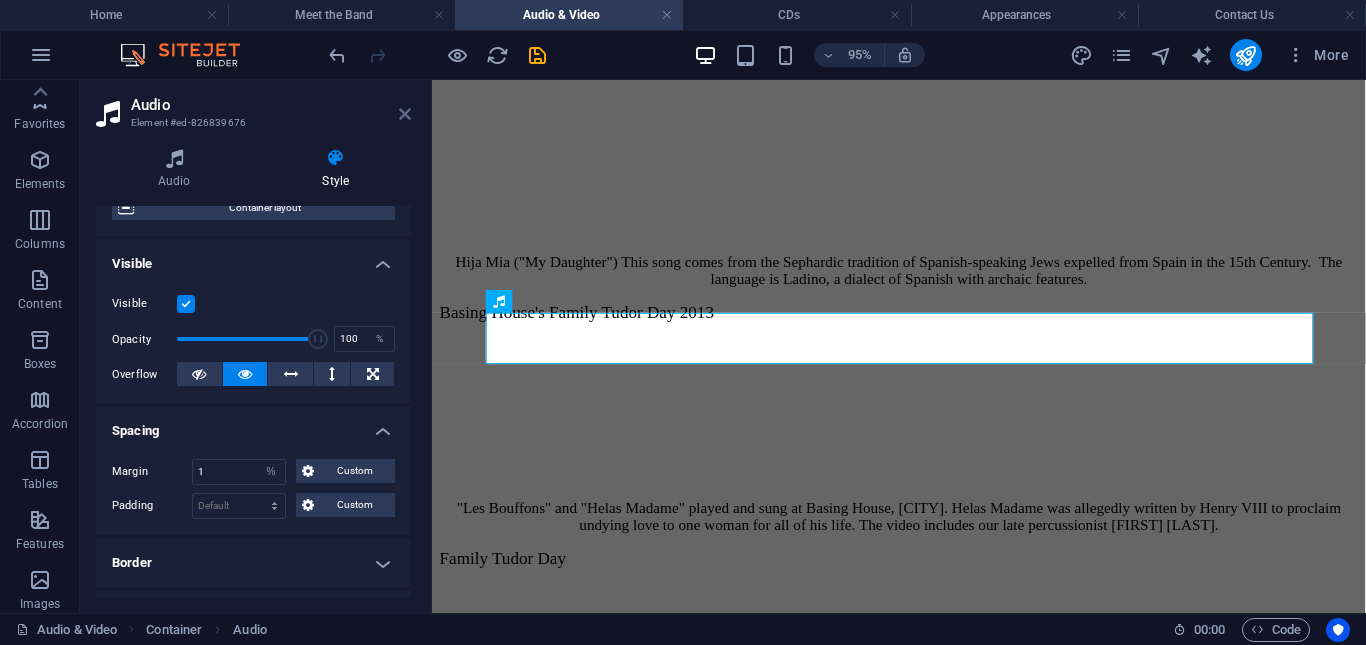 click at bounding box center (405, 114) 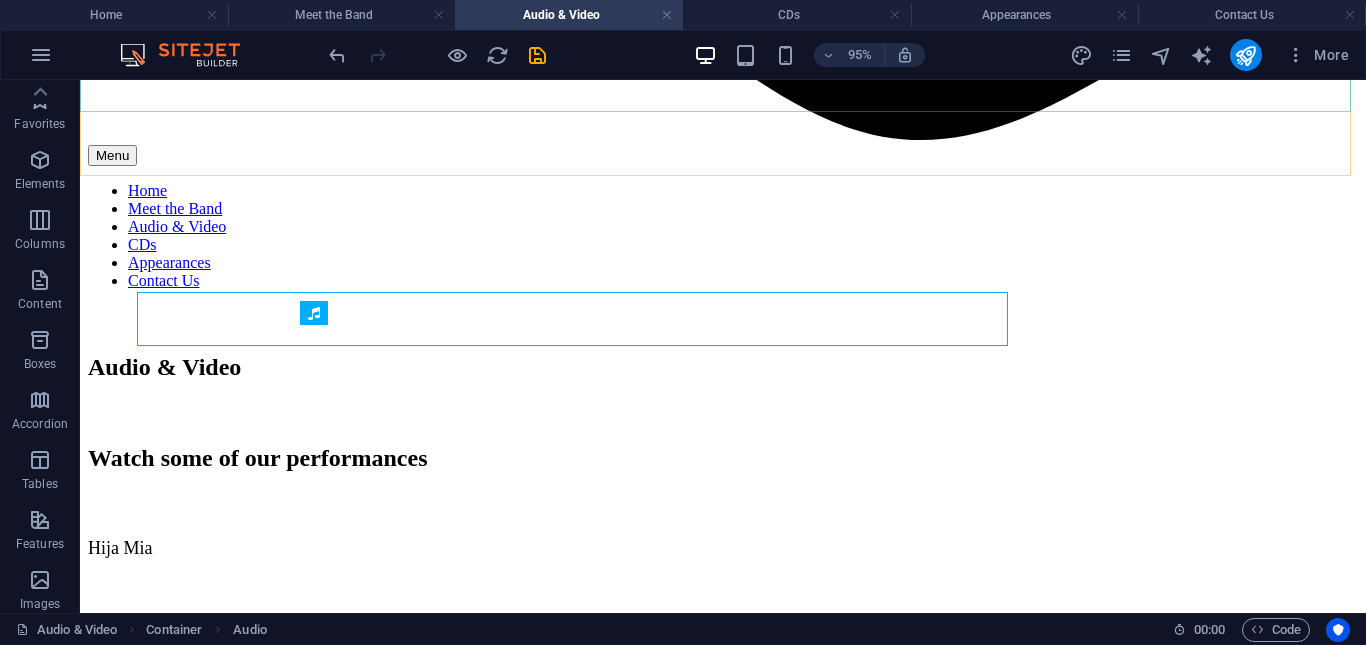 scroll, scrollTop: 1937, scrollLeft: 0, axis: vertical 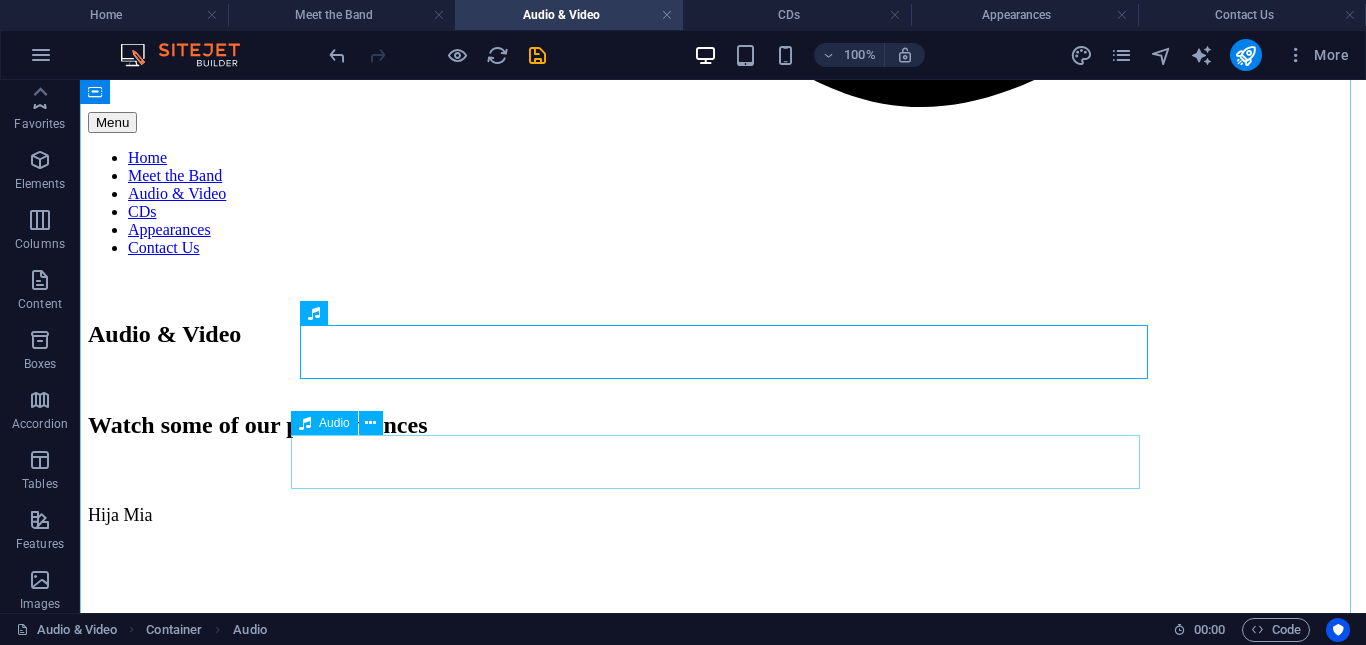 click at bounding box center [723, 2906] 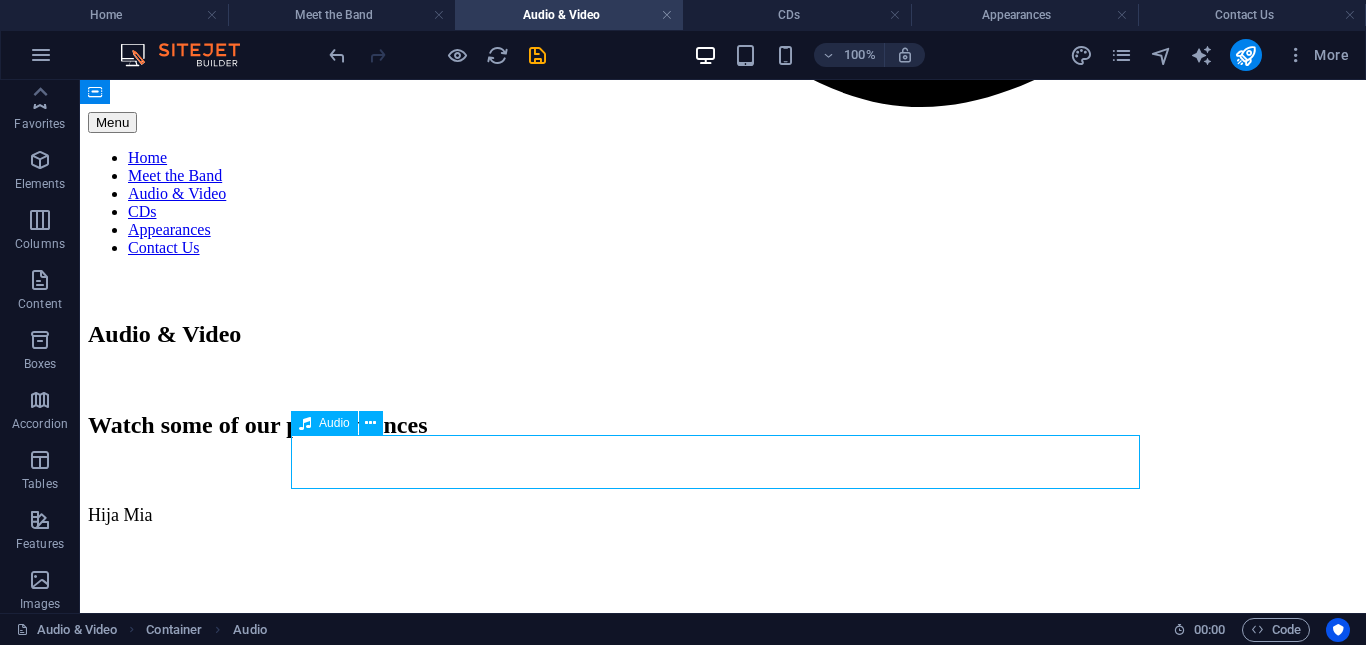 click at bounding box center [723, 2906] 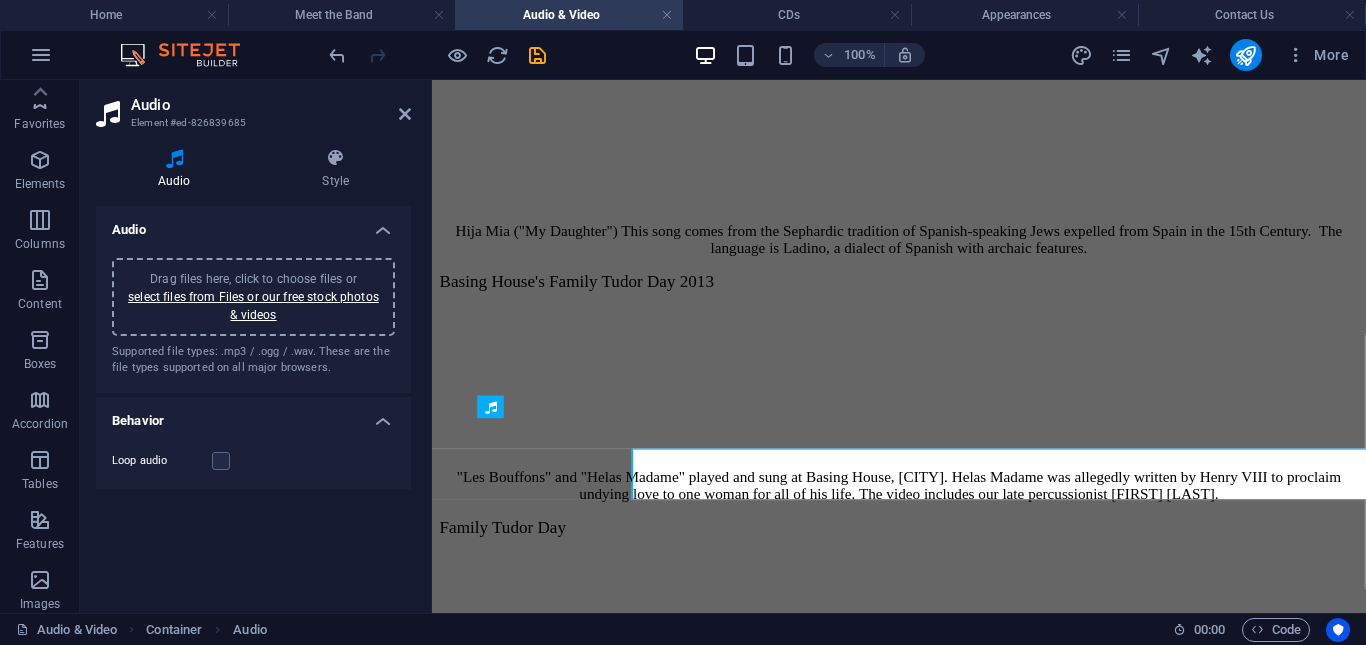 scroll, scrollTop: 1904, scrollLeft: 0, axis: vertical 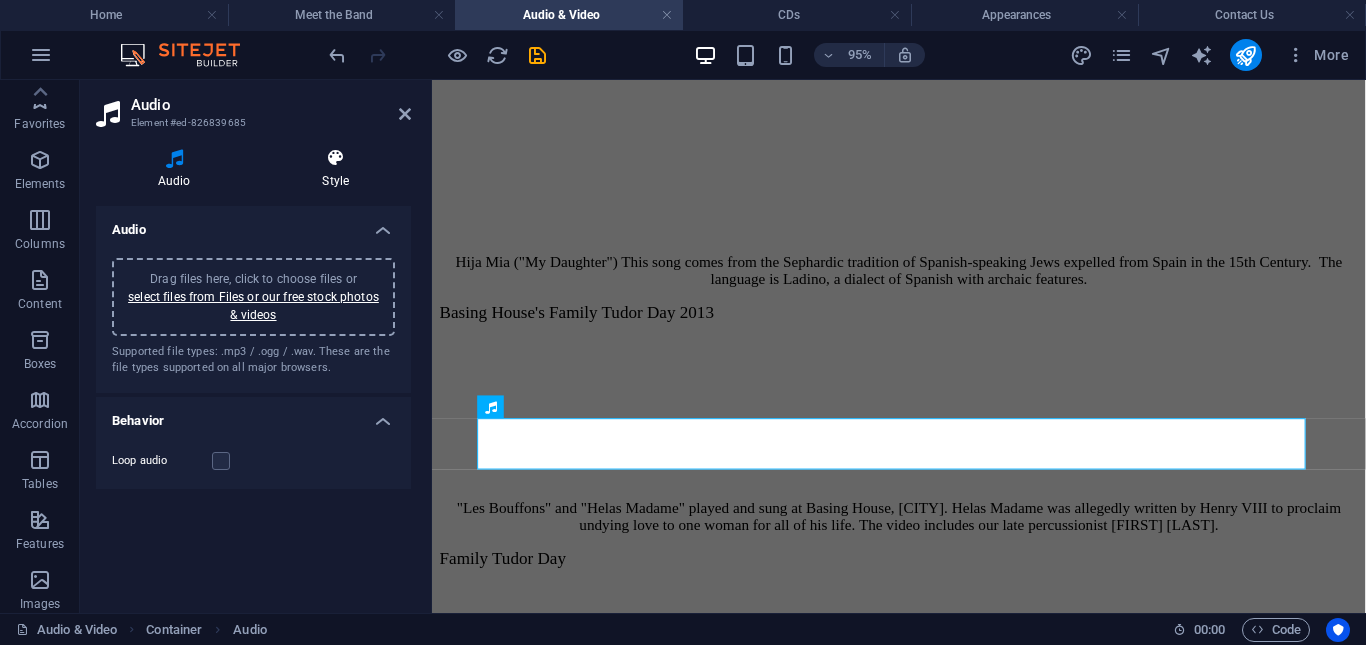 click on "Style" at bounding box center (336, 169) 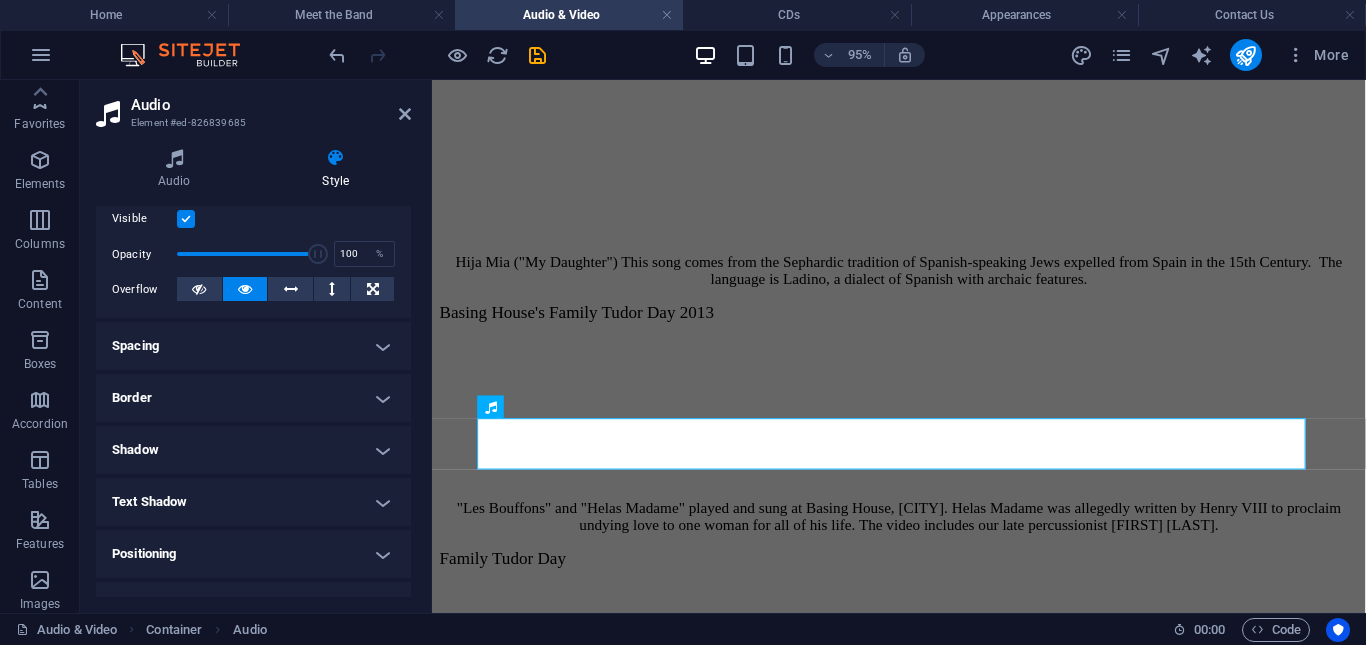 scroll, scrollTop: 278, scrollLeft: 0, axis: vertical 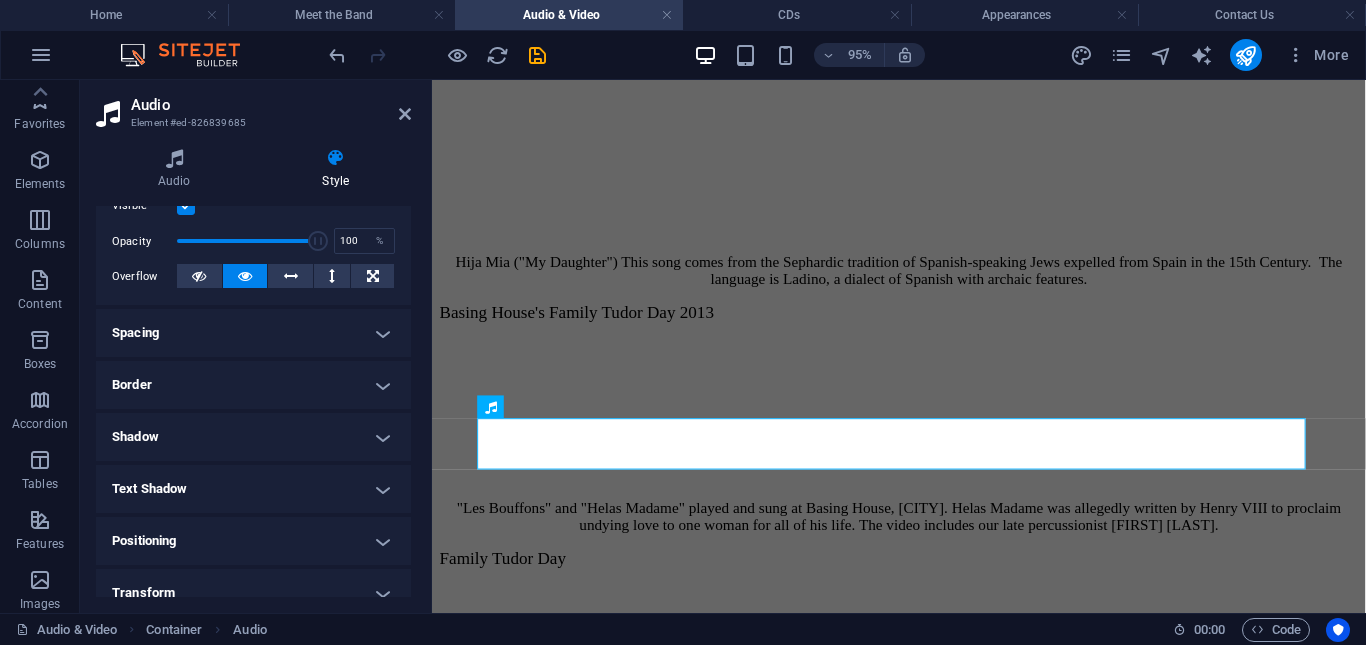 click on "Spacing" at bounding box center [253, 333] 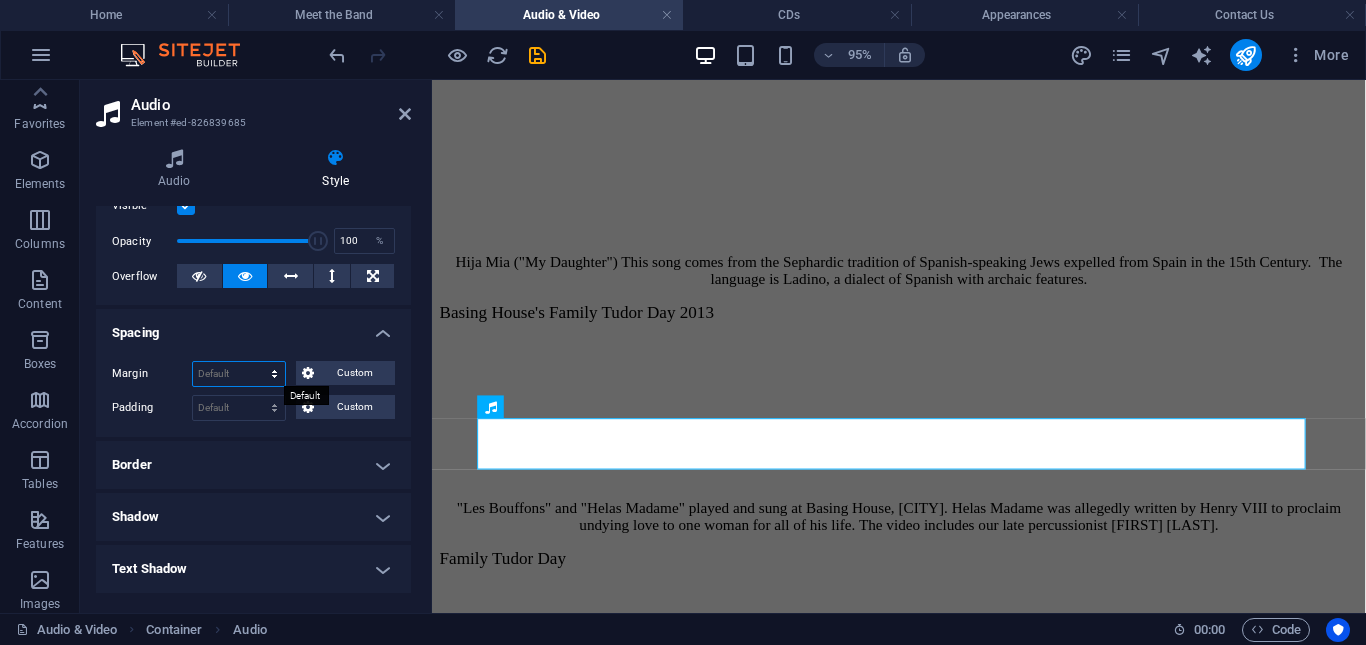 click on "Default auto px % rem vw vh Custom" at bounding box center [239, 374] 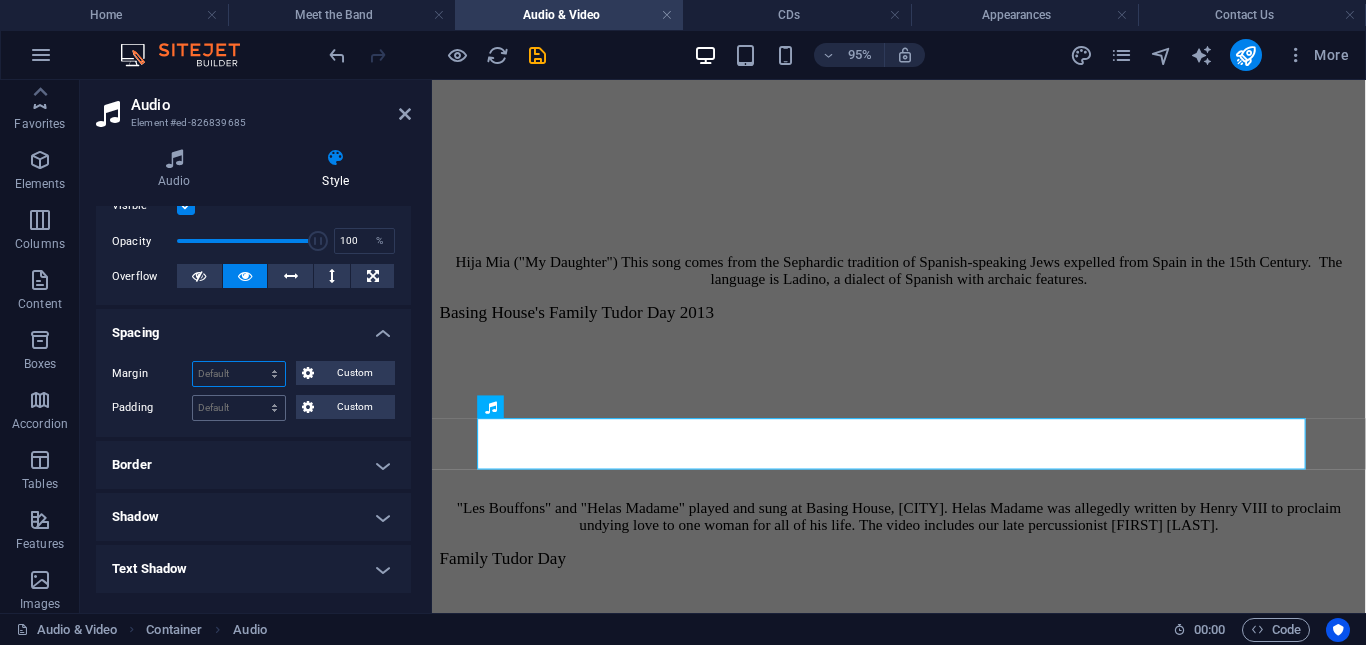 select on "%" 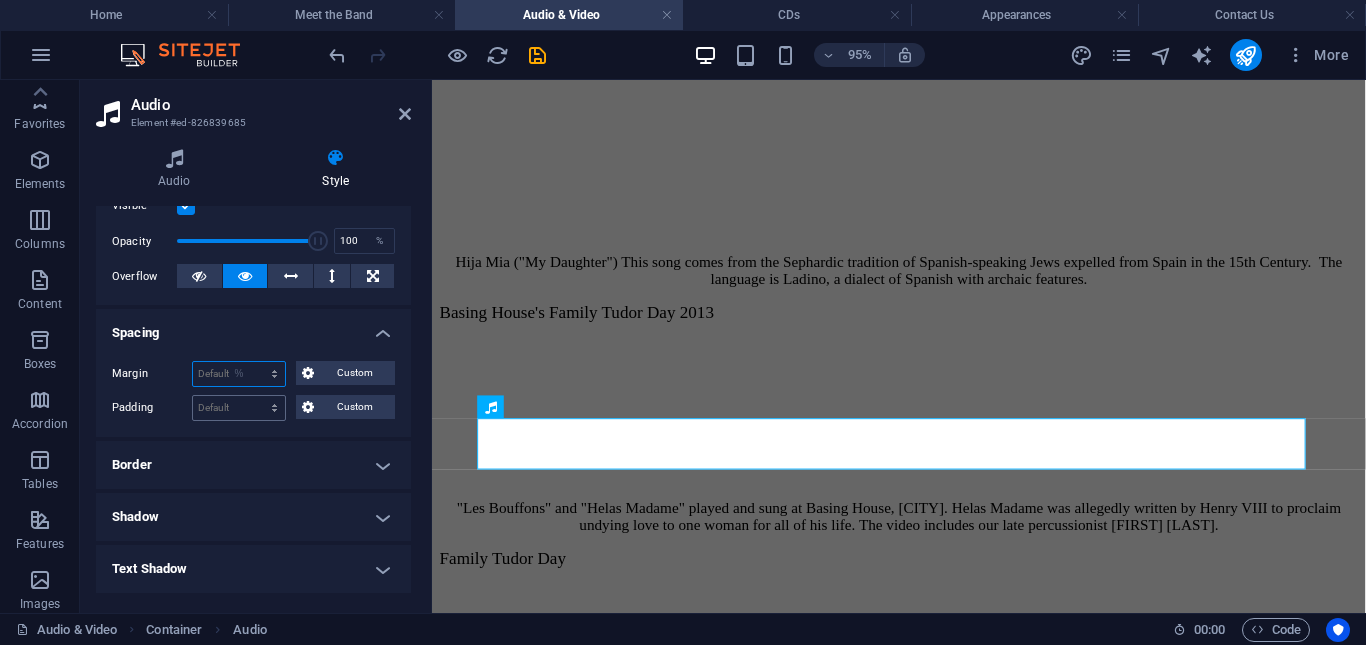 click on "Default auto px % rem vw vh Custom" at bounding box center (239, 374) 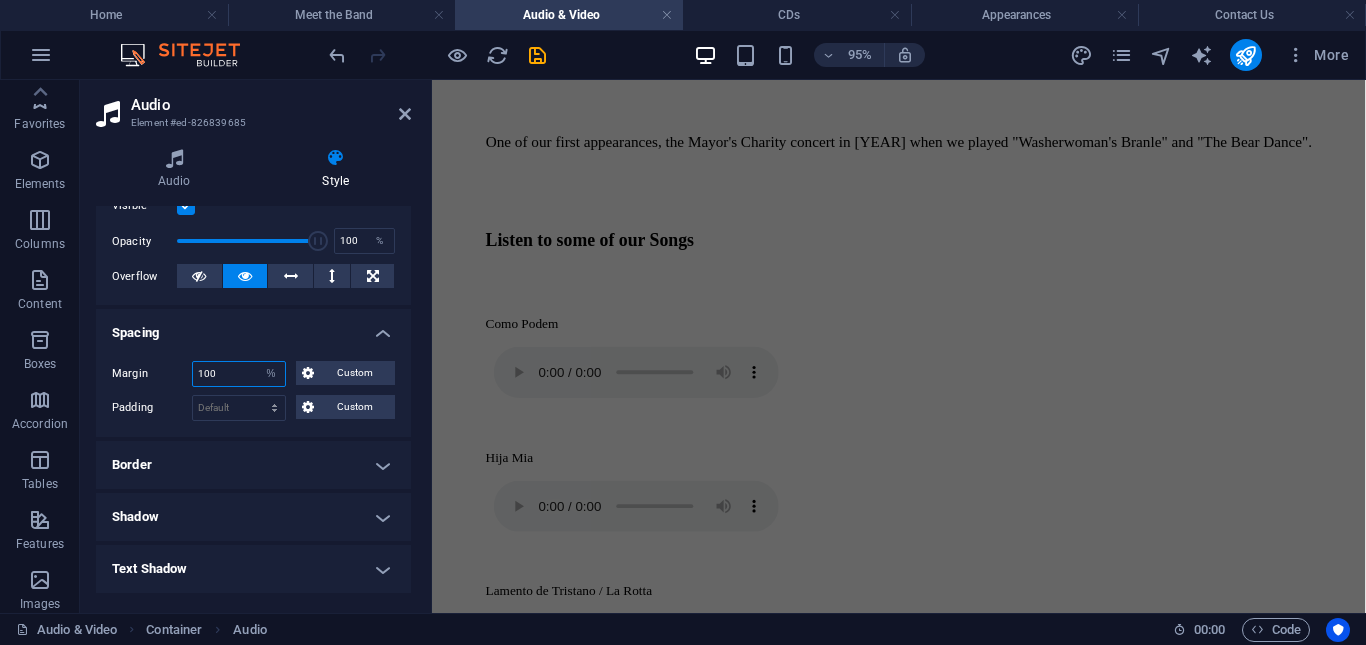 scroll, scrollTop: 2878, scrollLeft: 0, axis: vertical 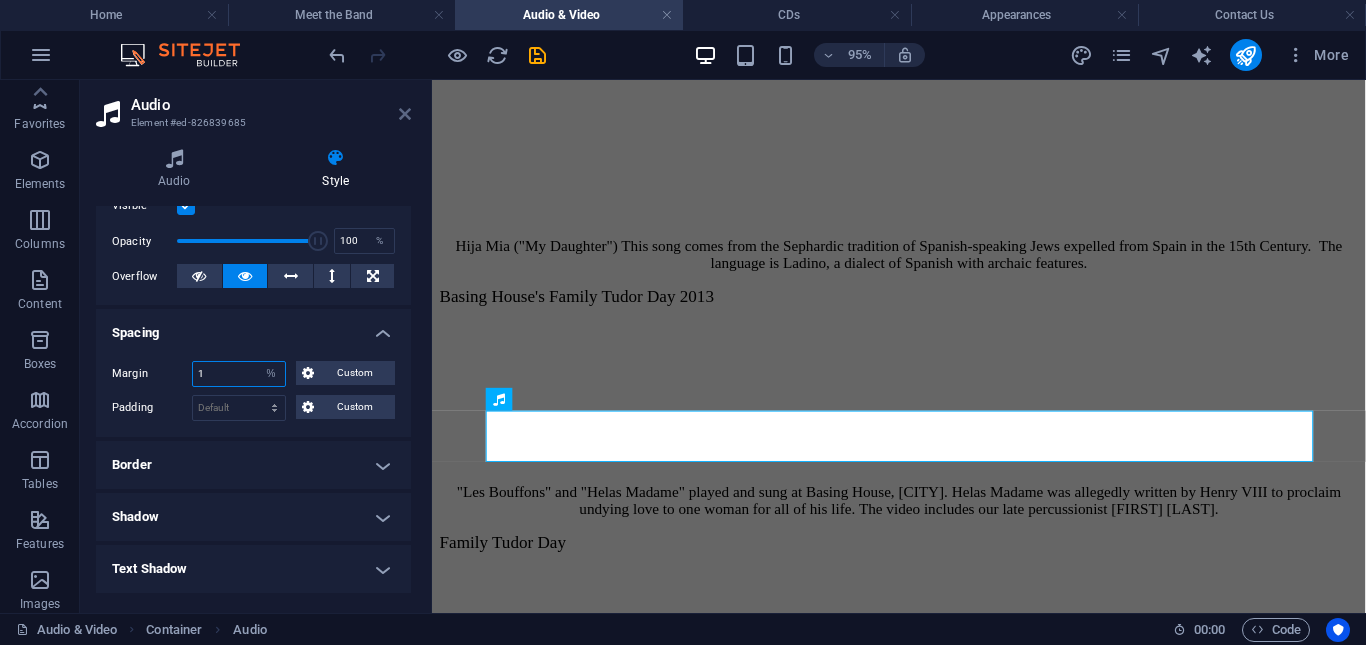 type on "1" 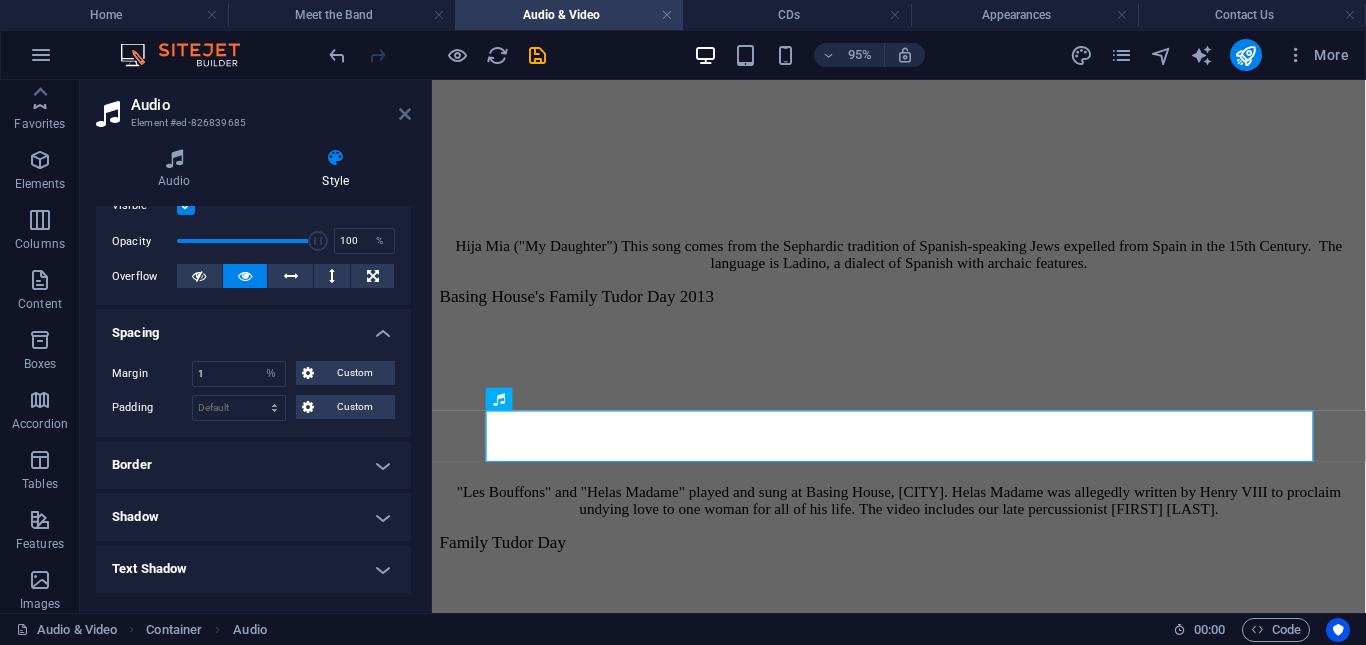 click at bounding box center [405, 114] 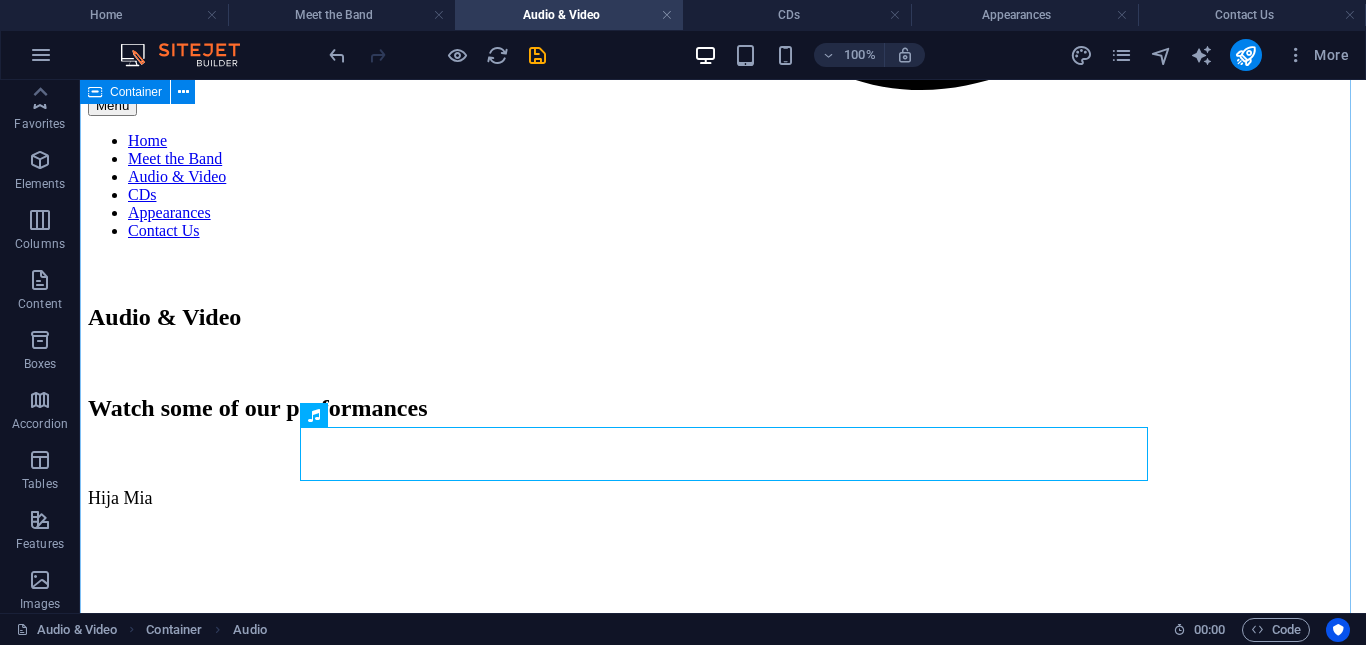 scroll, scrollTop: 1996, scrollLeft: 0, axis: vertical 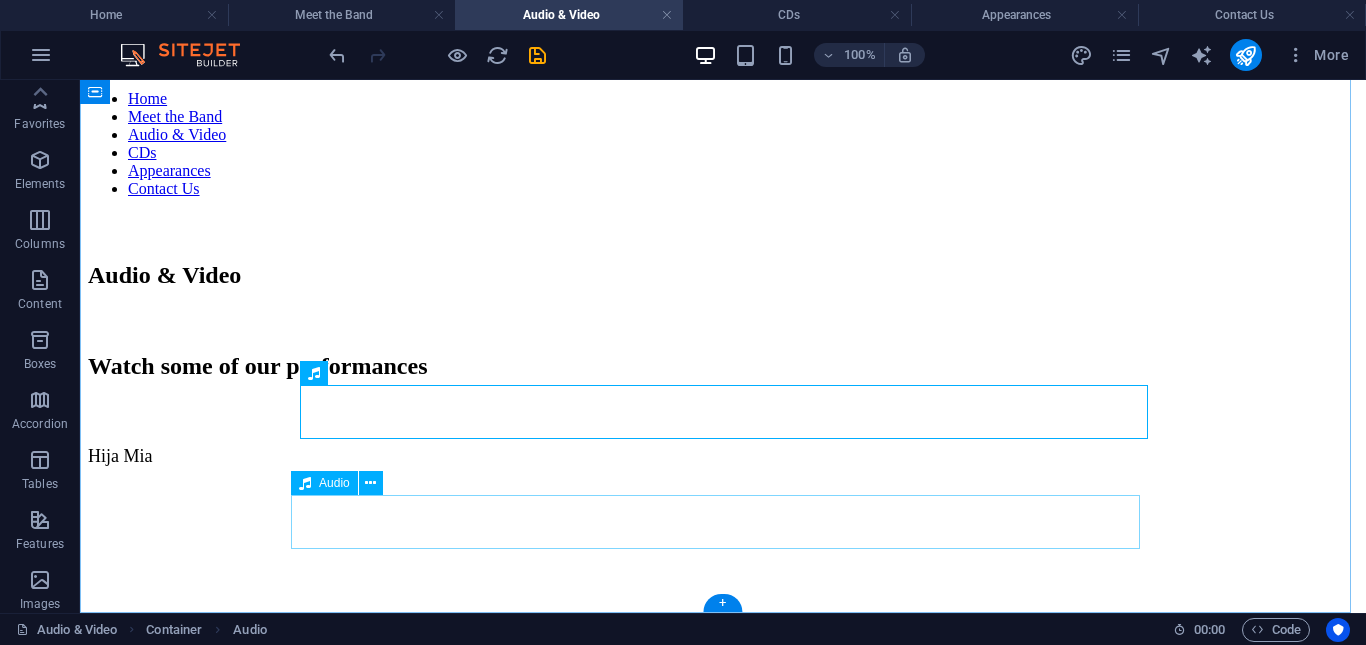 click at bounding box center (723, 2990) 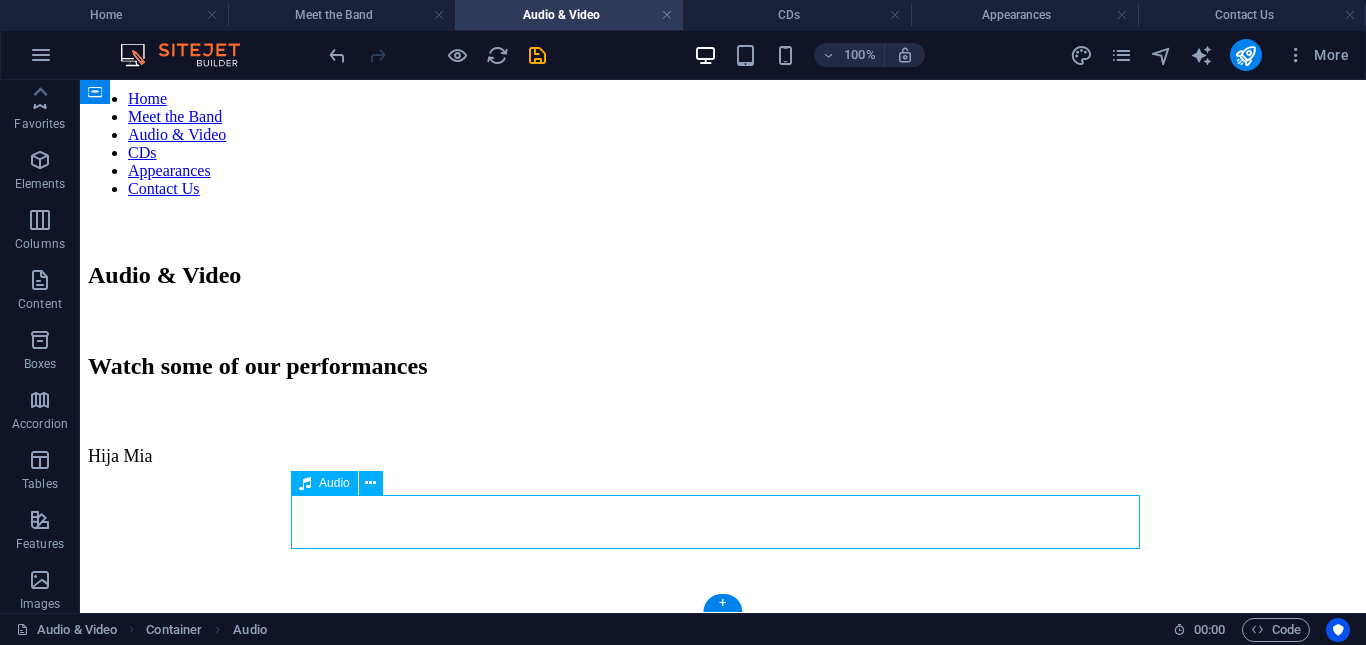 click at bounding box center (723, 2990) 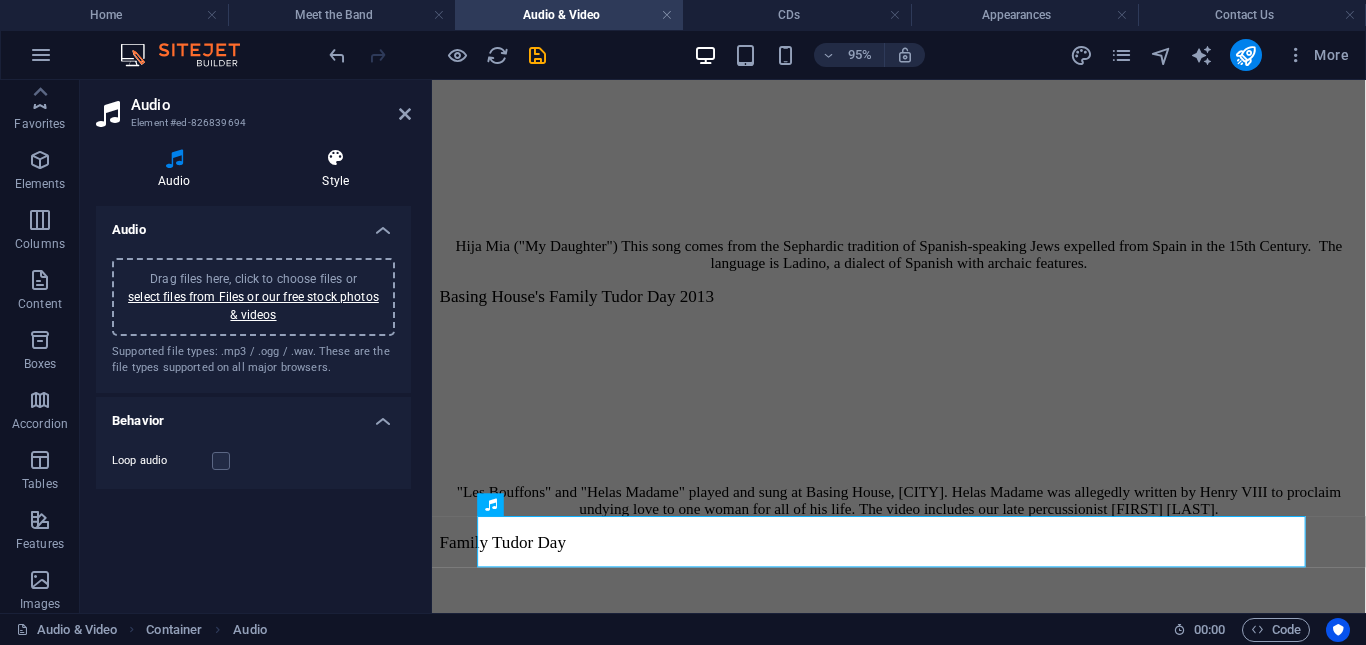 click at bounding box center [336, 158] 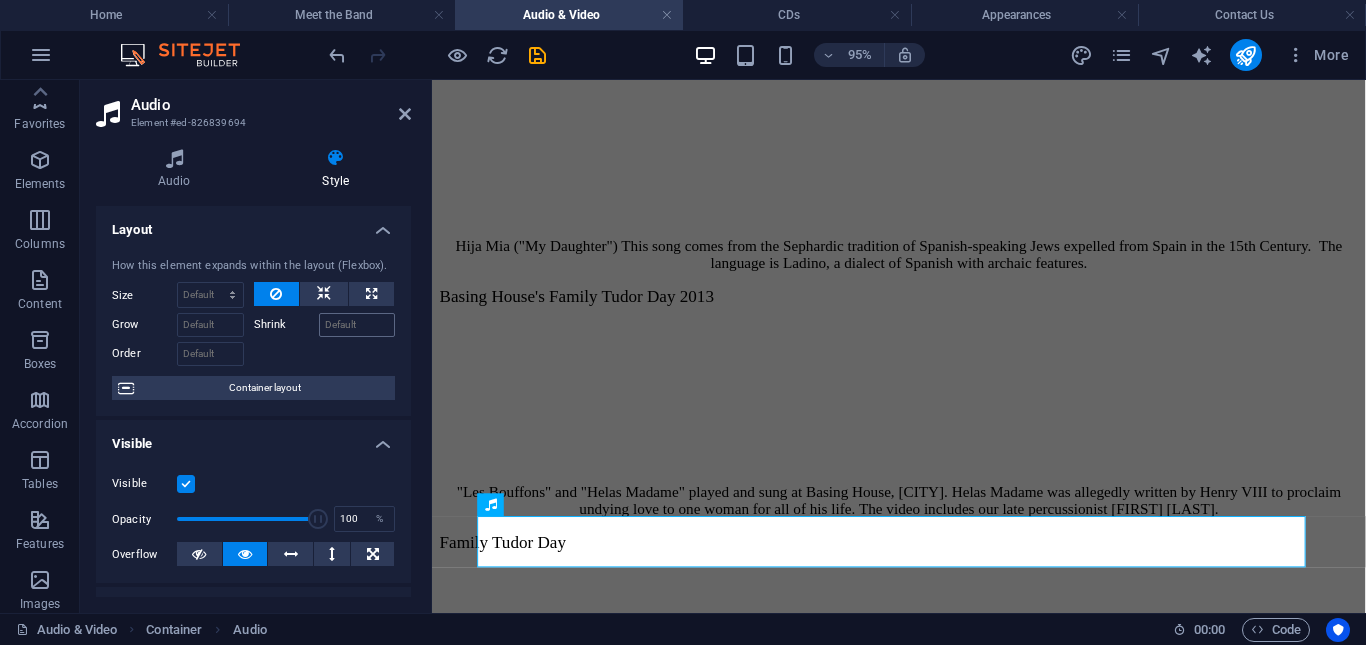 scroll, scrollTop: 251, scrollLeft: 0, axis: vertical 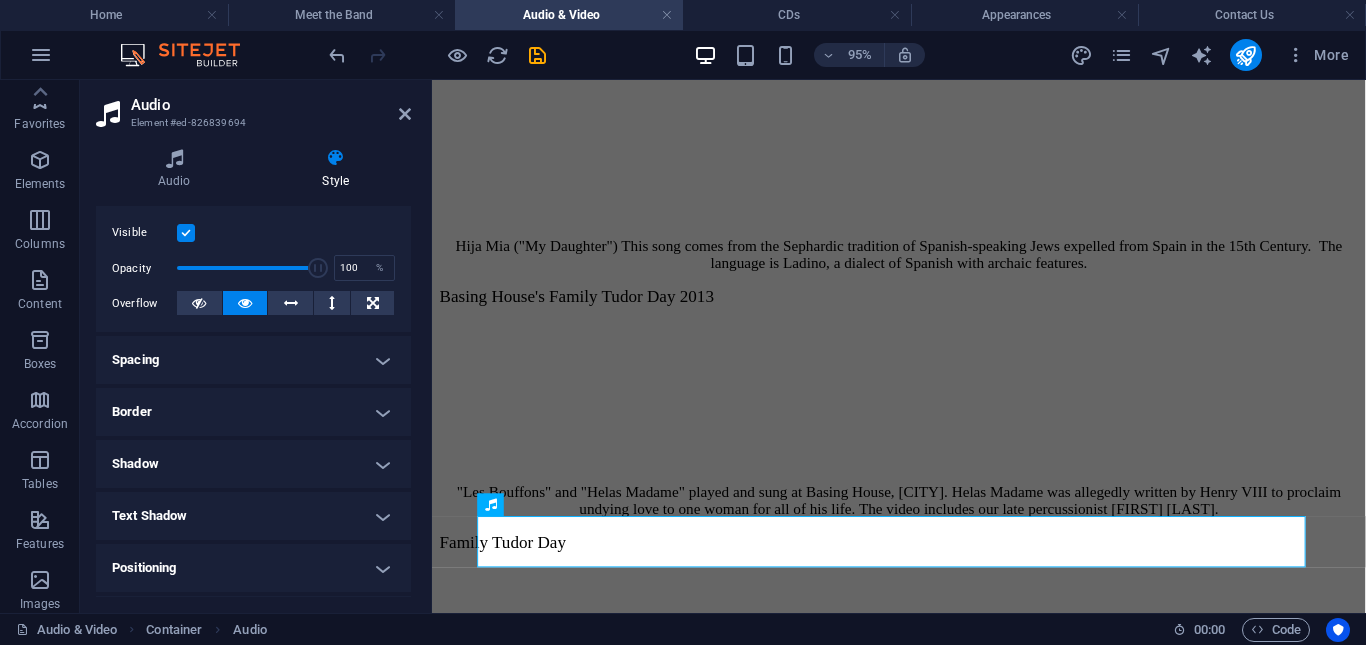 click on "Spacing" at bounding box center (253, 360) 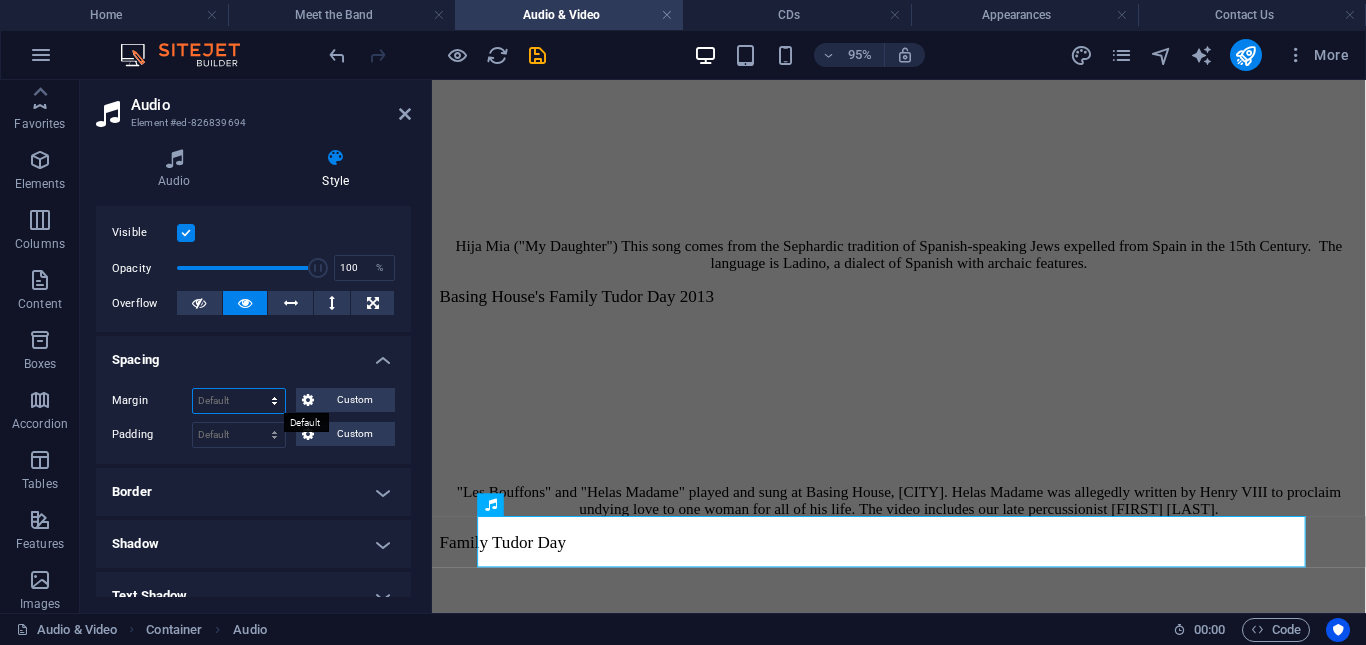 click on "Default auto px % rem vw vh Custom" at bounding box center [239, 401] 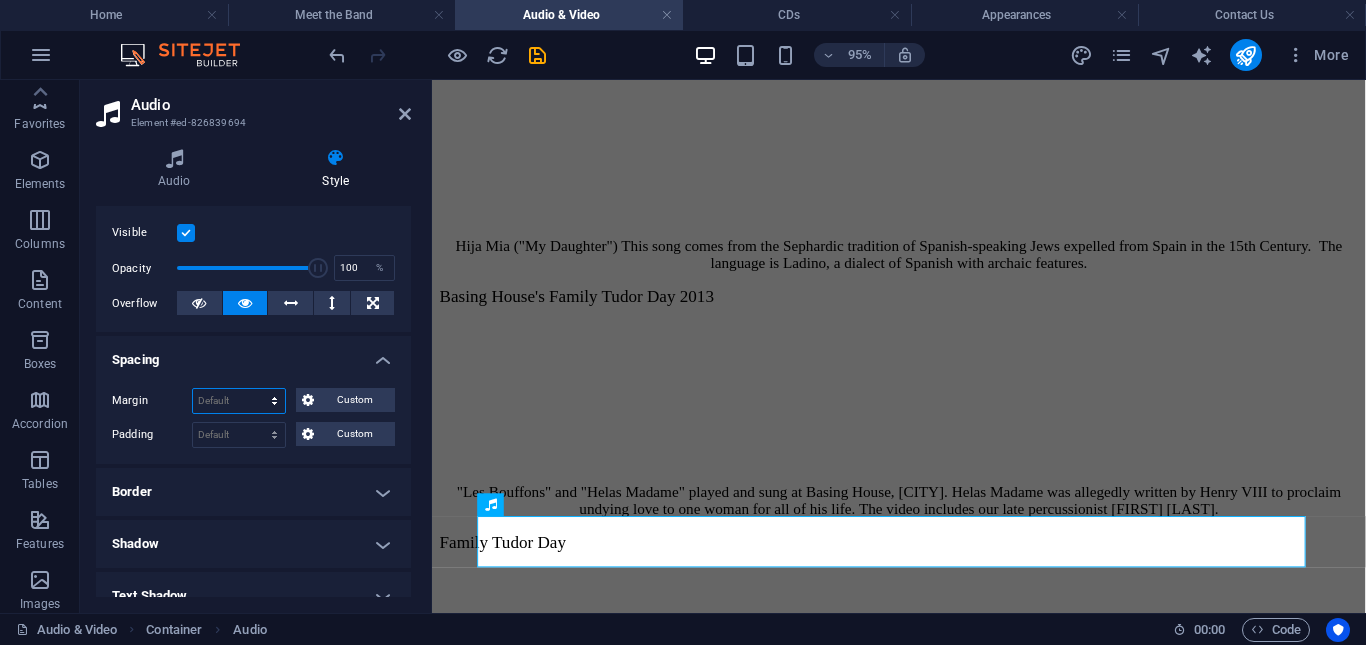 select on "%" 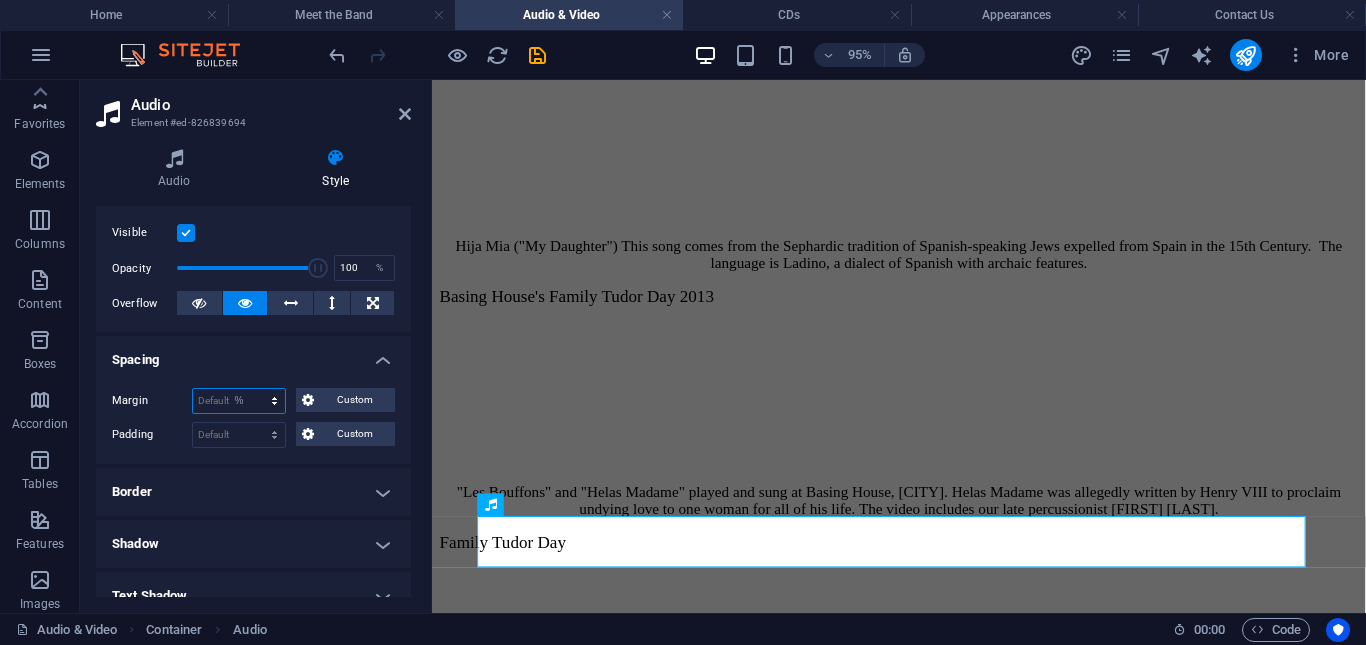 click on "Default auto px % rem vw vh Custom" at bounding box center [239, 401] 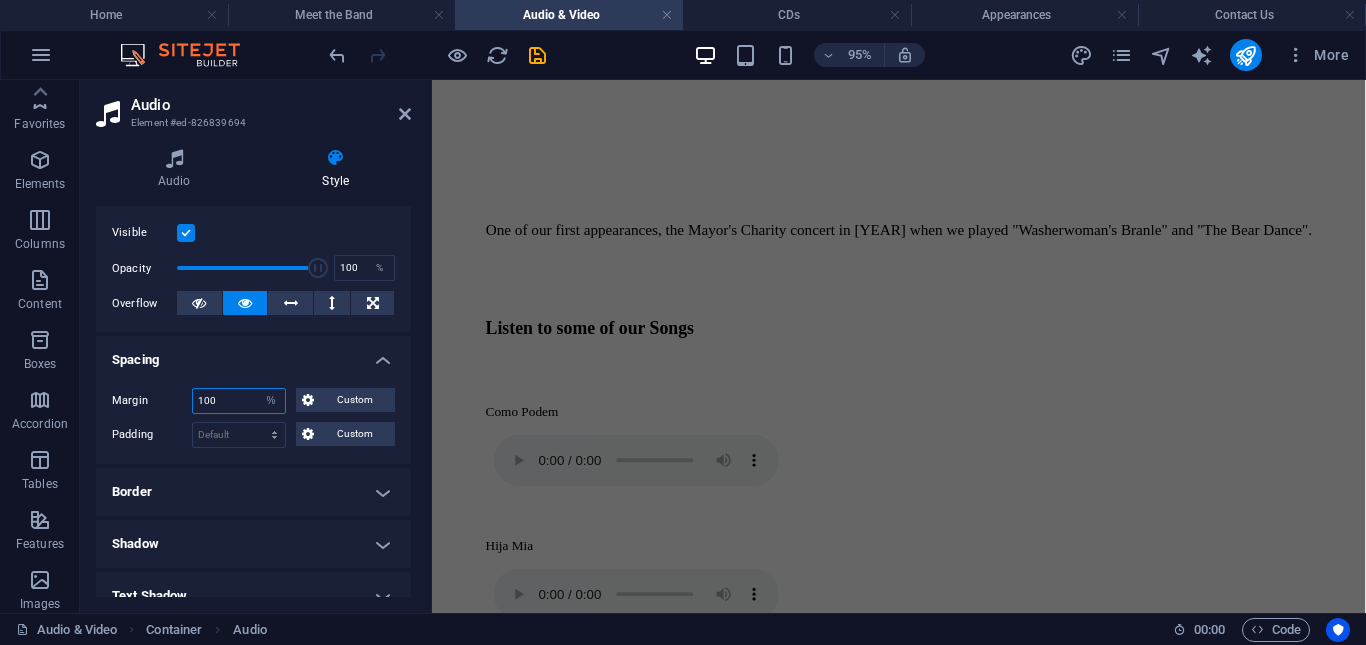 scroll, scrollTop: 2997, scrollLeft: 0, axis: vertical 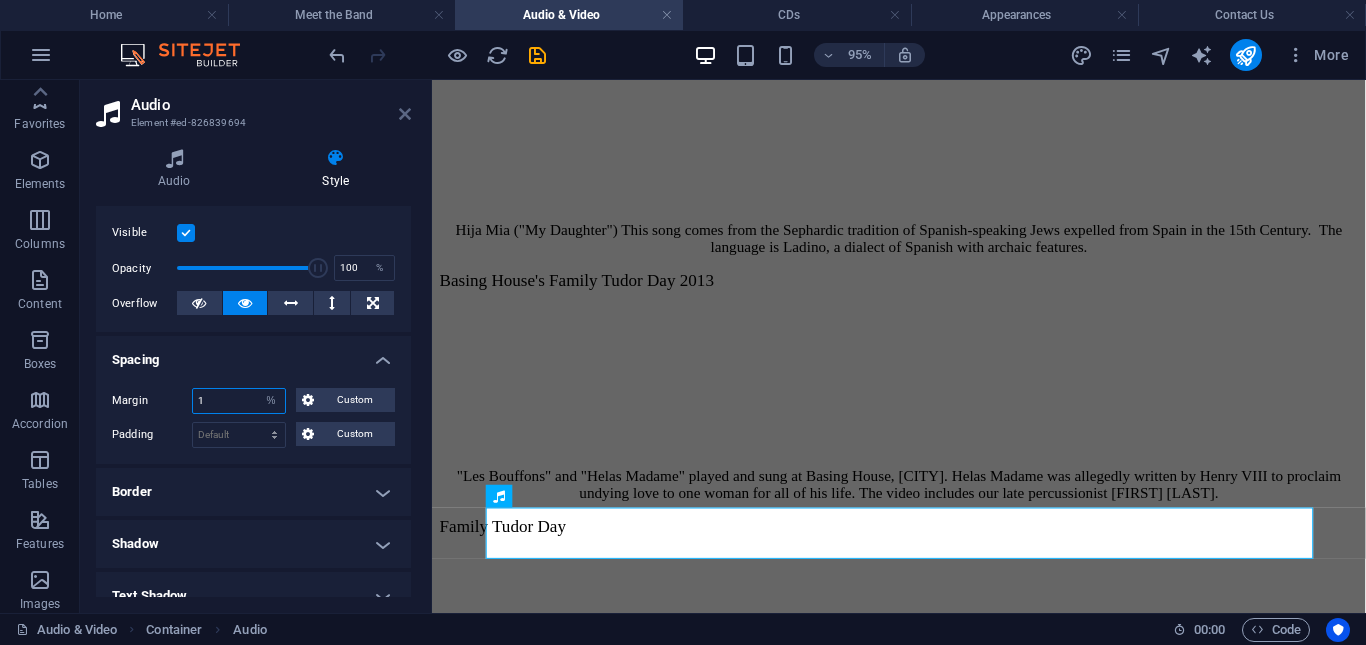 type on "1" 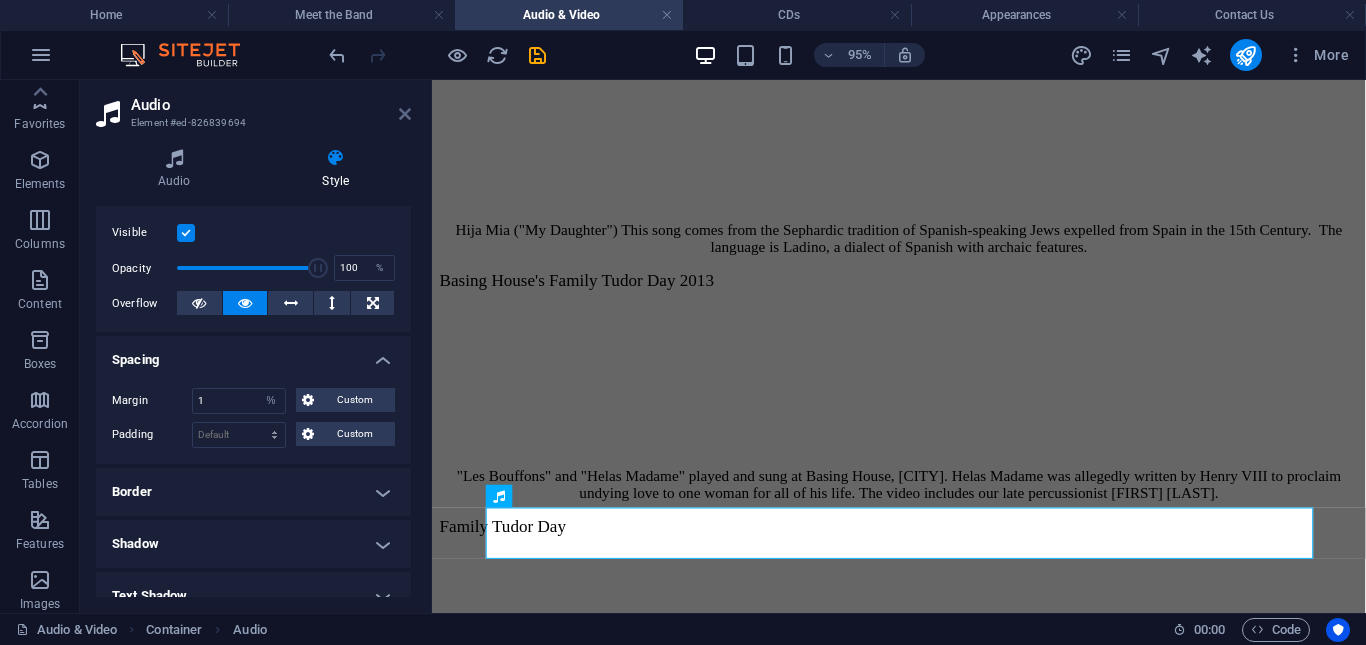 click at bounding box center (405, 114) 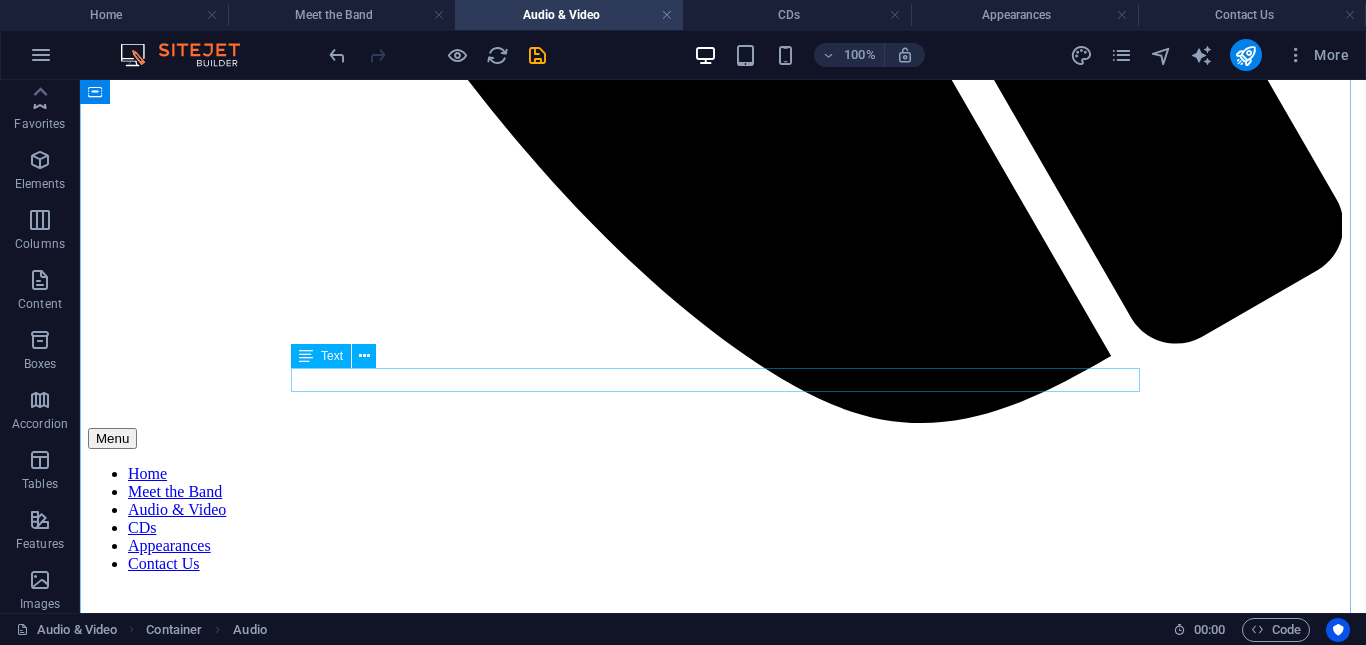 scroll, scrollTop: 1620, scrollLeft: 0, axis: vertical 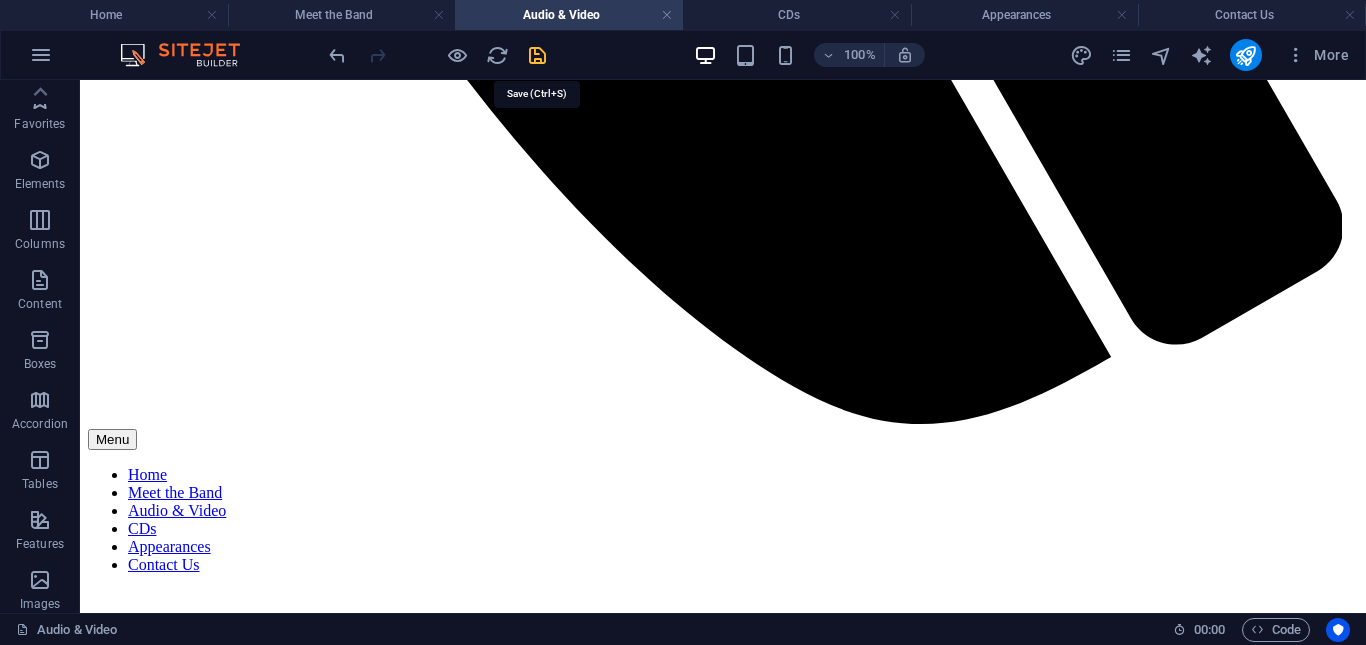 click at bounding box center (537, 55) 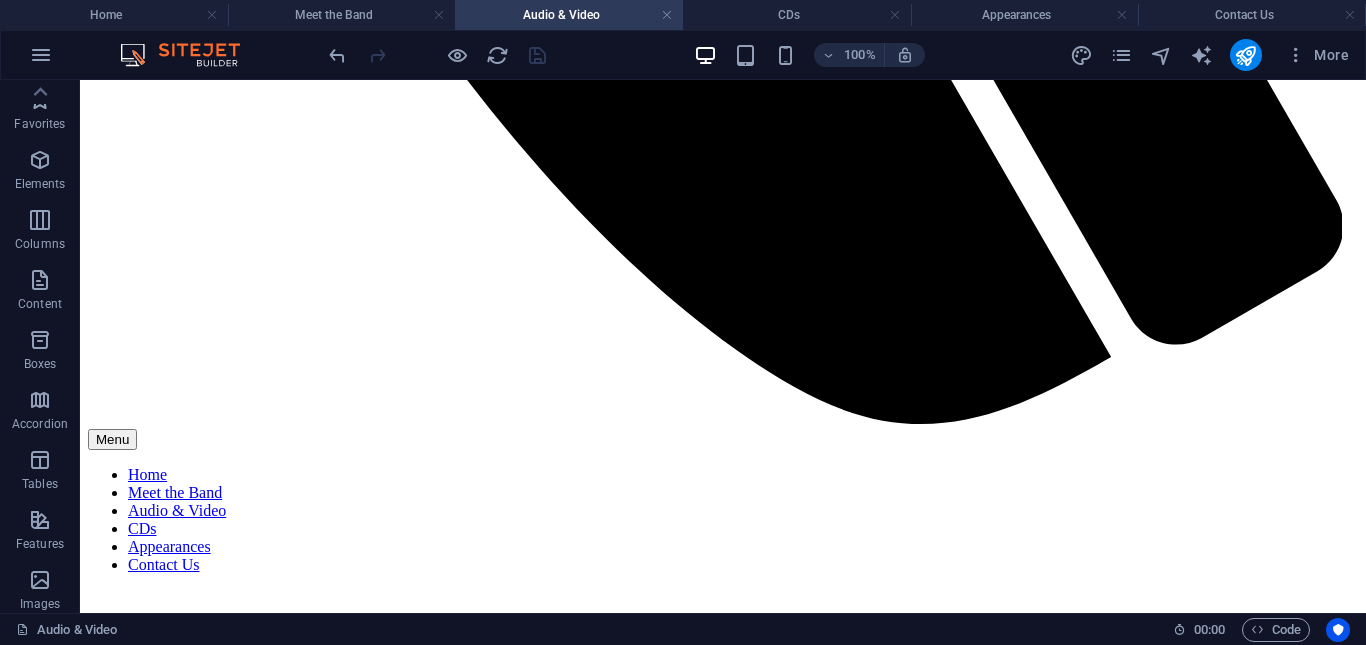 click on "100% More" at bounding box center (841, 55) 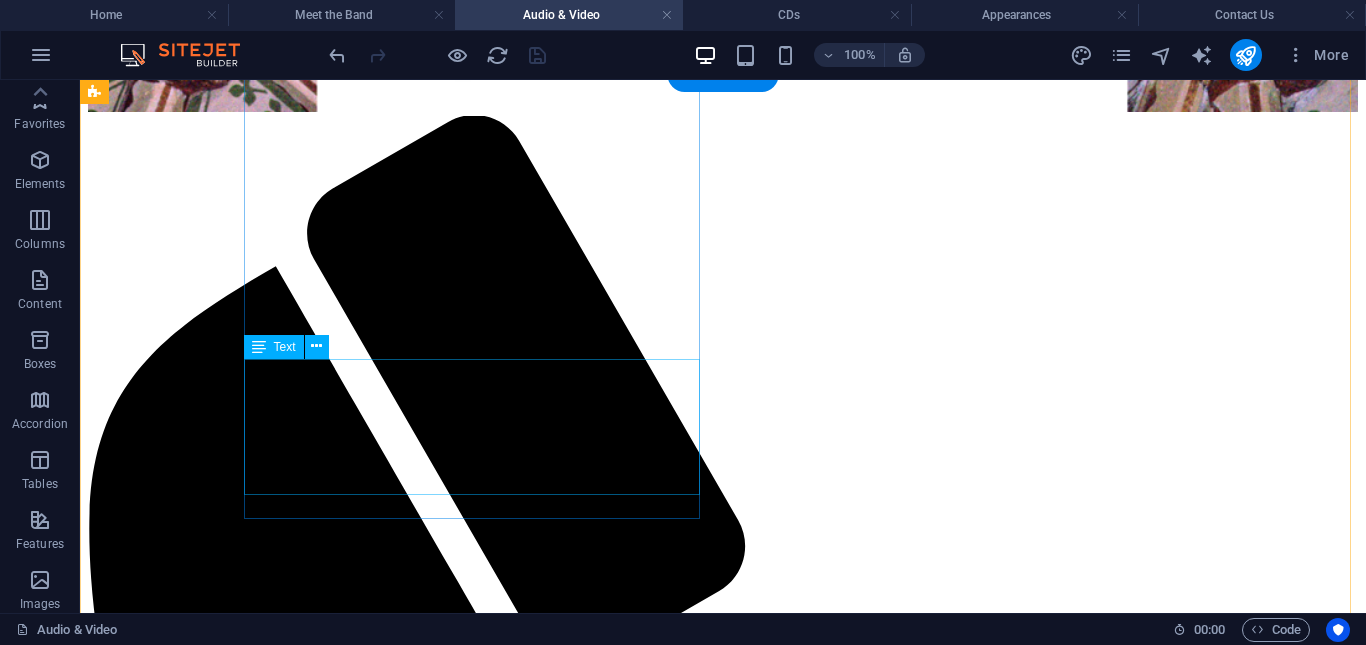 scroll, scrollTop: 265, scrollLeft: 0, axis: vertical 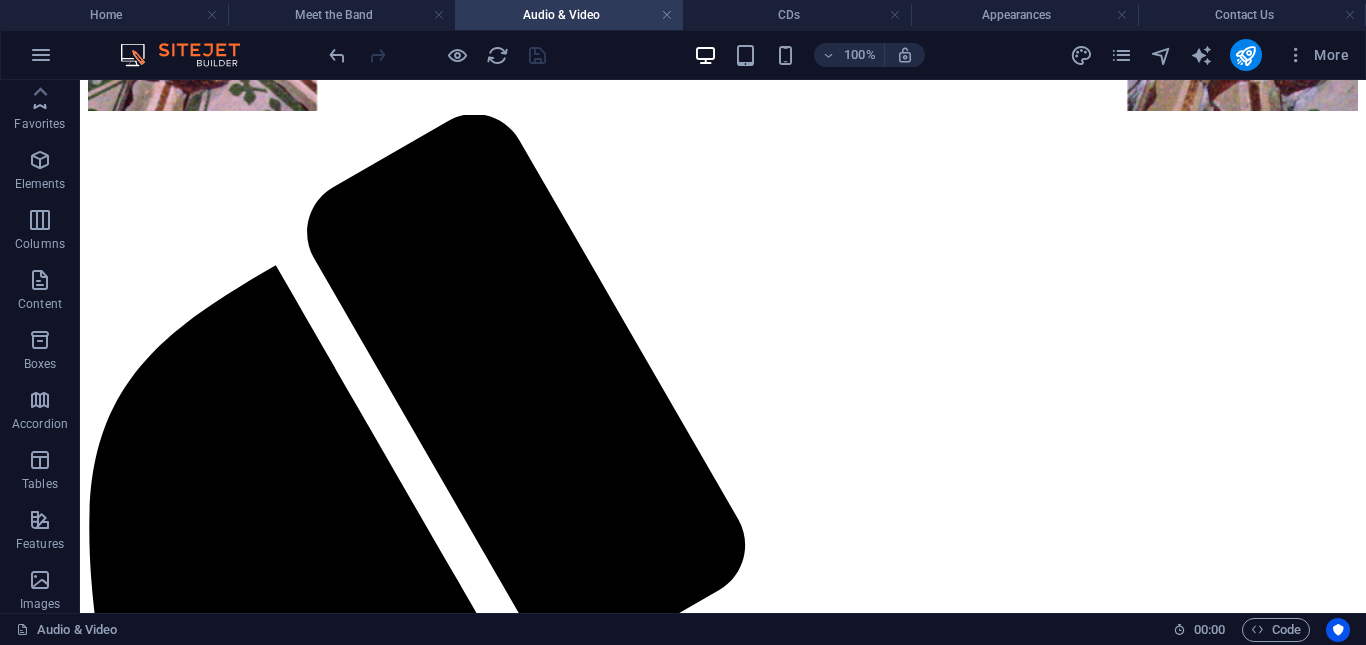 click on "100% More" at bounding box center (841, 55) 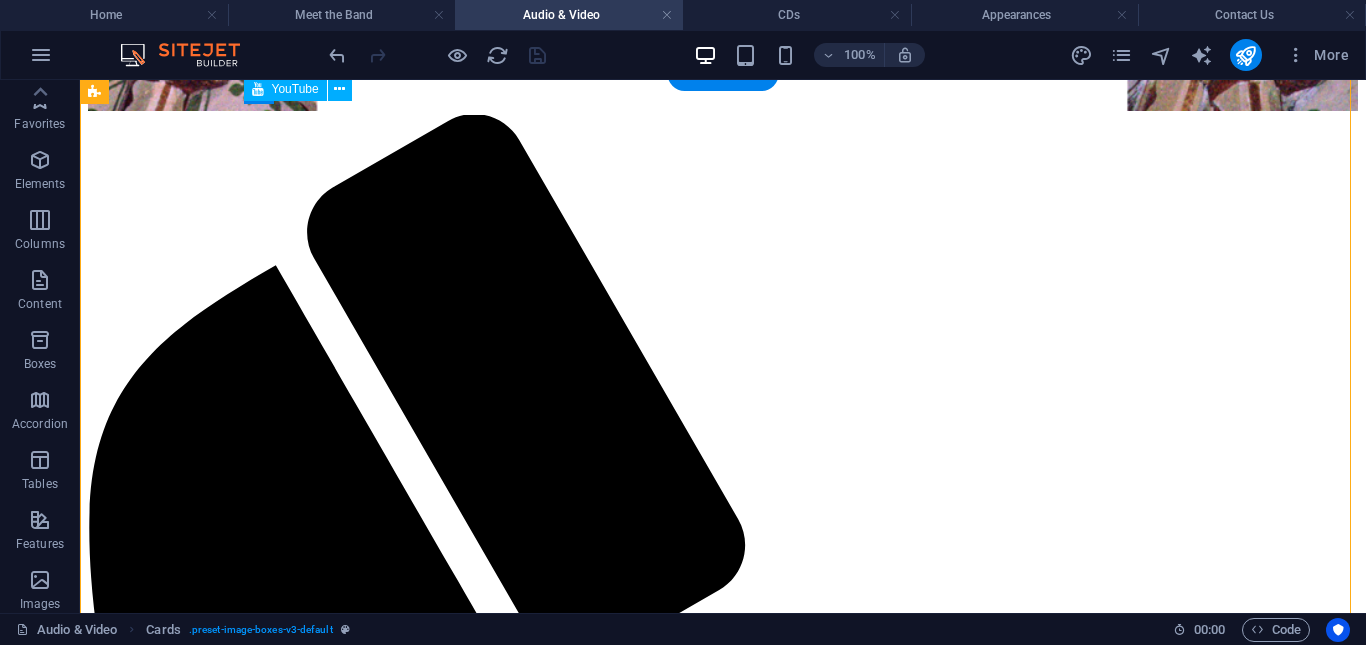 drag, startPoint x: 514, startPoint y: 319, endPoint x: 452, endPoint y: 321, distance: 62.03225 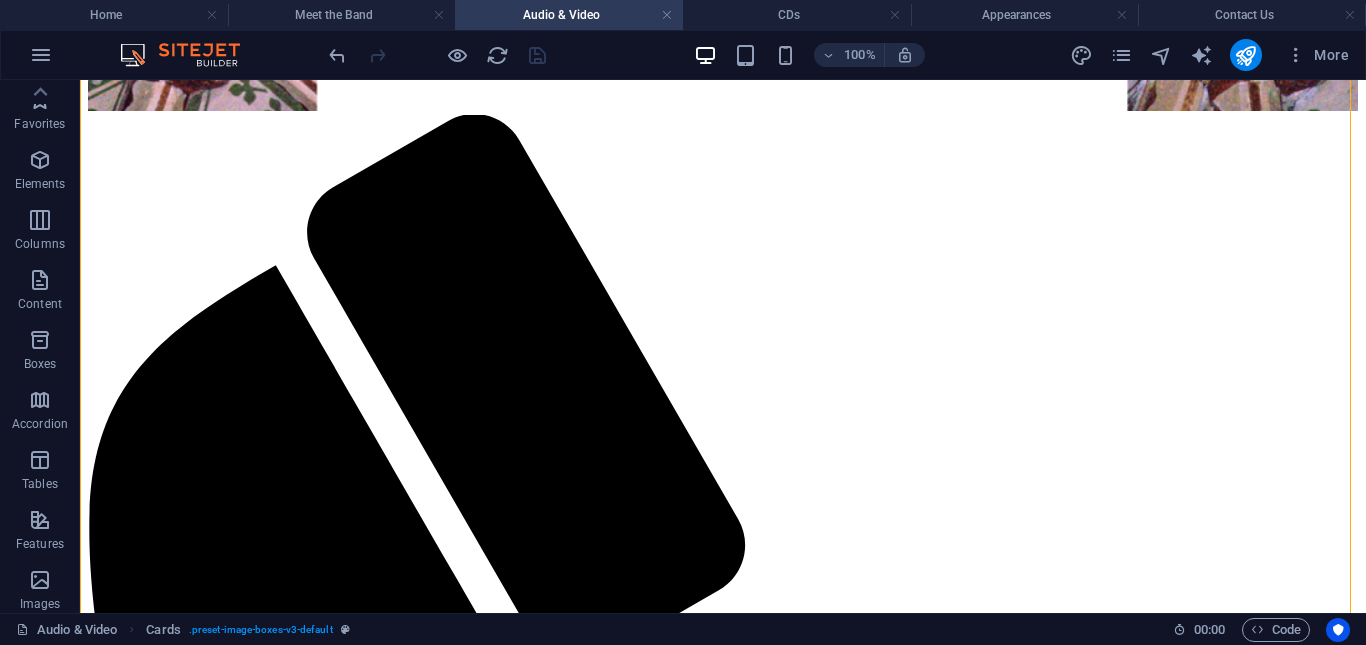 click on "100% More" at bounding box center [841, 55] 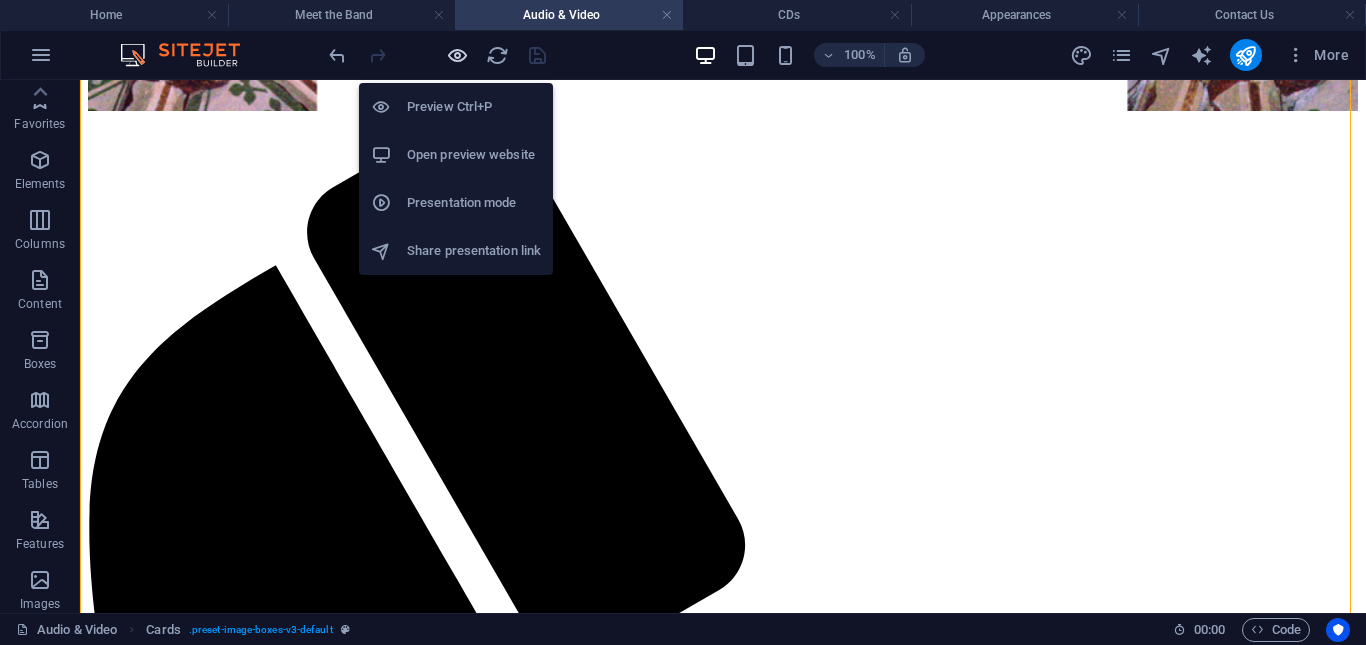 click at bounding box center (457, 55) 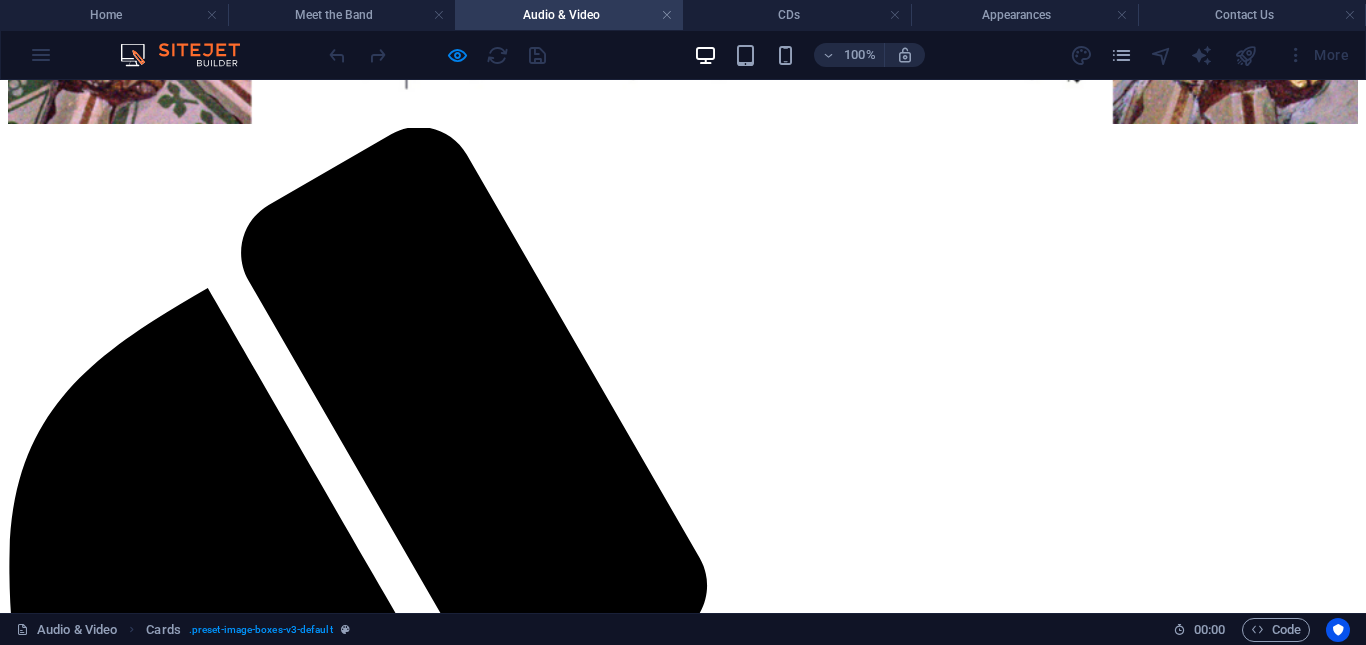 scroll, scrollTop: 0, scrollLeft: 0, axis: both 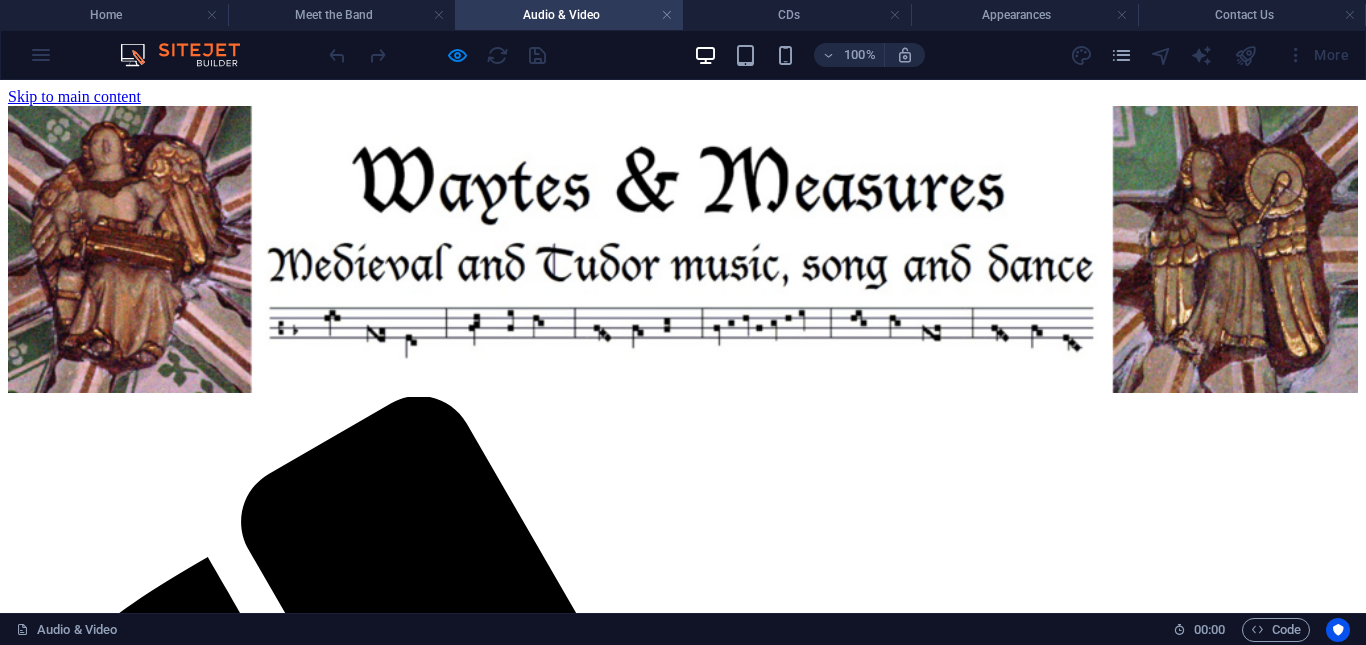 click at bounding box center [683, 251] 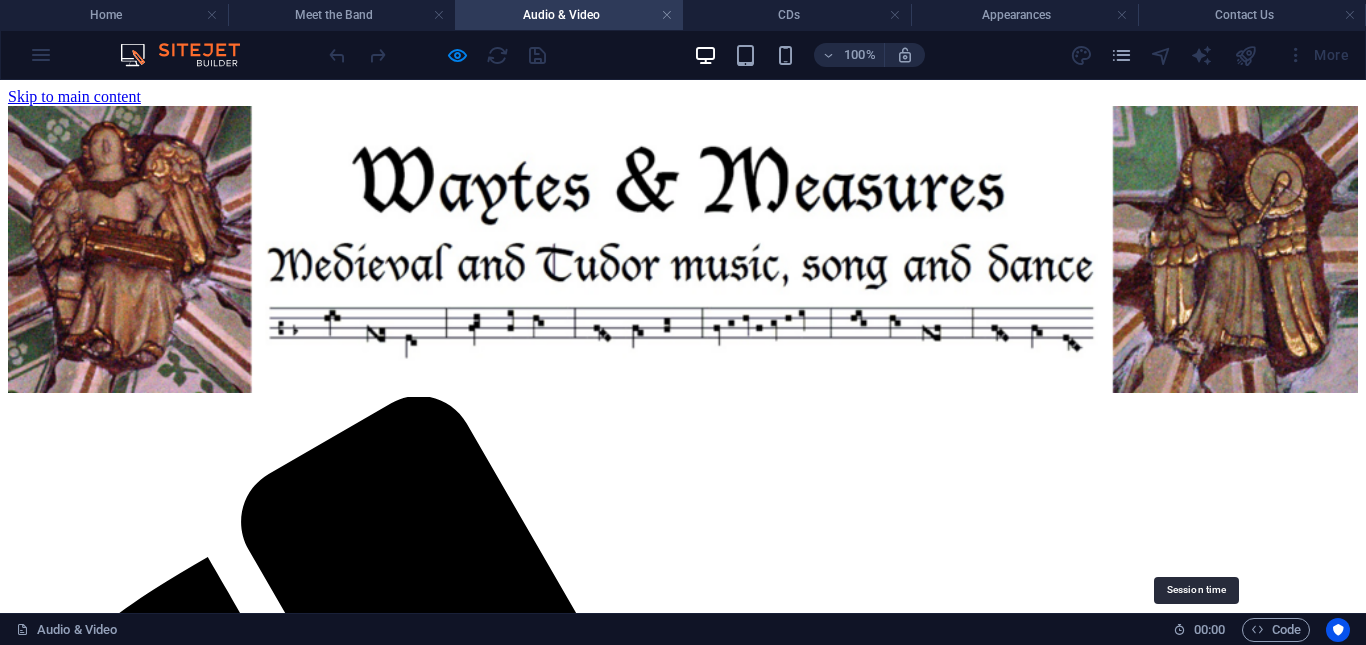 click at bounding box center (1179, 629) 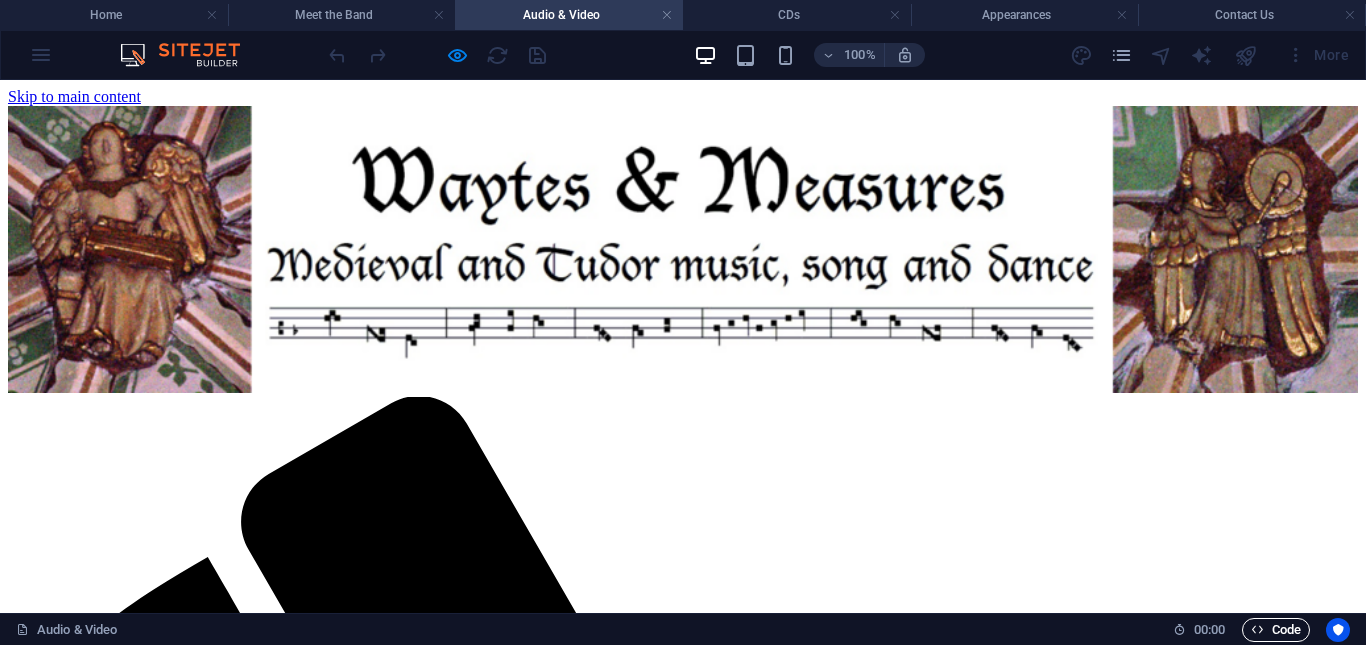 click at bounding box center (1257, 629) 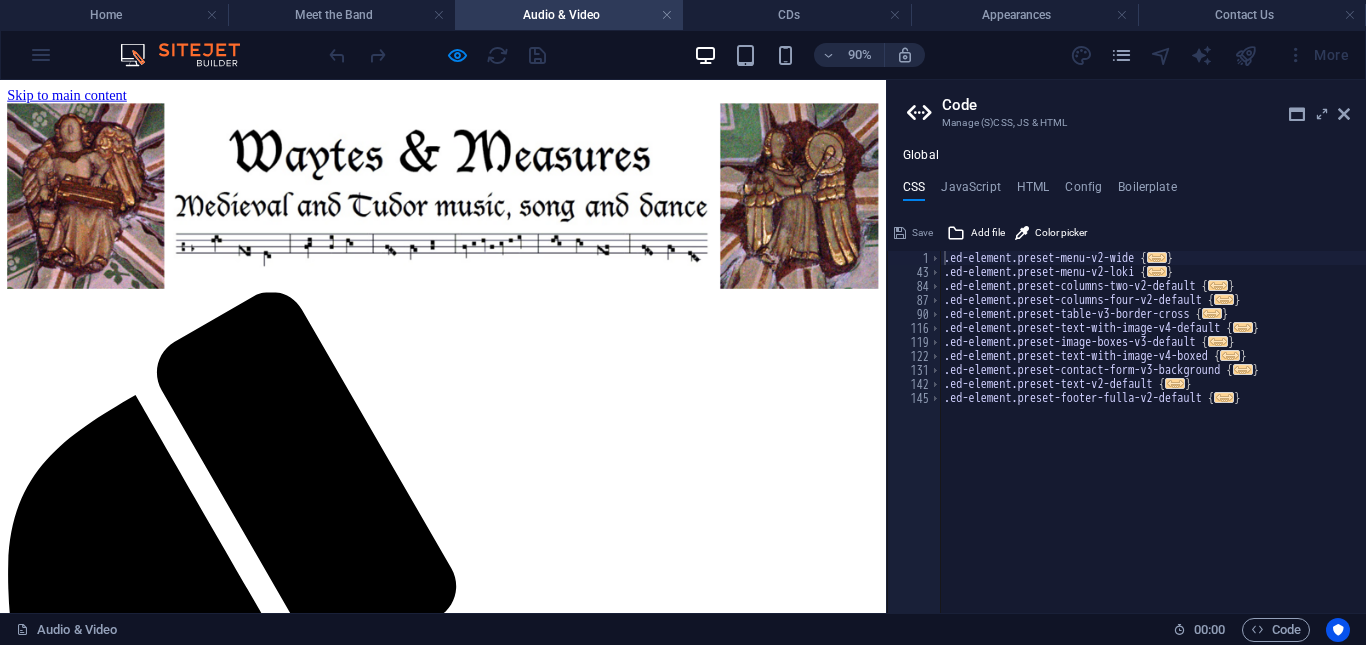 click on "Audio & Video" at bounding box center (586, 630) 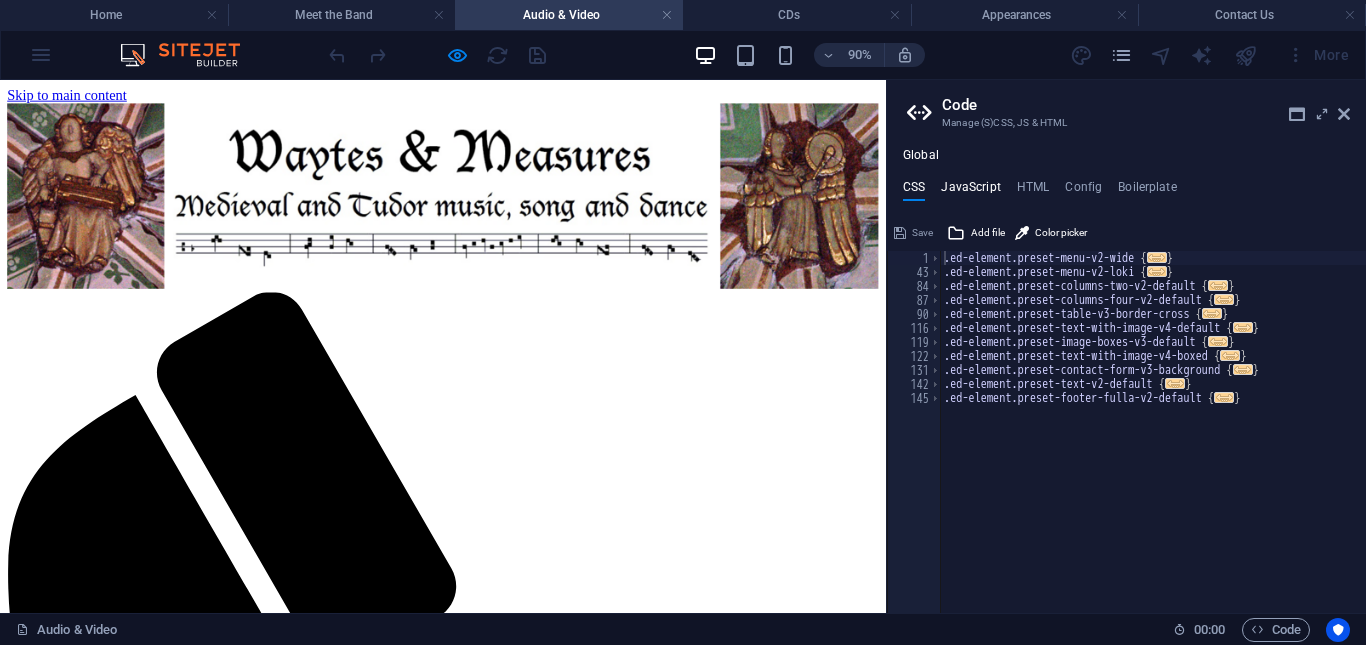 click on "JavaScript" at bounding box center (970, 191) 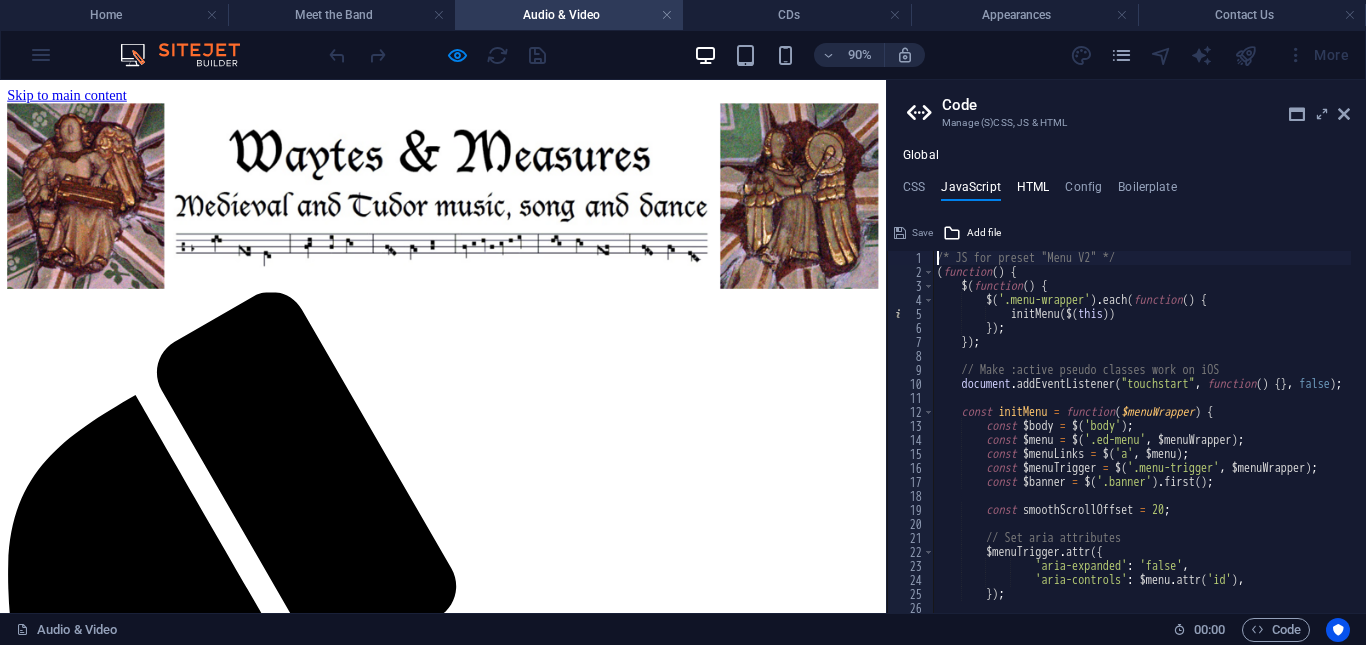 click on "HTML" at bounding box center (1033, 191) 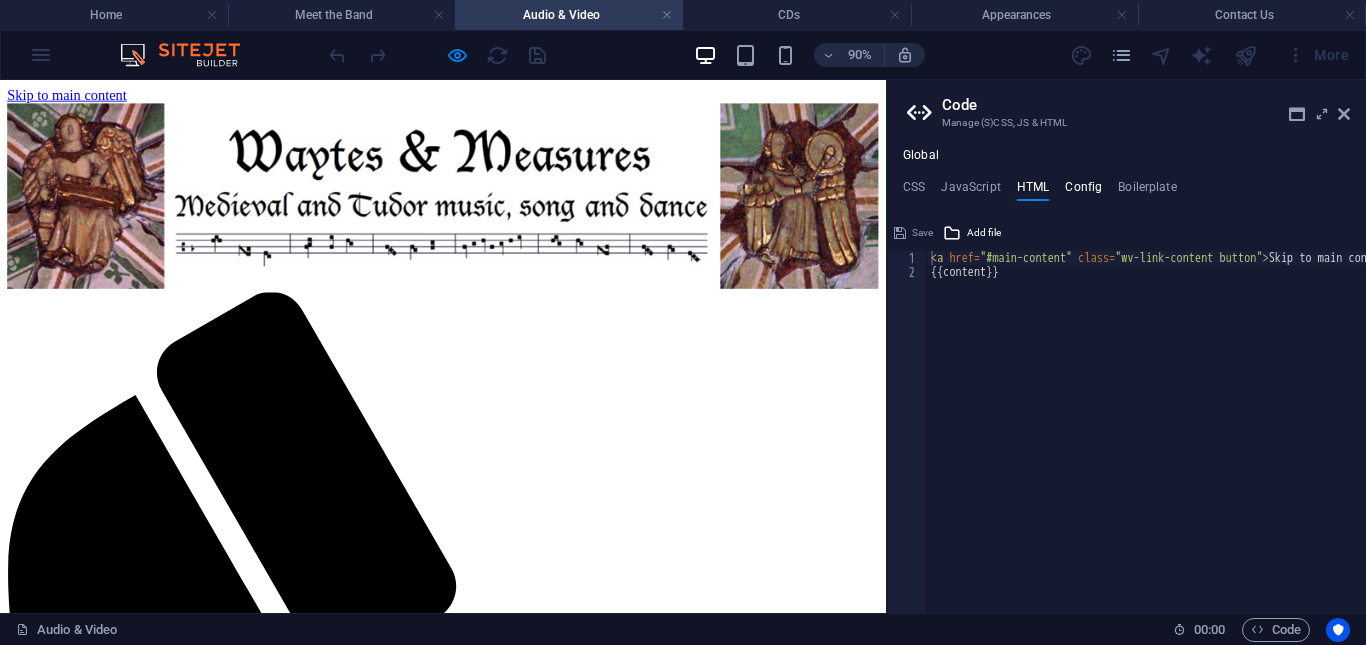 click on "Config" at bounding box center (1083, 191) 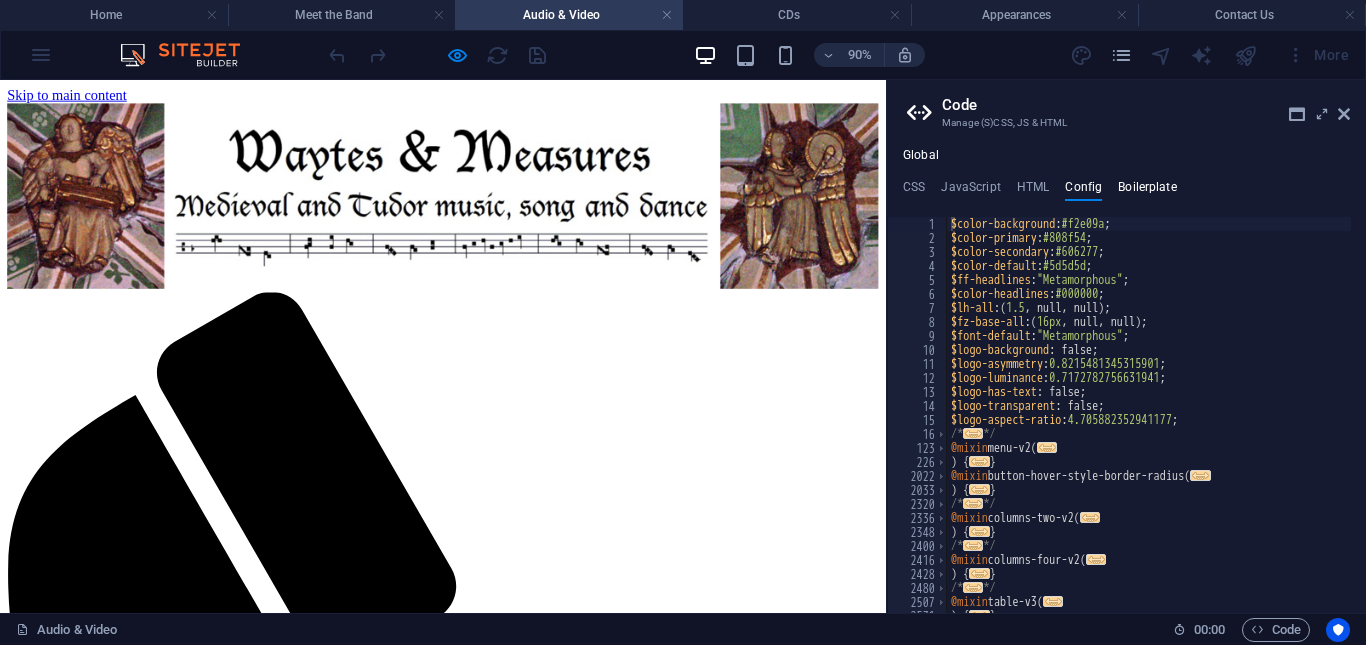 click on "Boilerplate" at bounding box center [1147, 191] 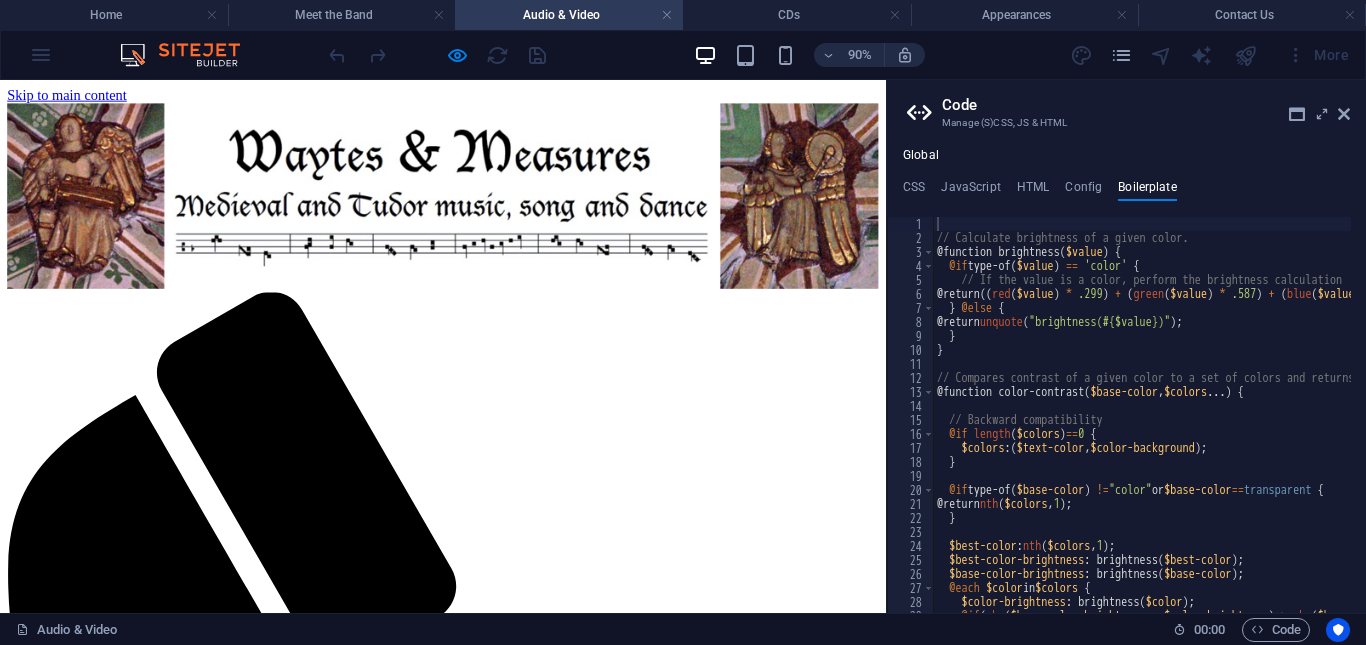 click on "Boilerplate" at bounding box center [1147, 191] 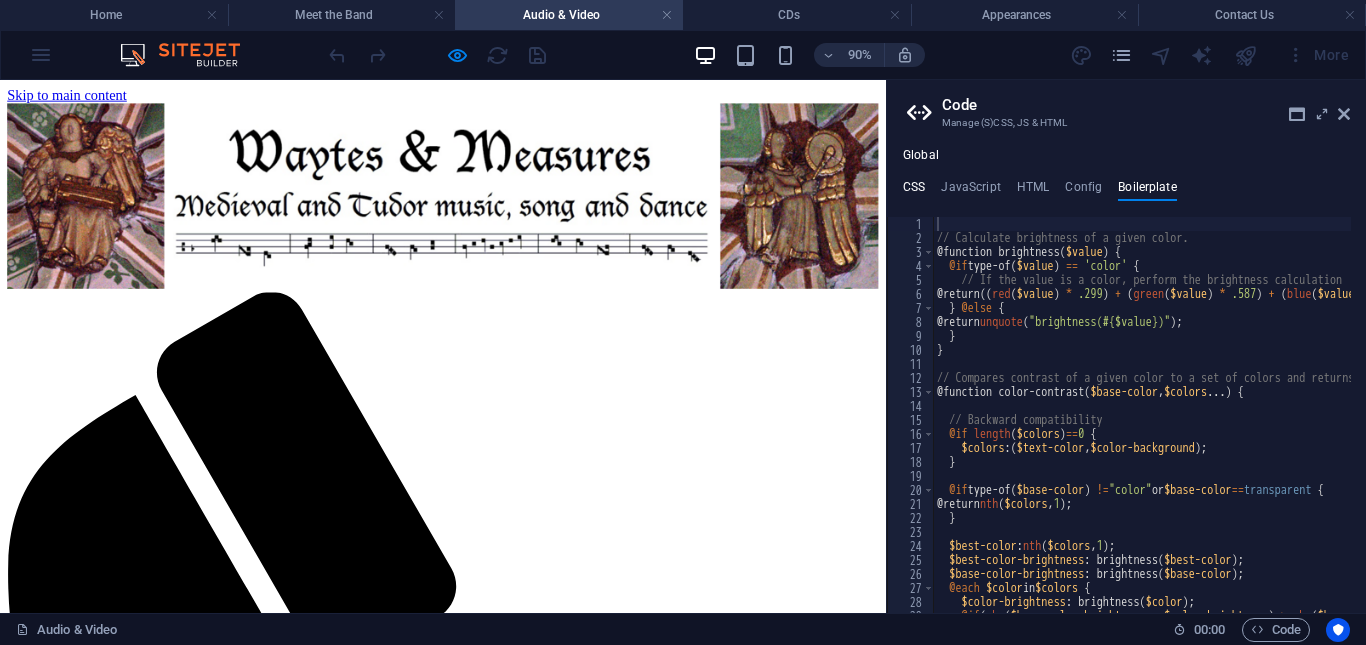click on "CSS" at bounding box center [914, 191] 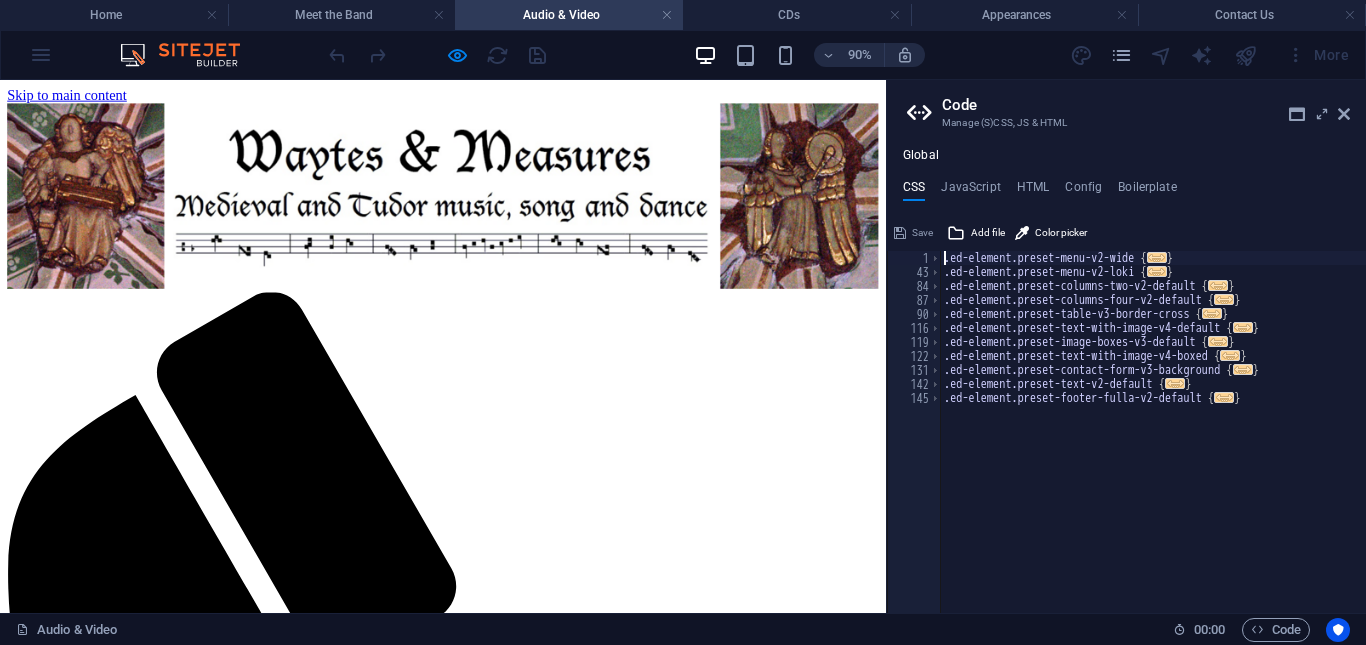 click on ".ed-element.preset-menu-v2-wide   { ... } .ed-element.preset-menu-v2-loki   { ... } .ed-element.preset-columns-two-v2-default   { ... } .ed-element.preset-columns-four-v2-default   { ... } .ed-element.preset-table-v3-border-cross   { ... } .ed-element.preset-text-with-image-v4-default   { ... } .ed-element.preset-image-boxes-v3-default   { ... } .ed-element.preset-text-with-image-v4-boxed   { ... } .ed-element.preset-contact-form-v3-background   { ... } .ed-element.preset-text-v2-default   { ... } .ed-element.preset-footer-fulla-v2-default   { ... }" at bounding box center [1153, 446] 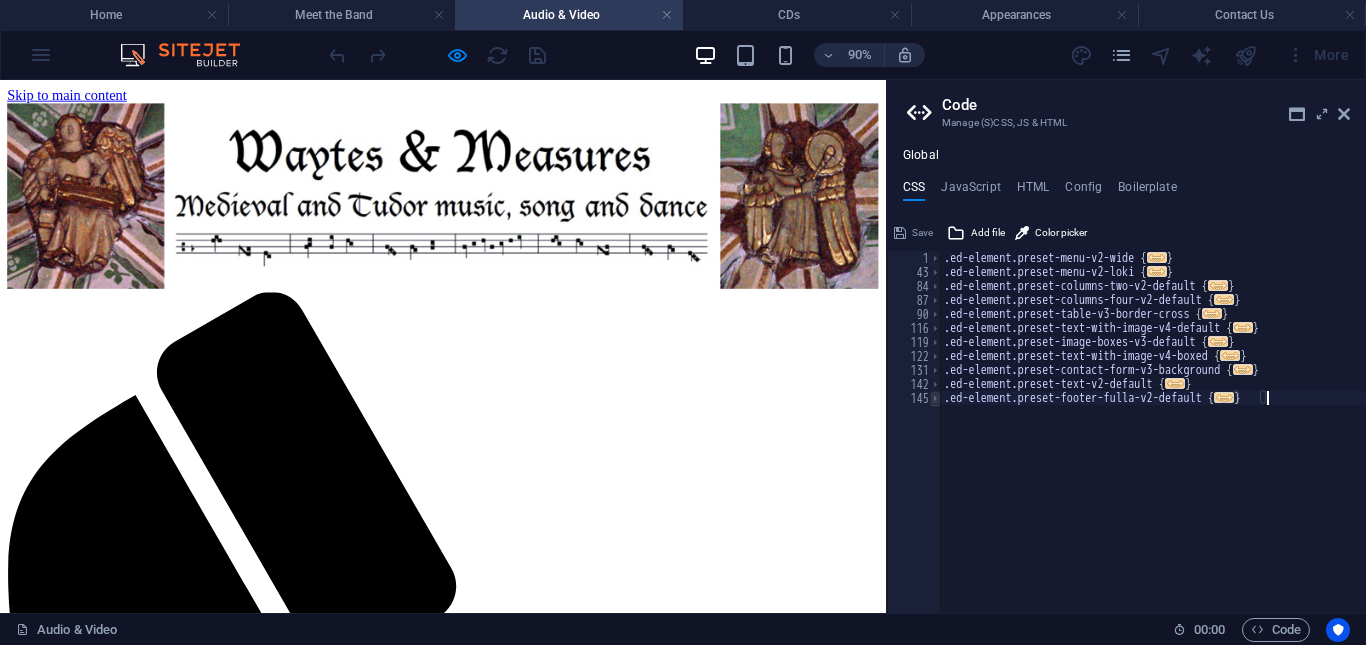 click at bounding box center (935, 398) 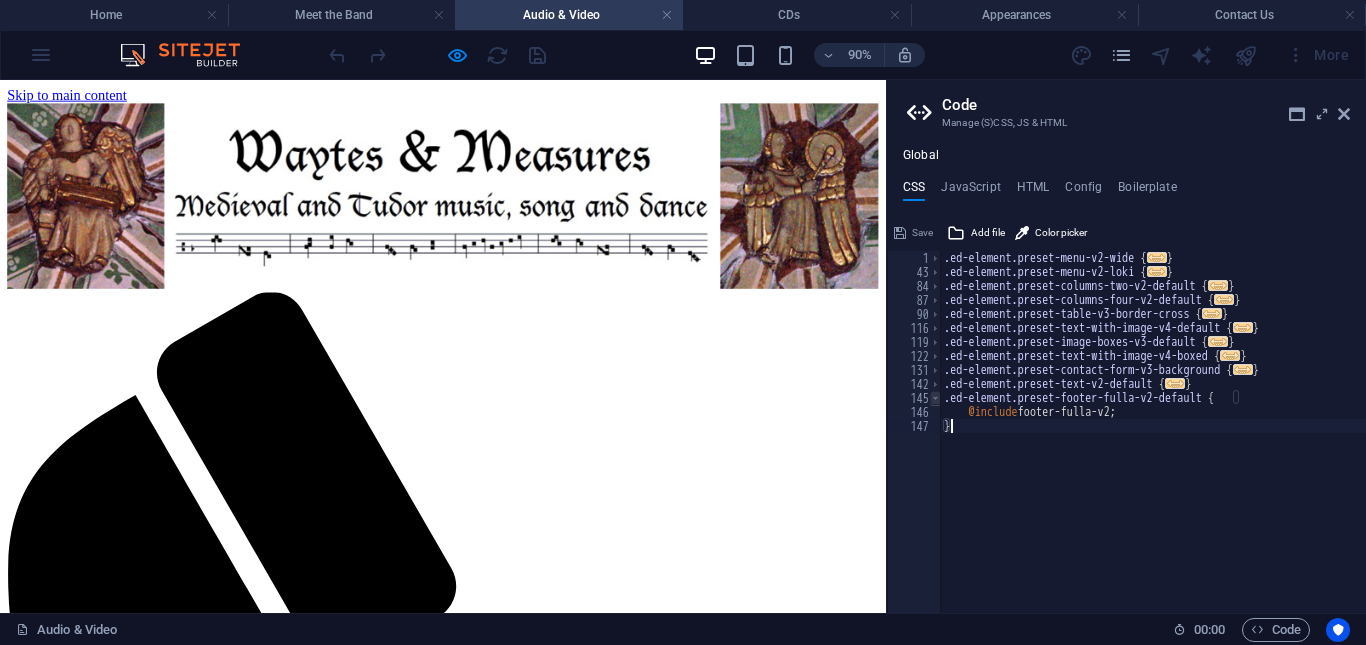 click at bounding box center (935, 398) 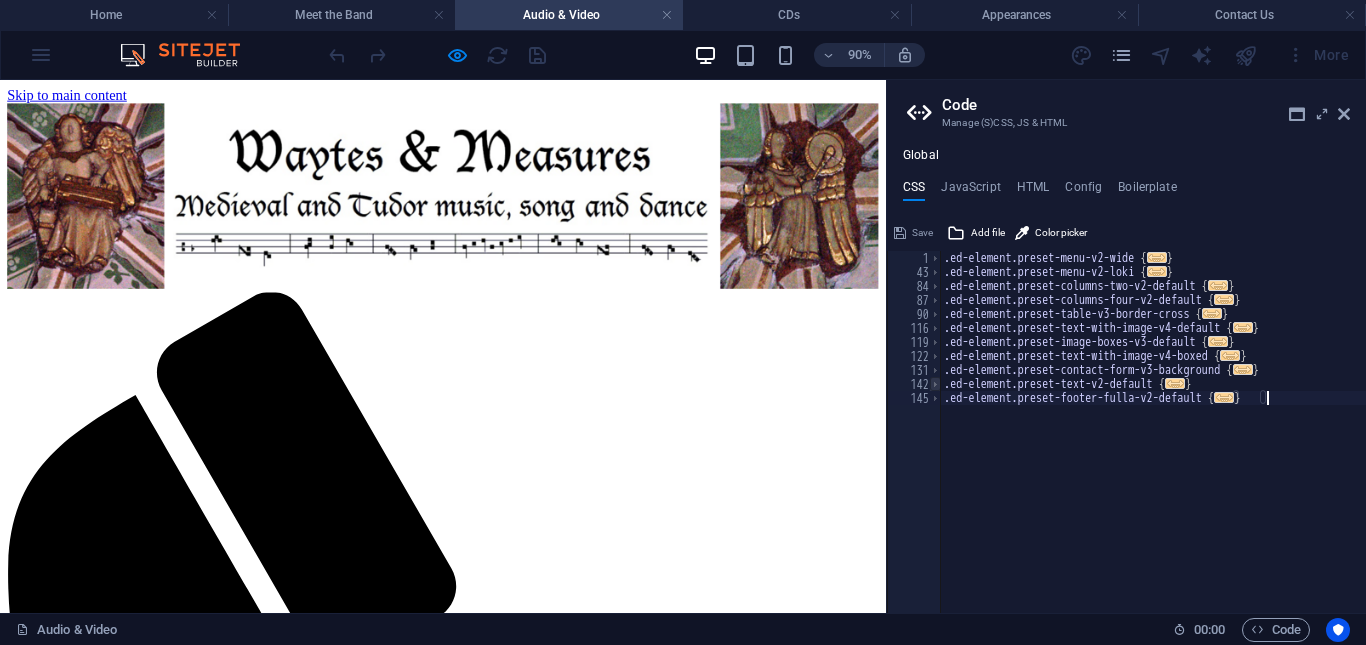 click at bounding box center [935, 384] 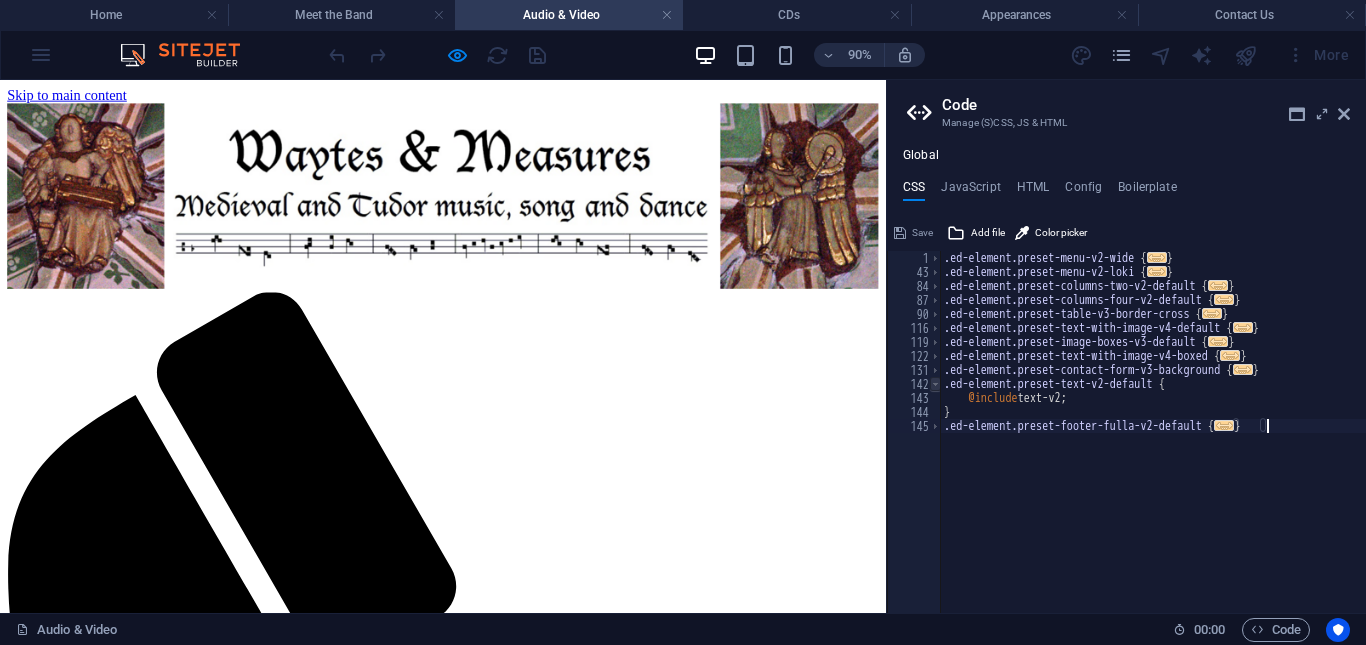 click at bounding box center (935, 384) 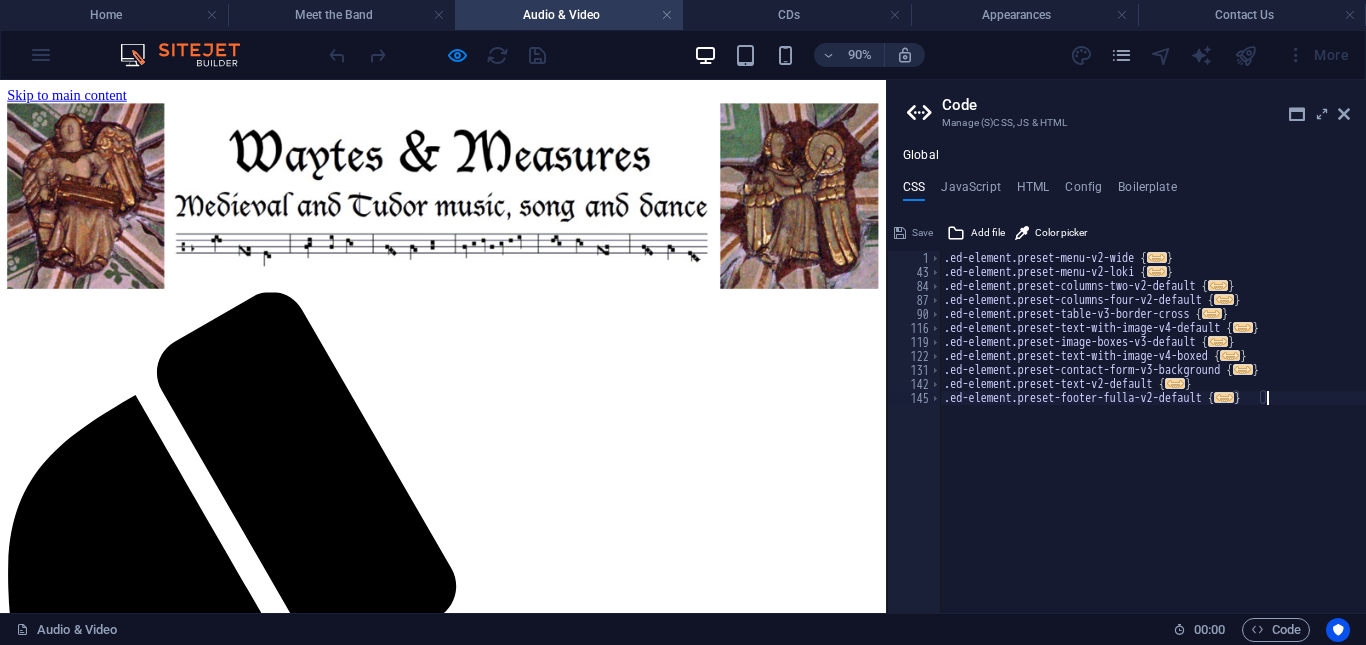 click on ".ed-element.preset-menu-v2-wide   { ... } .ed-element.preset-menu-v2-loki   { ... } .ed-element.preset-columns-two-v2-default   { ... } .ed-element.preset-columns-four-v2-default   { ... } .ed-element.preset-table-v3-border-cross   { ... } .ed-element.preset-text-with-image-v4-default   { ... } .ed-element.preset-image-boxes-v3-default   { ... } .ed-element.preset-text-with-image-v4-boxed   { ... } .ed-element.preset-contact-form-v3-background   { ... } .ed-element.preset-text-v2-default   { ... } .ed-element.preset-footer-fulla-v2-default   { ... }" at bounding box center (1153, 446) 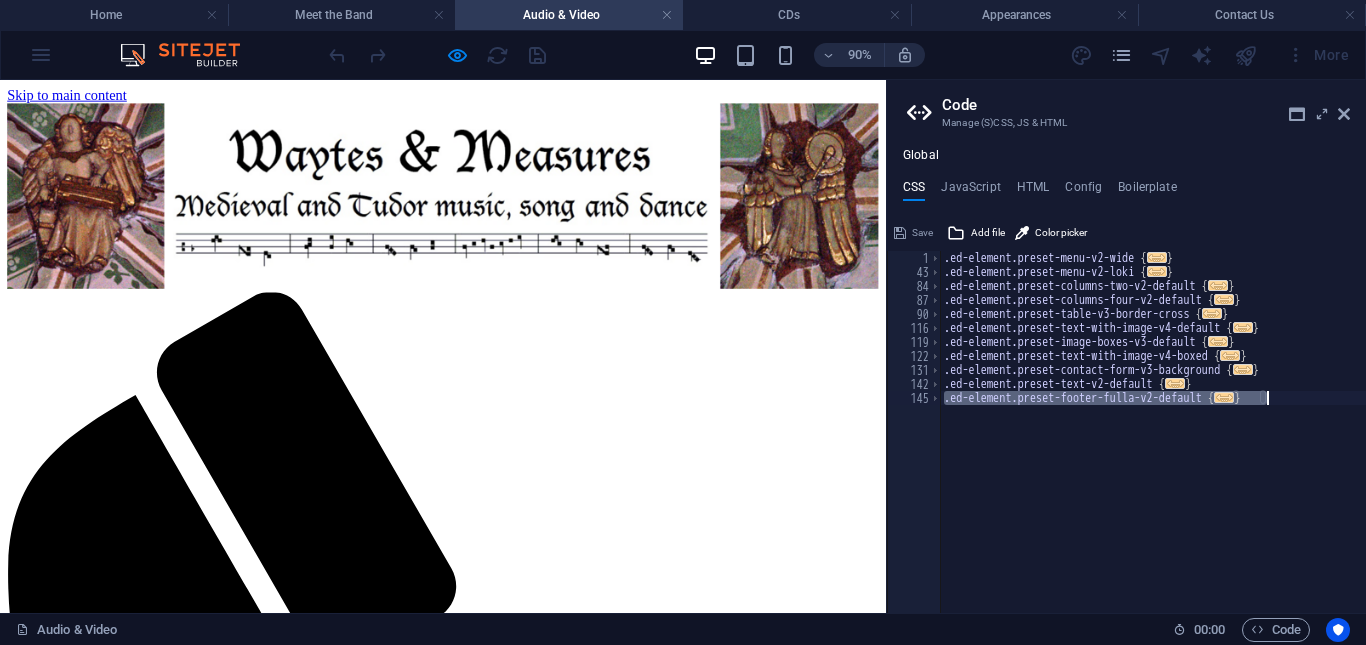 click on ".ed-element.preset-menu-v2-wide   { ... } .ed-element.preset-menu-v2-loki   { ... } .ed-element.preset-columns-two-v2-default   { ... } .ed-element.preset-columns-four-v2-default   { ... } .ed-element.preset-table-v3-border-cross   { ... } .ed-element.preset-text-with-image-v4-default   { ... } .ed-element.preset-image-boxes-v3-default   { ... } .ed-element.preset-text-with-image-v4-boxed   { ... } .ed-element.preset-contact-form-v3-background   { ... } .ed-element.preset-text-v2-default   { ... } .ed-element.preset-footer-fulla-v2-default   { ... }" at bounding box center [1153, 446] 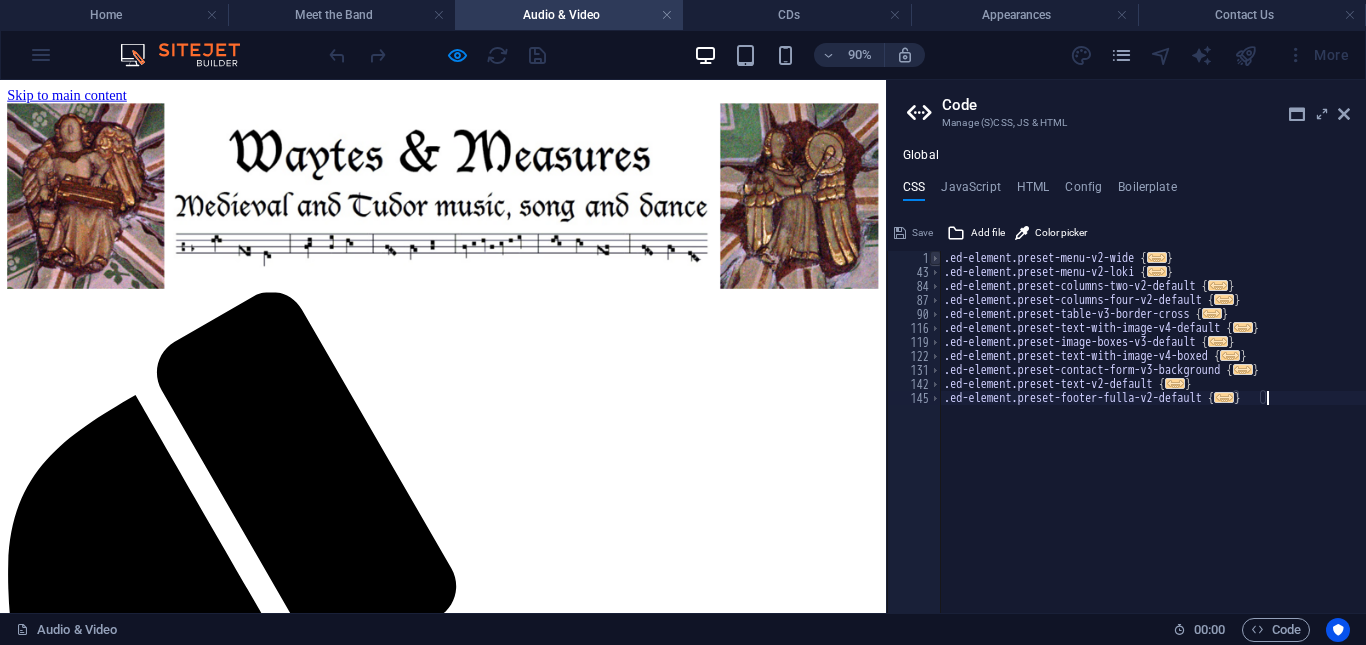 click at bounding box center (935, 258) 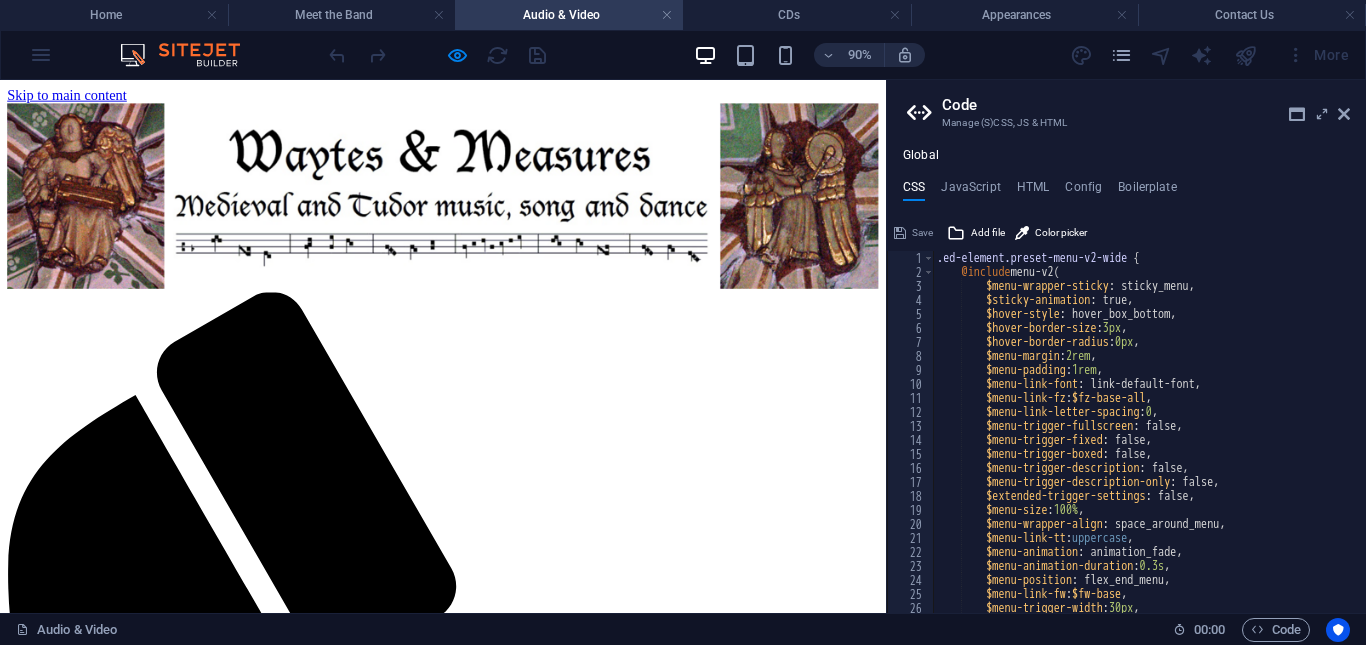 click on "Save Add file Color picker" at bounding box center (1126, 230) 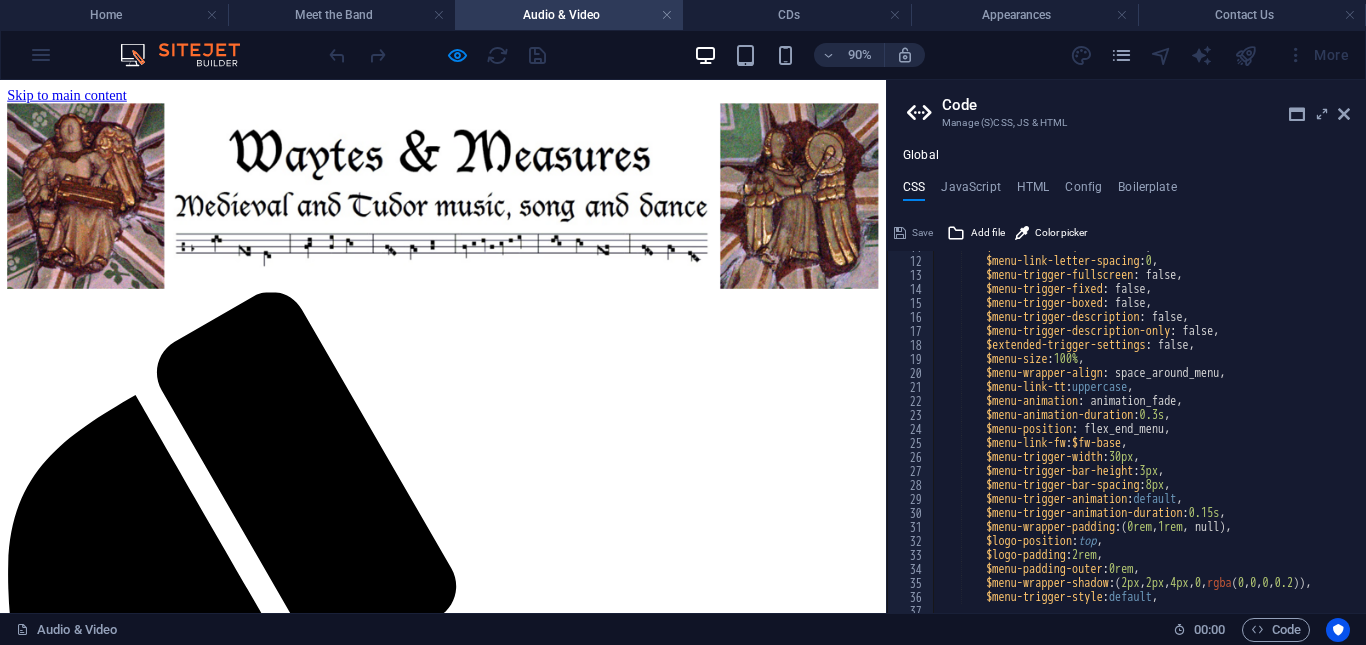 scroll, scrollTop: 156, scrollLeft: 0, axis: vertical 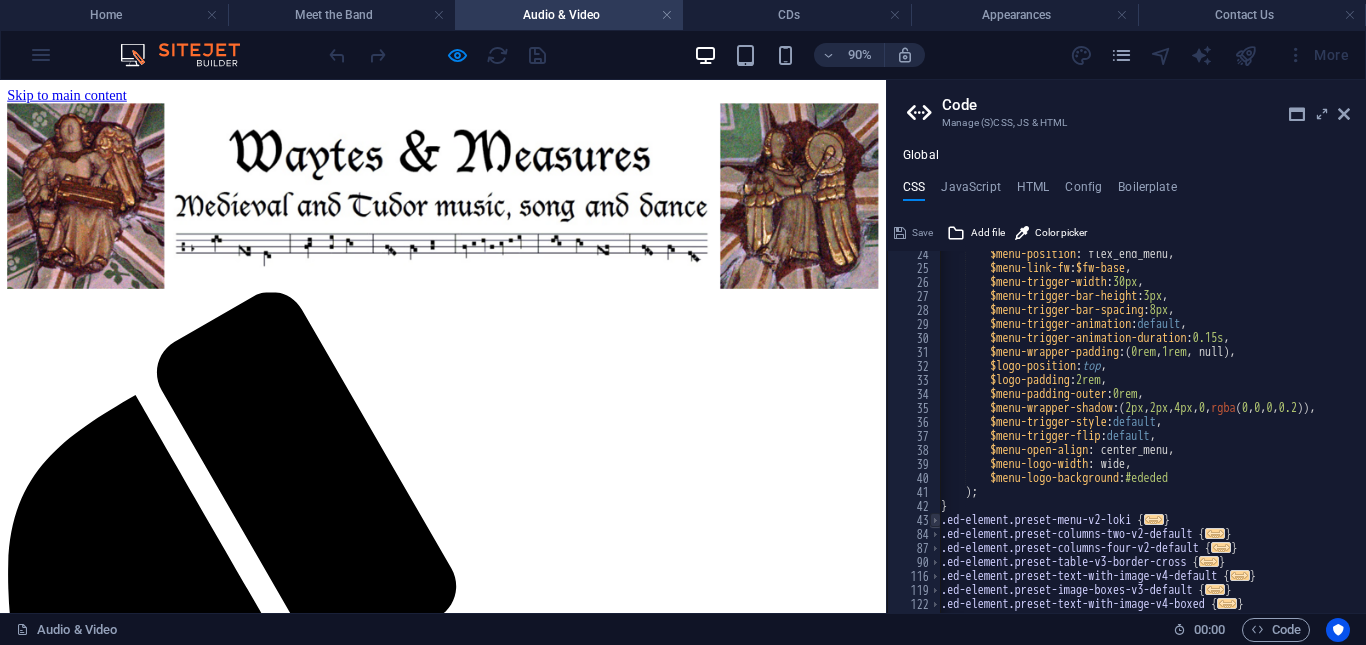 click at bounding box center [935, 520] 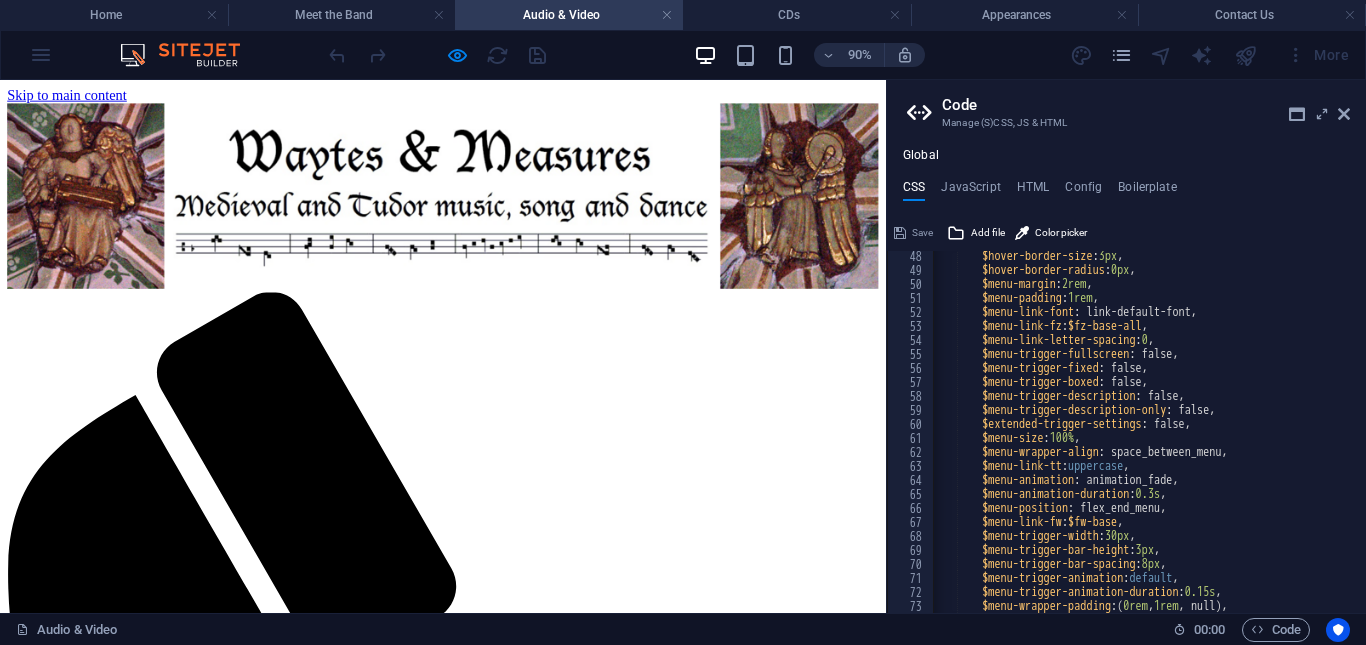 scroll, scrollTop: 670, scrollLeft: 0, axis: vertical 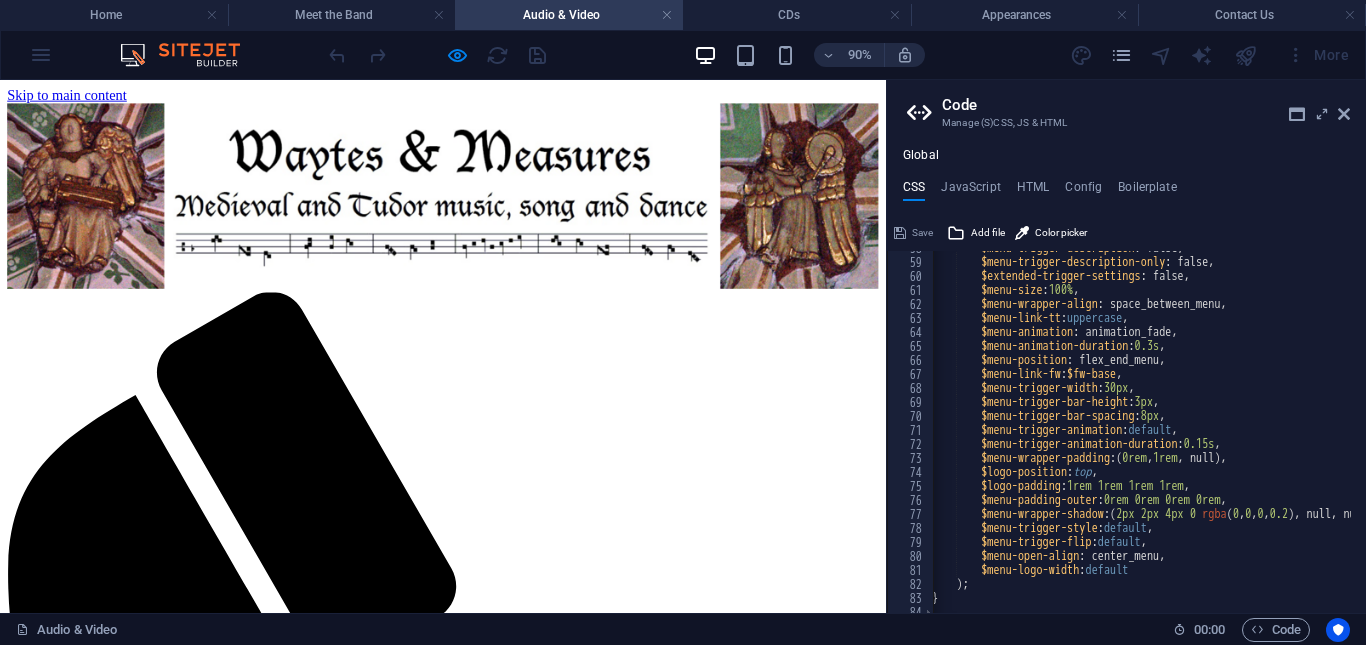 click on "Audio & Video" at bounding box center [586, 630] 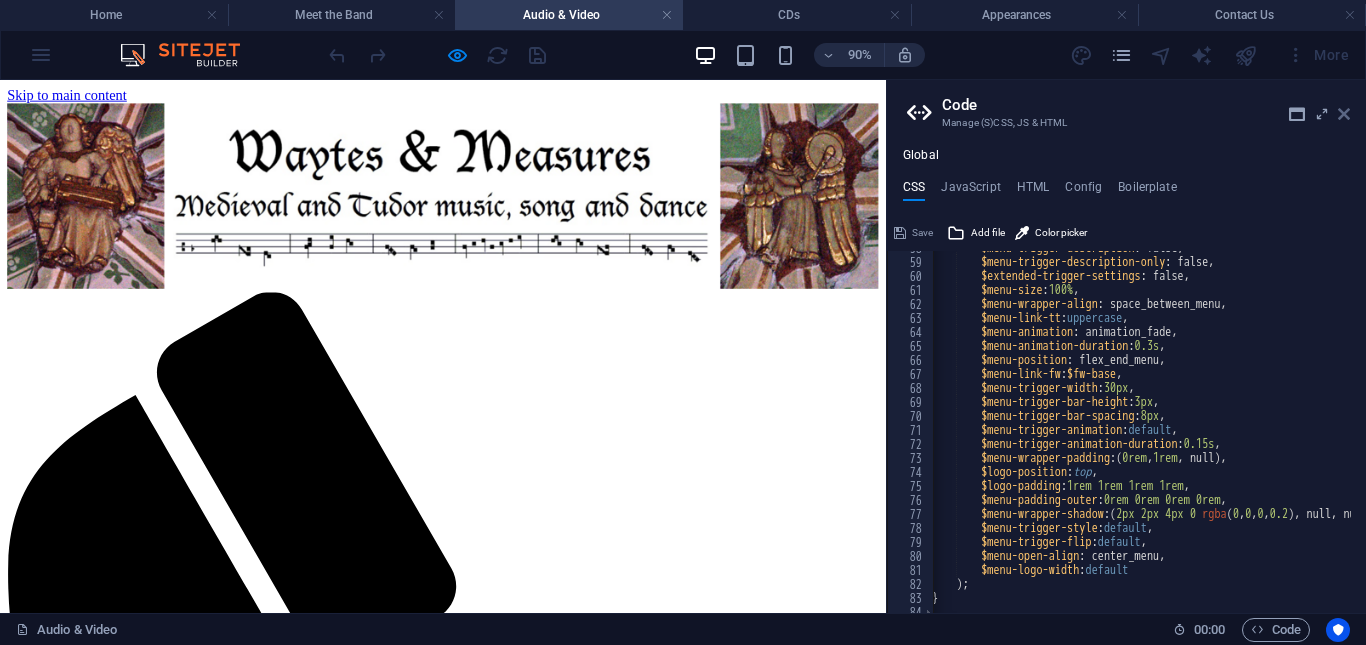 click at bounding box center (1344, 114) 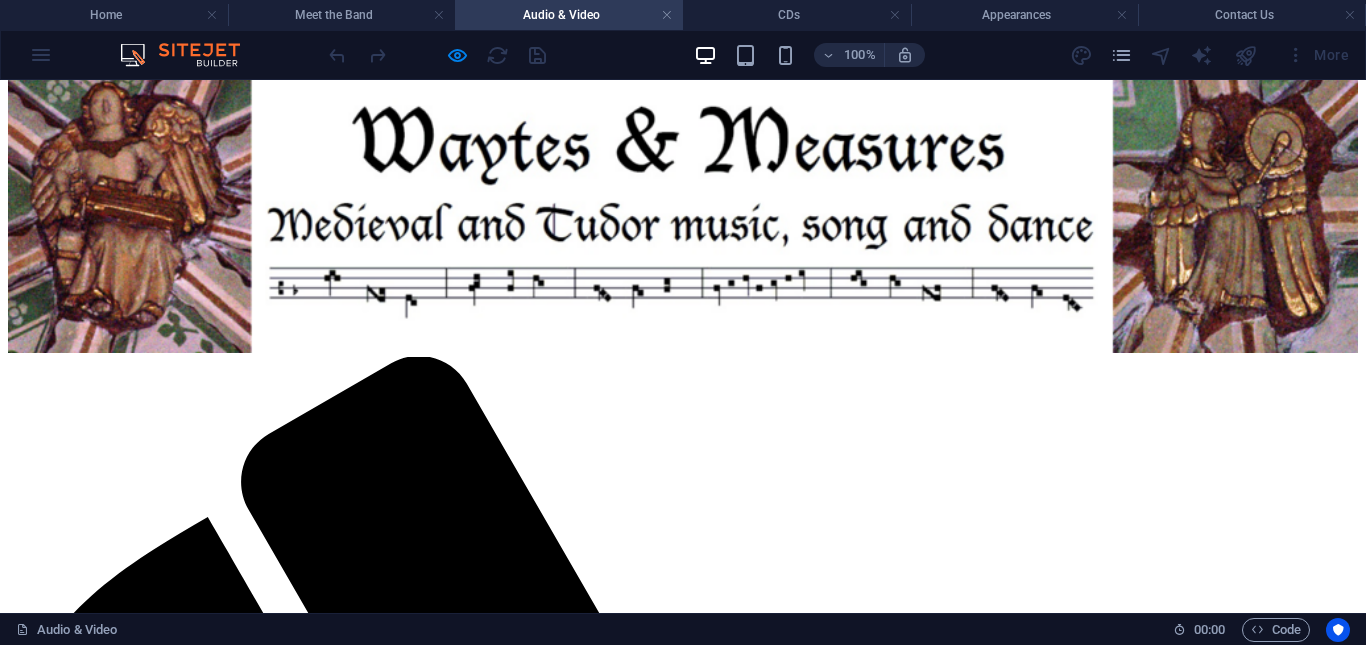 scroll, scrollTop: 0, scrollLeft: 0, axis: both 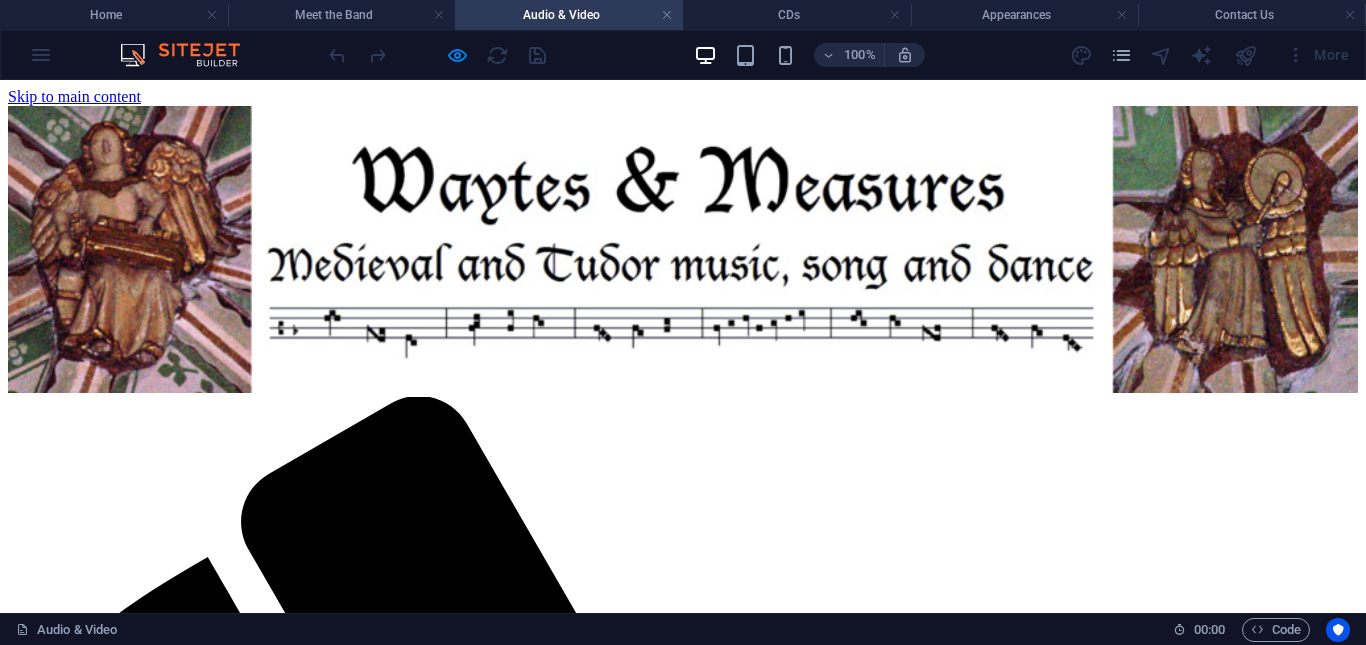 click on "CDs" at bounding box center (62, 2272) 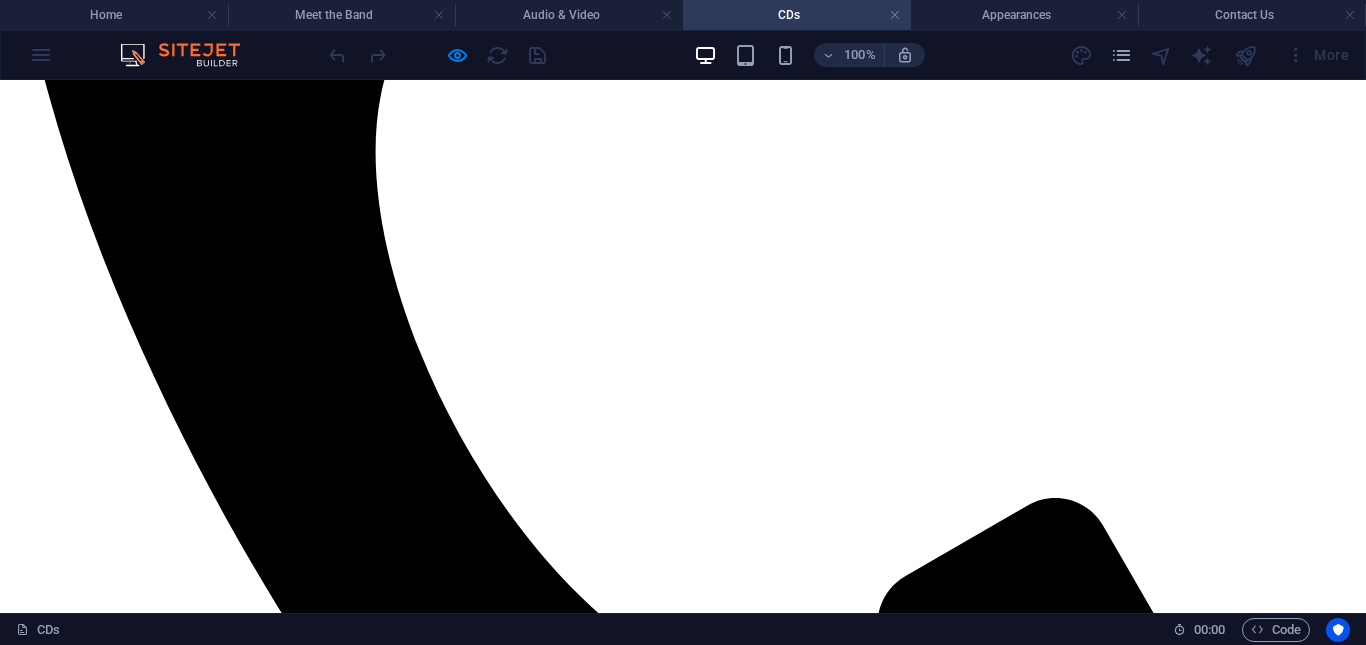 scroll, scrollTop: 995, scrollLeft: 0, axis: vertical 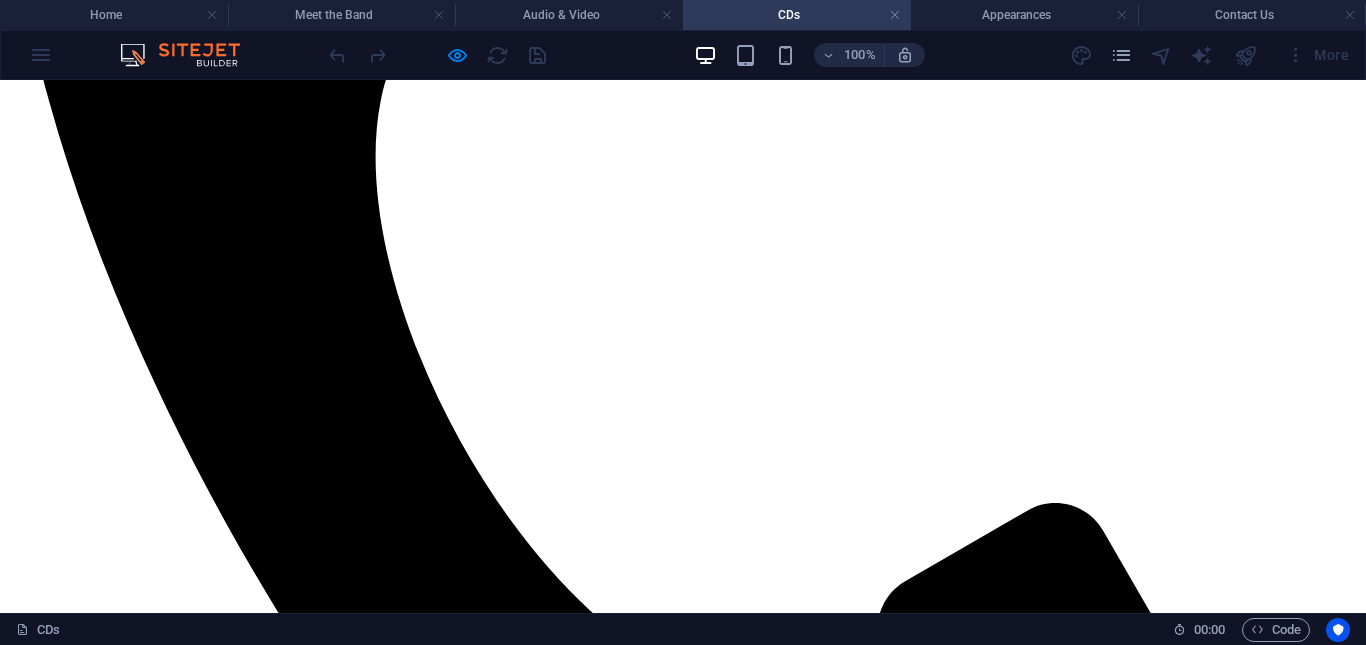 click at bounding box center (683, 5324) 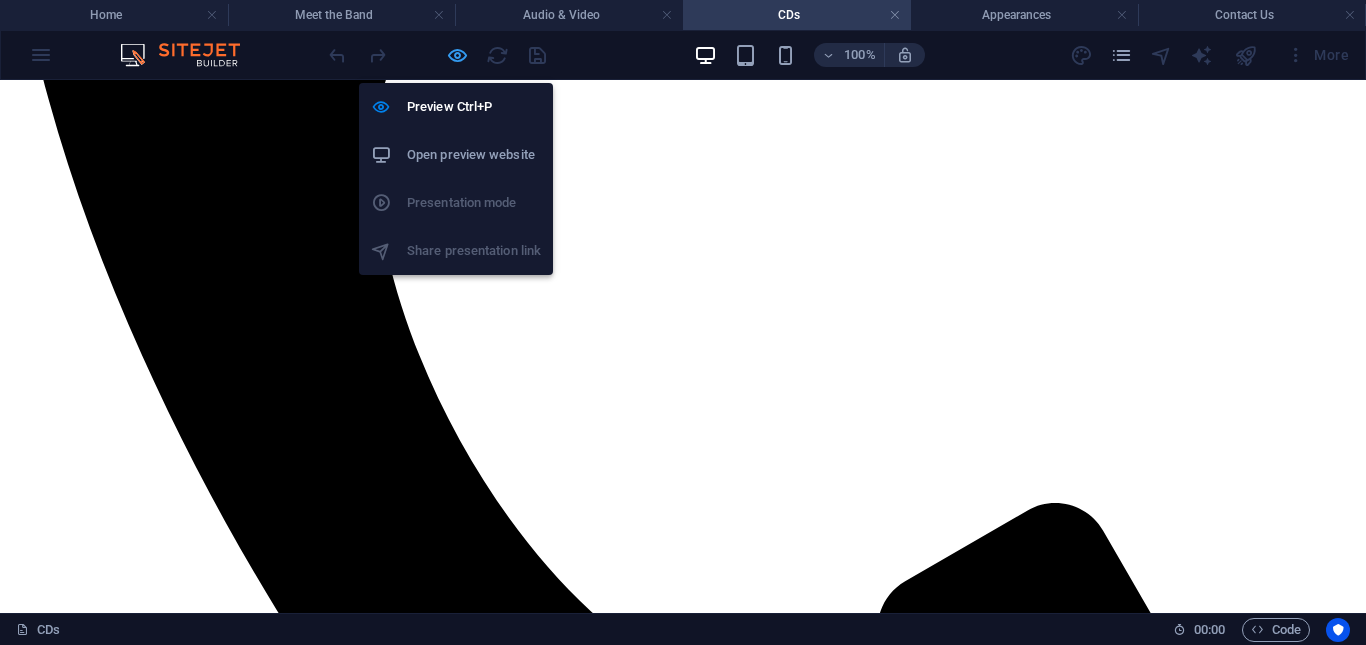click at bounding box center (457, 55) 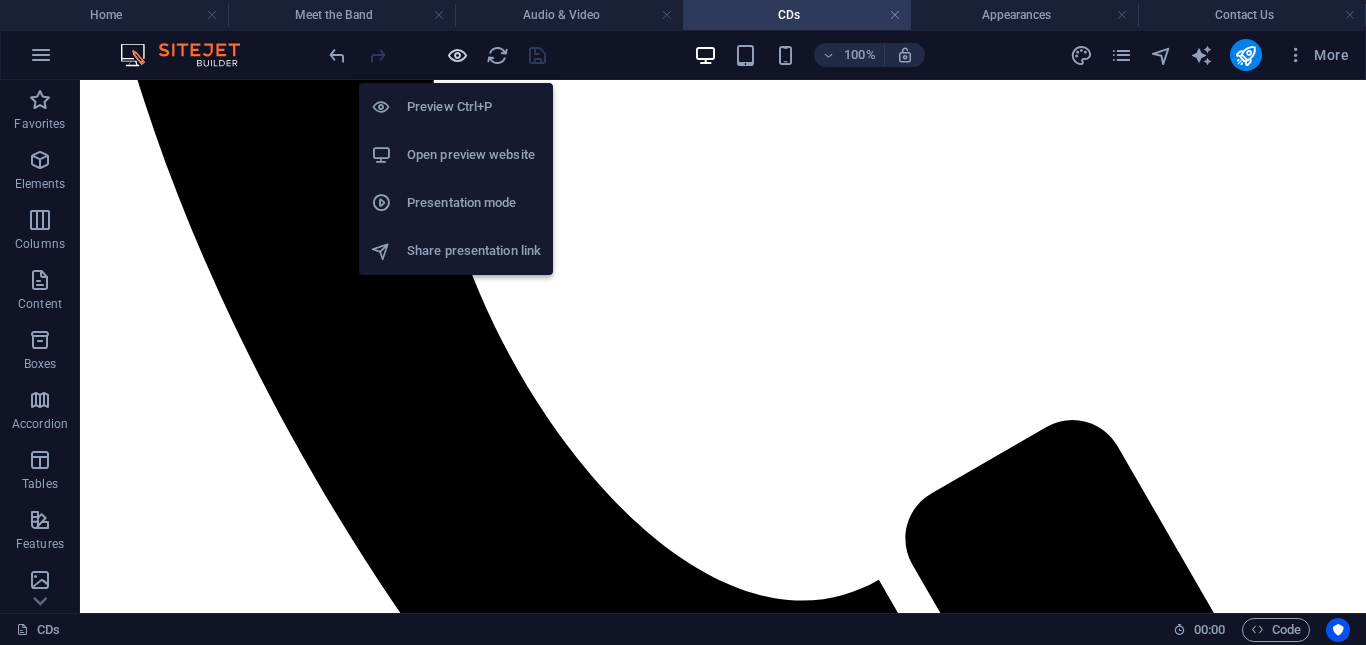 scroll, scrollTop: 982, scrollLeft: 0, axis: vertical 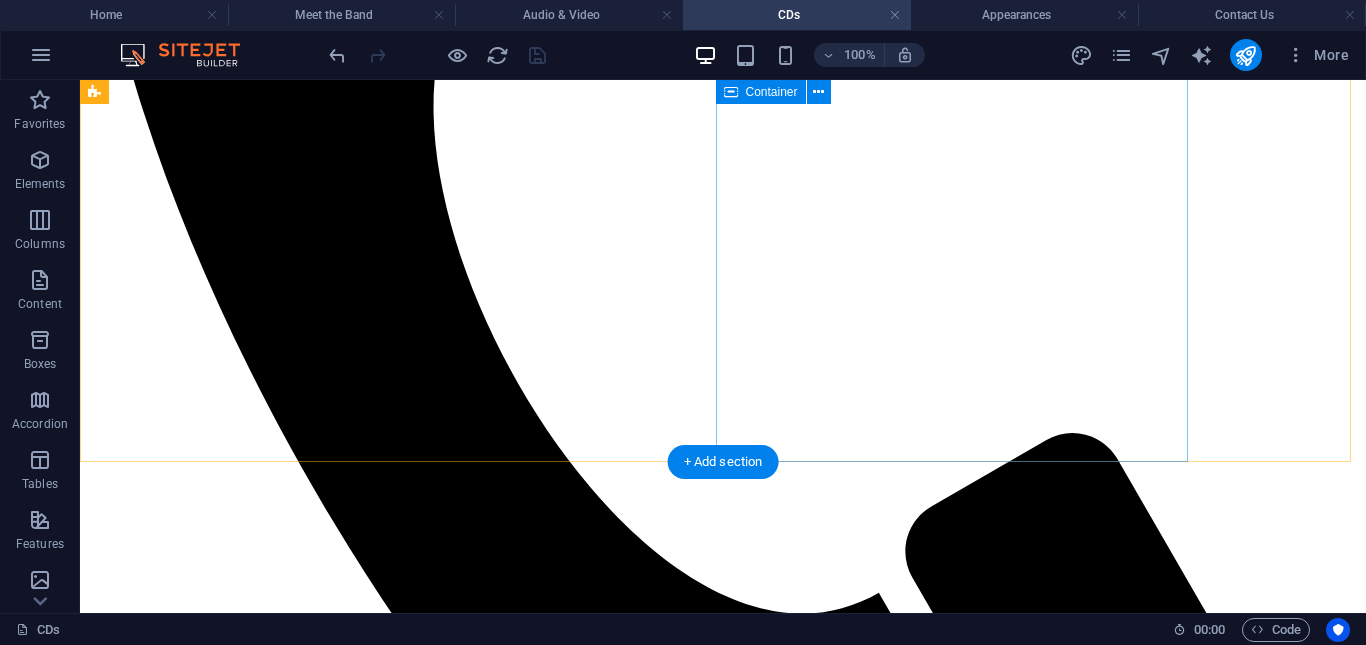 click at bounding box center [723, 5081] 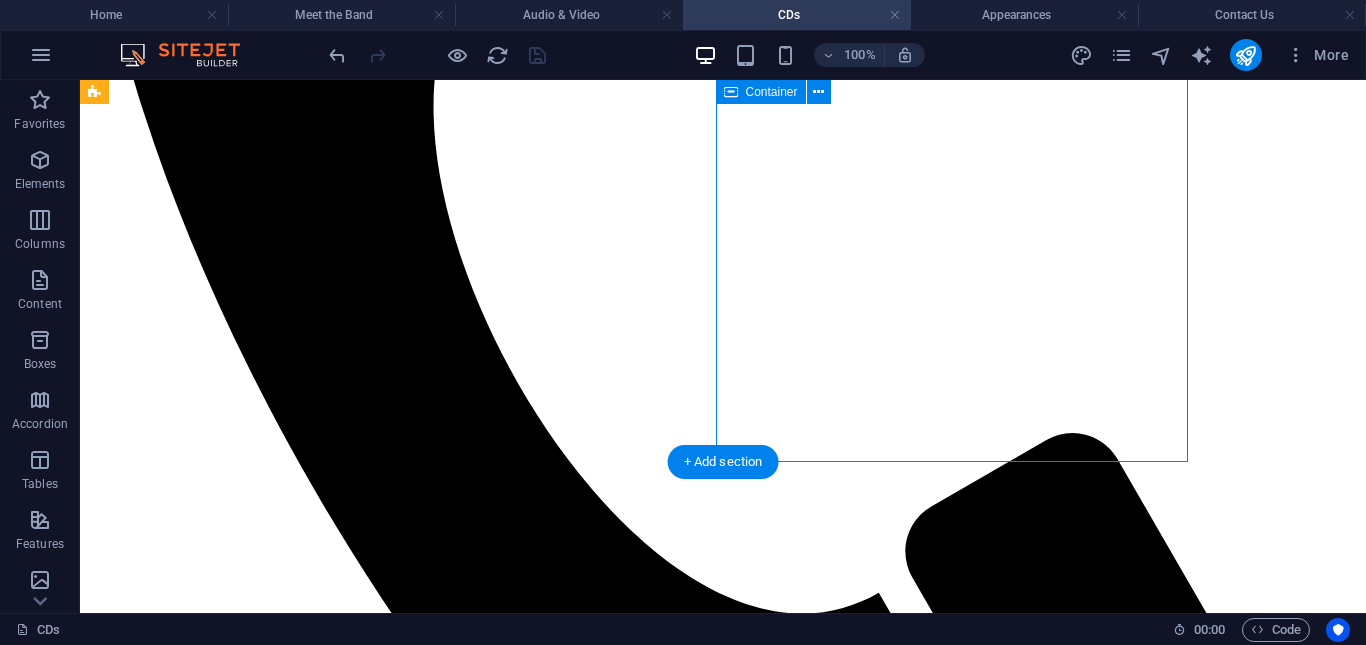 click at bounding box center (723, 5081) 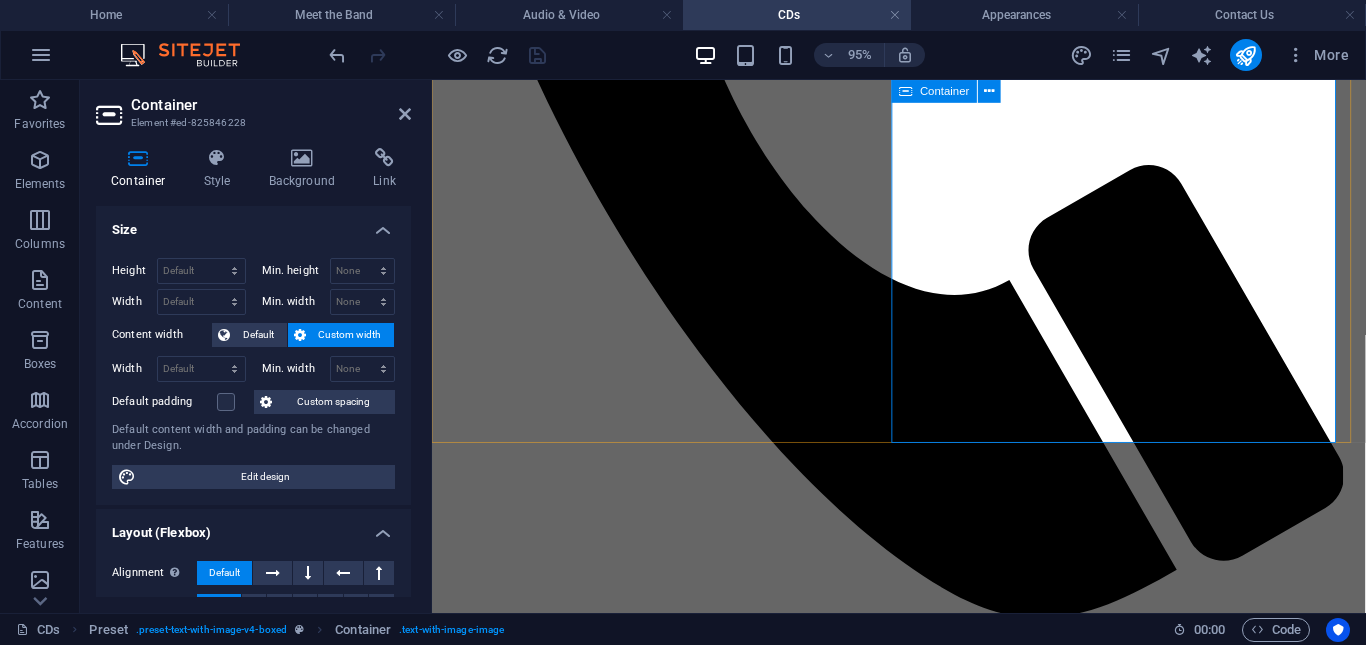 click at bounding box center [923, 4182] 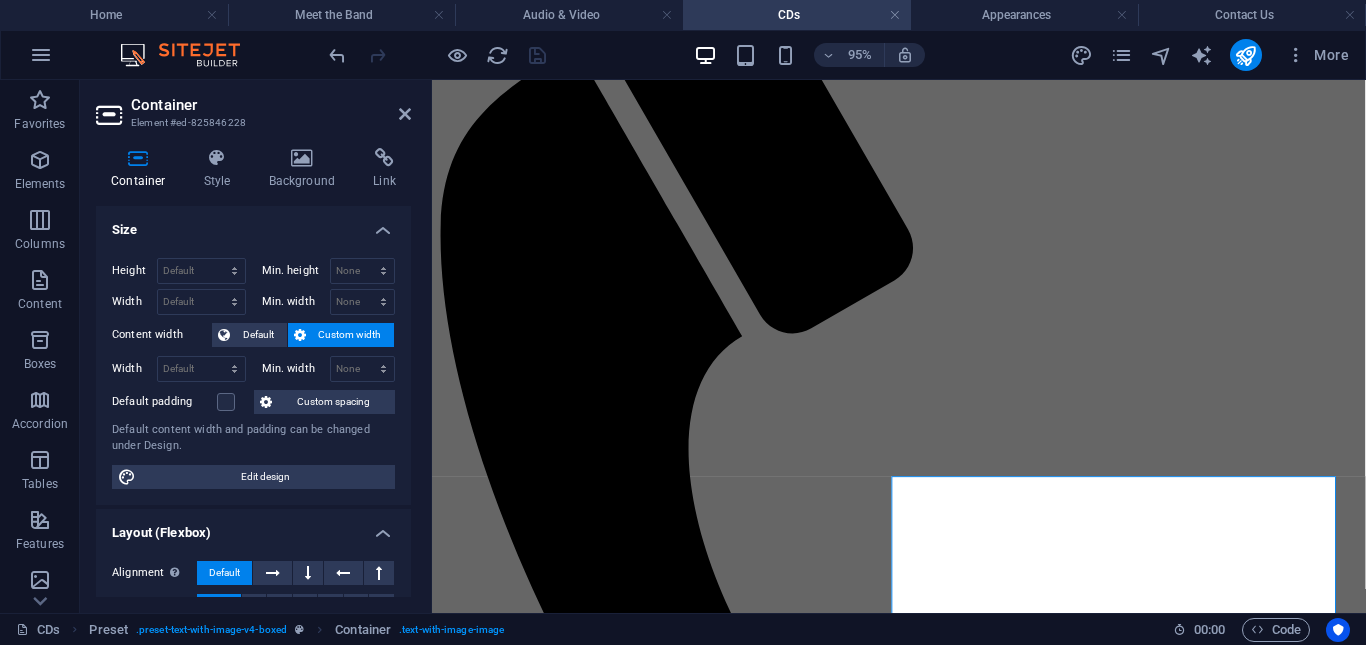 scroll, scrollTop: 0, scrollLeft: 0, axis: both 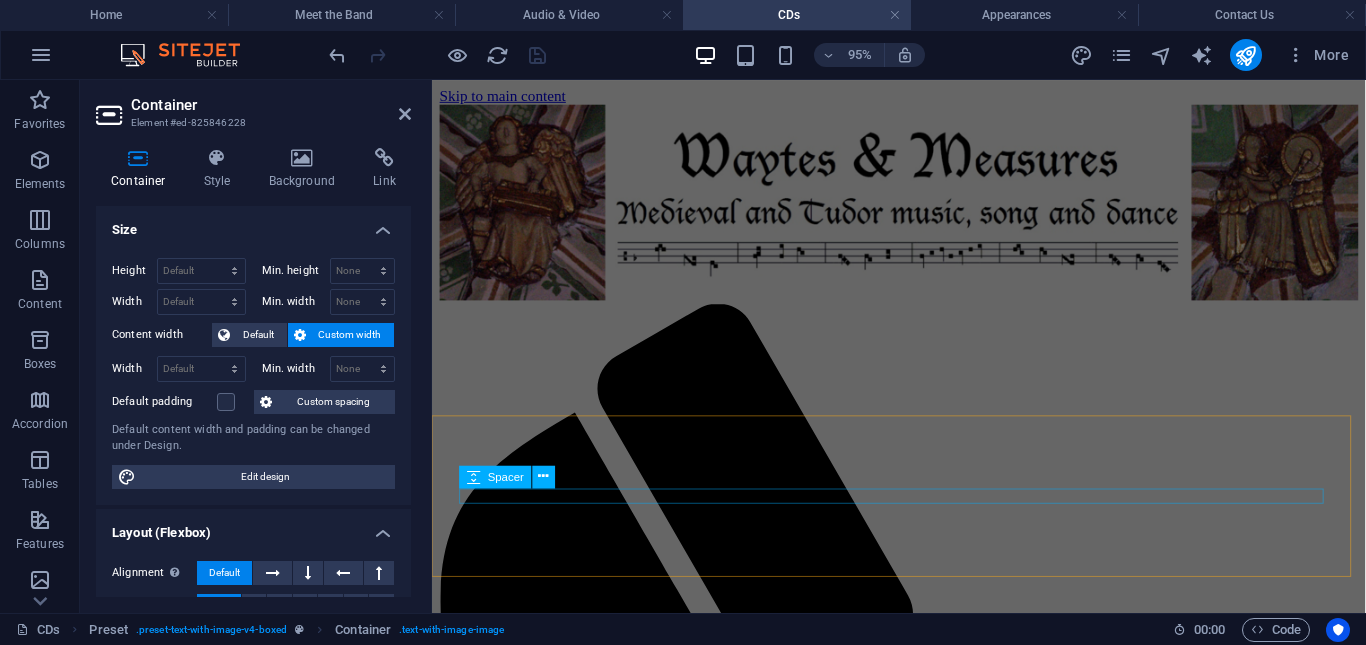click at bounding box center [923, 1880] 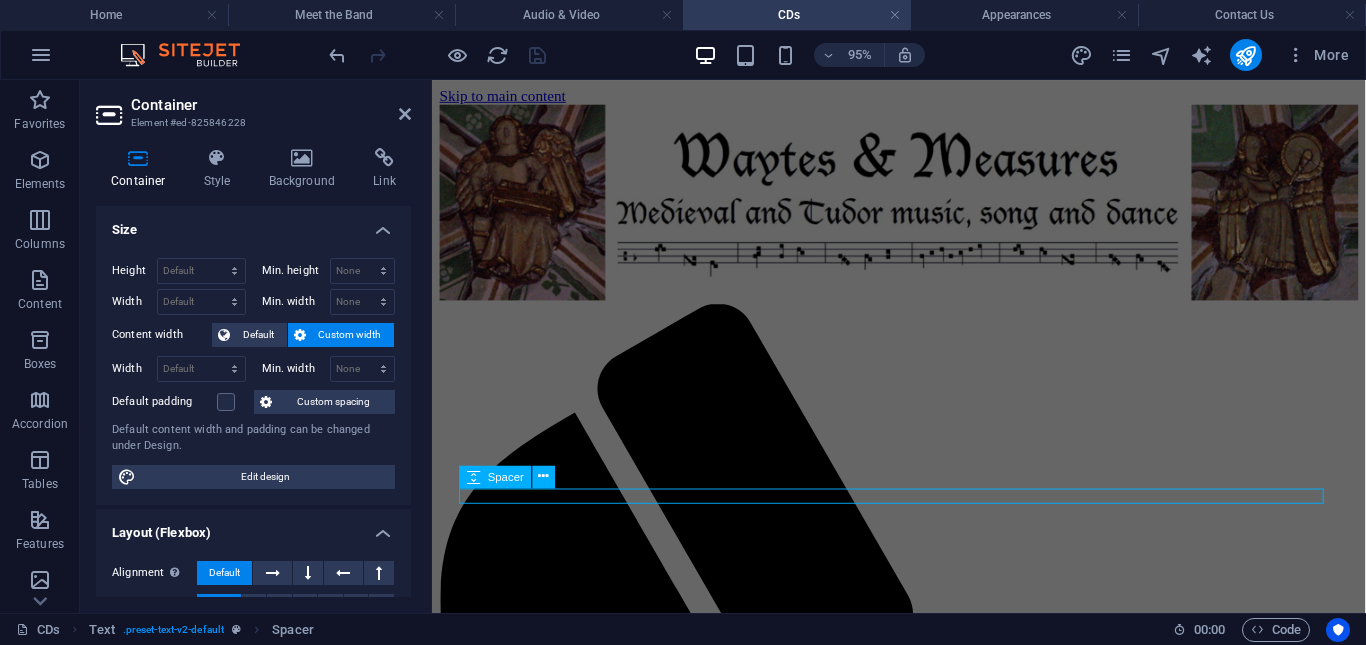 click at bounding box center [923, 1880] 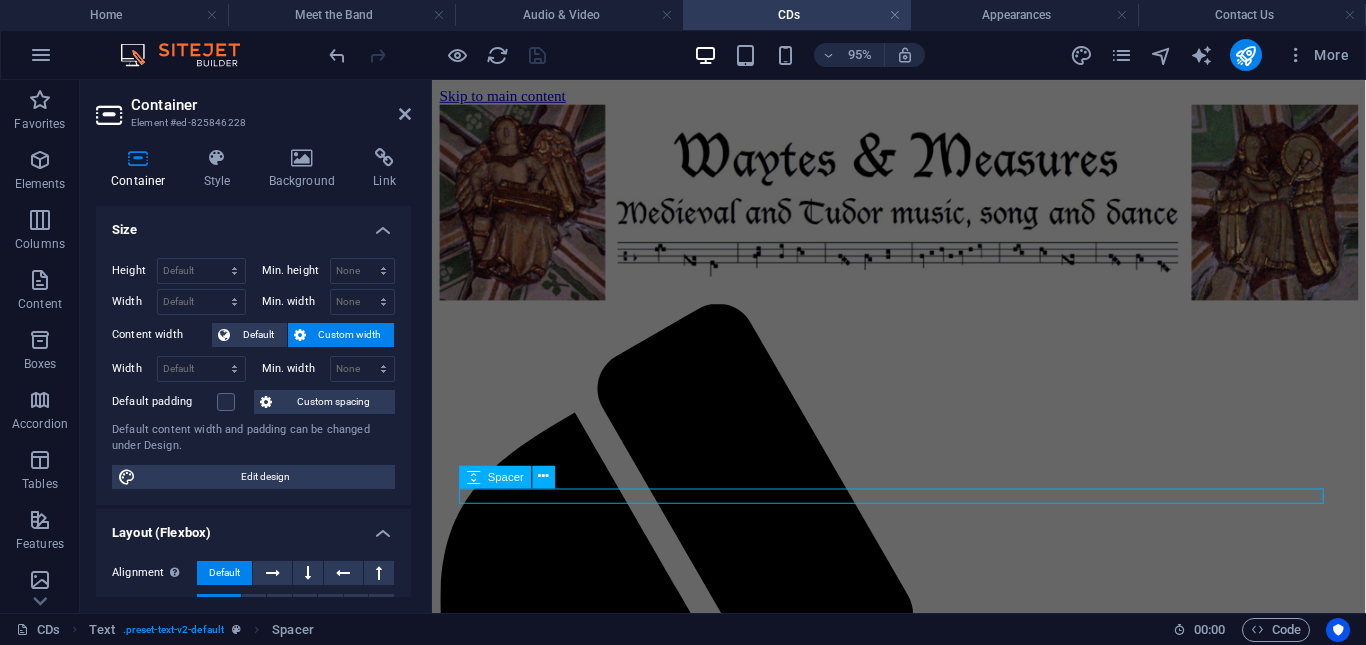 select on "rem" 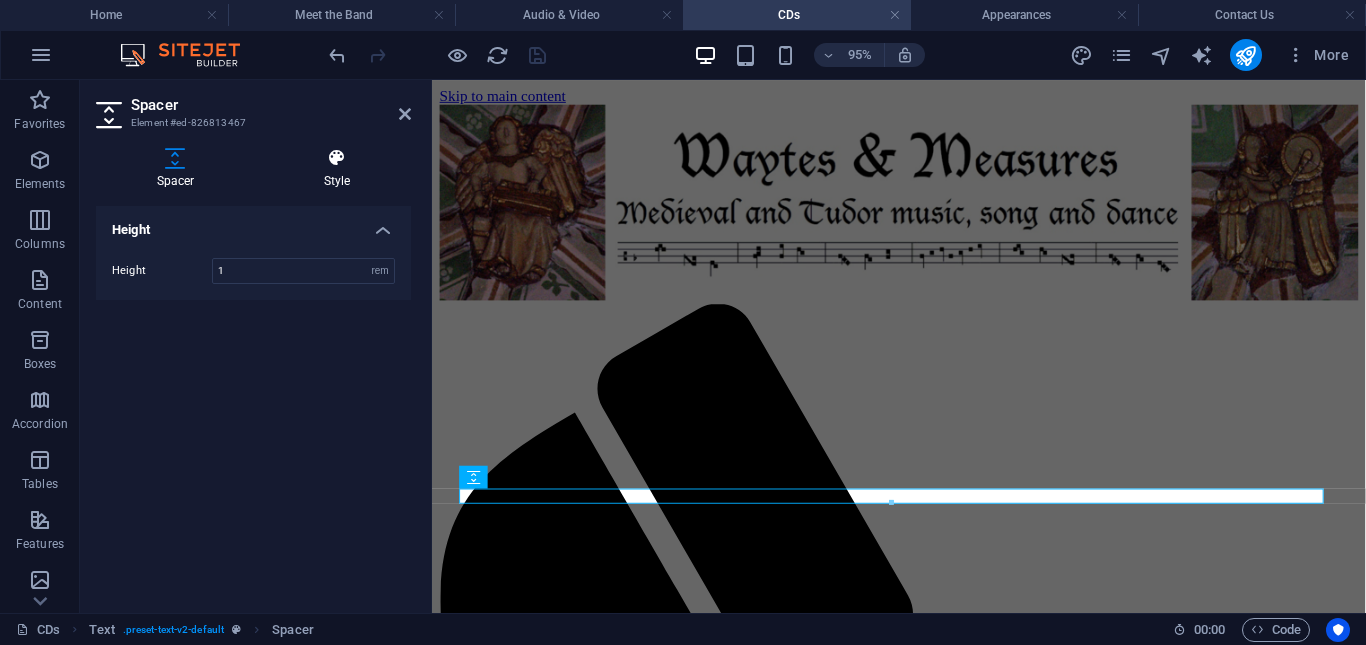 click on "Style" at bounding box center (337, 169) 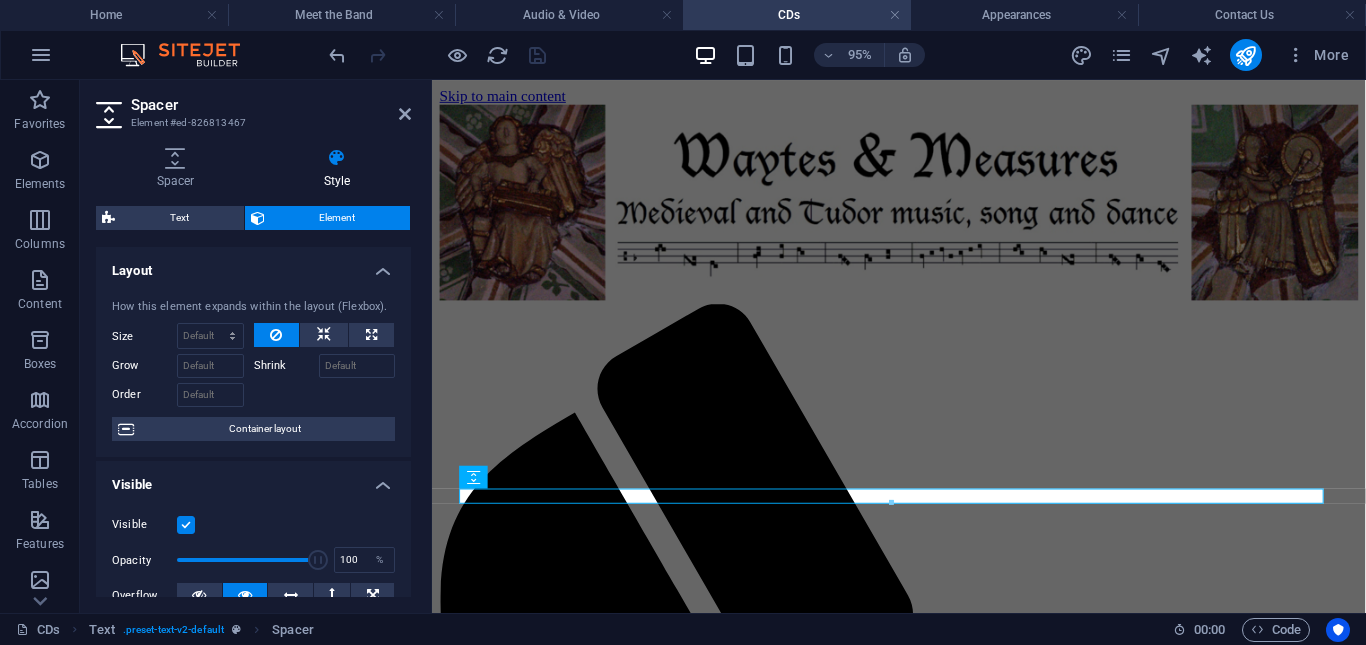click on "Element #ed-826813467" at bounding box center [251, 123] 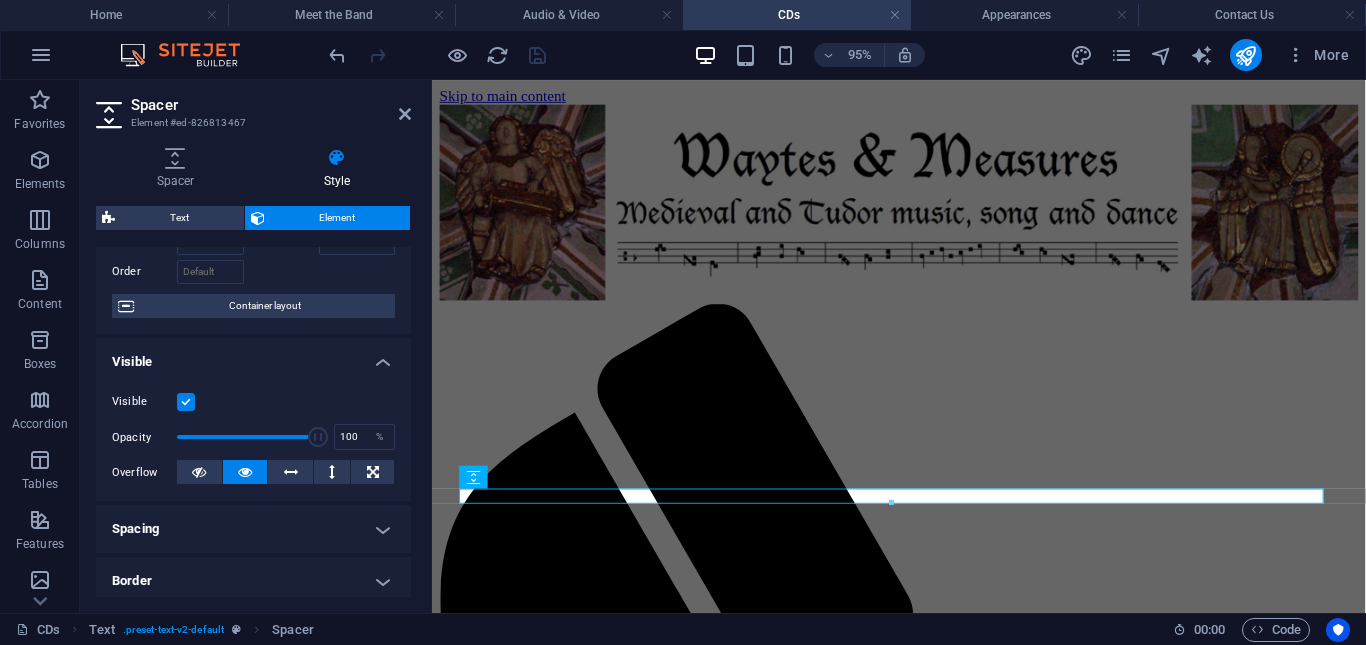 scroll, scrollTop: 0, scrollLeft: 0, axis: both 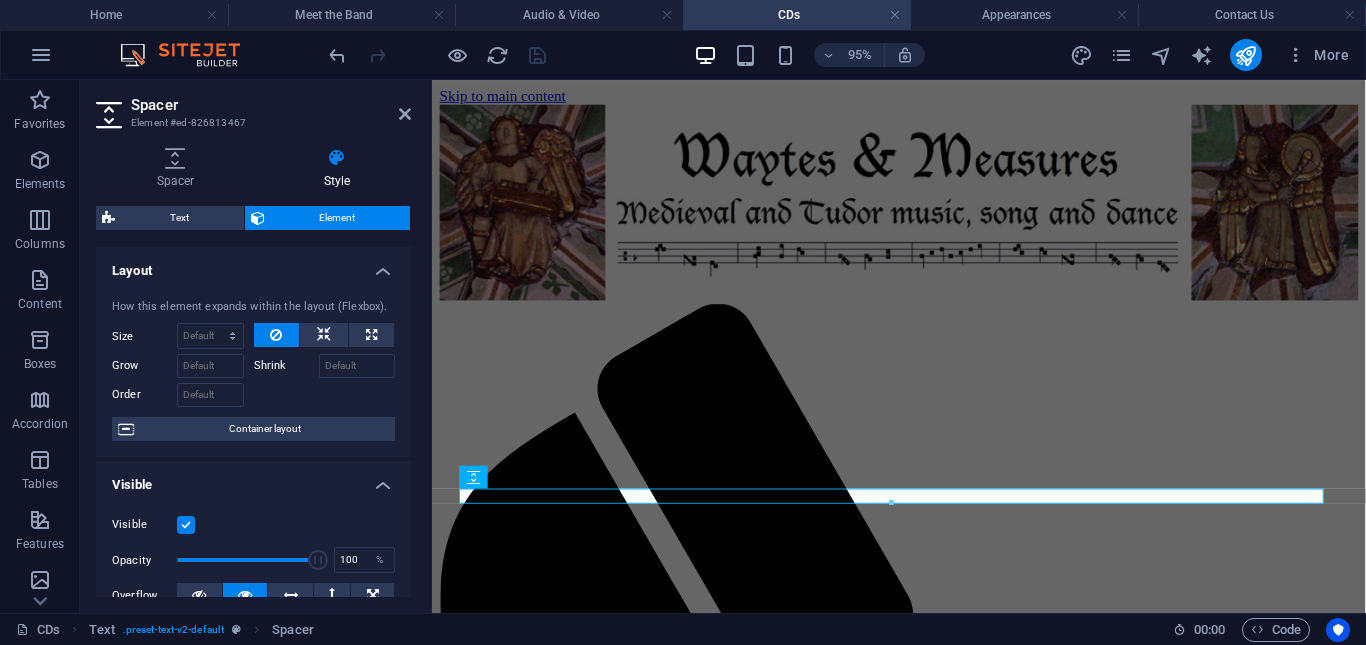 click on "Layout" at bounding box center (253, 265) 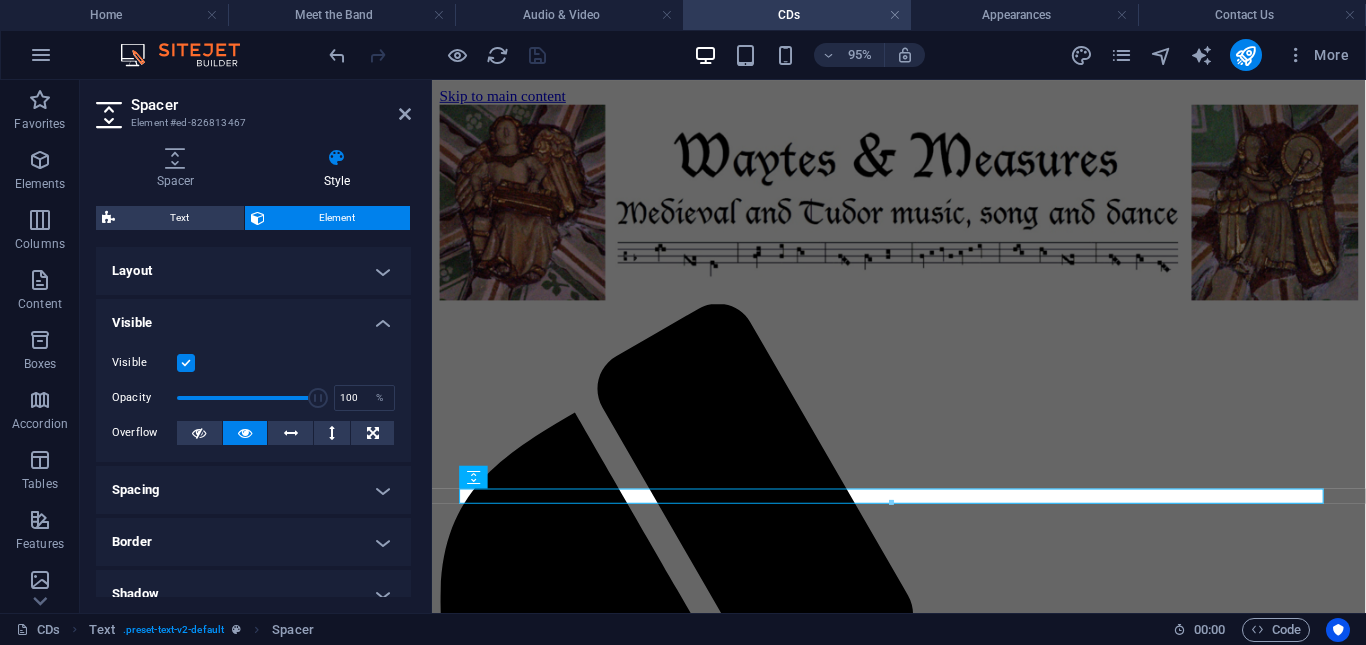 click on "Visible" at bounding box center (253, 317) 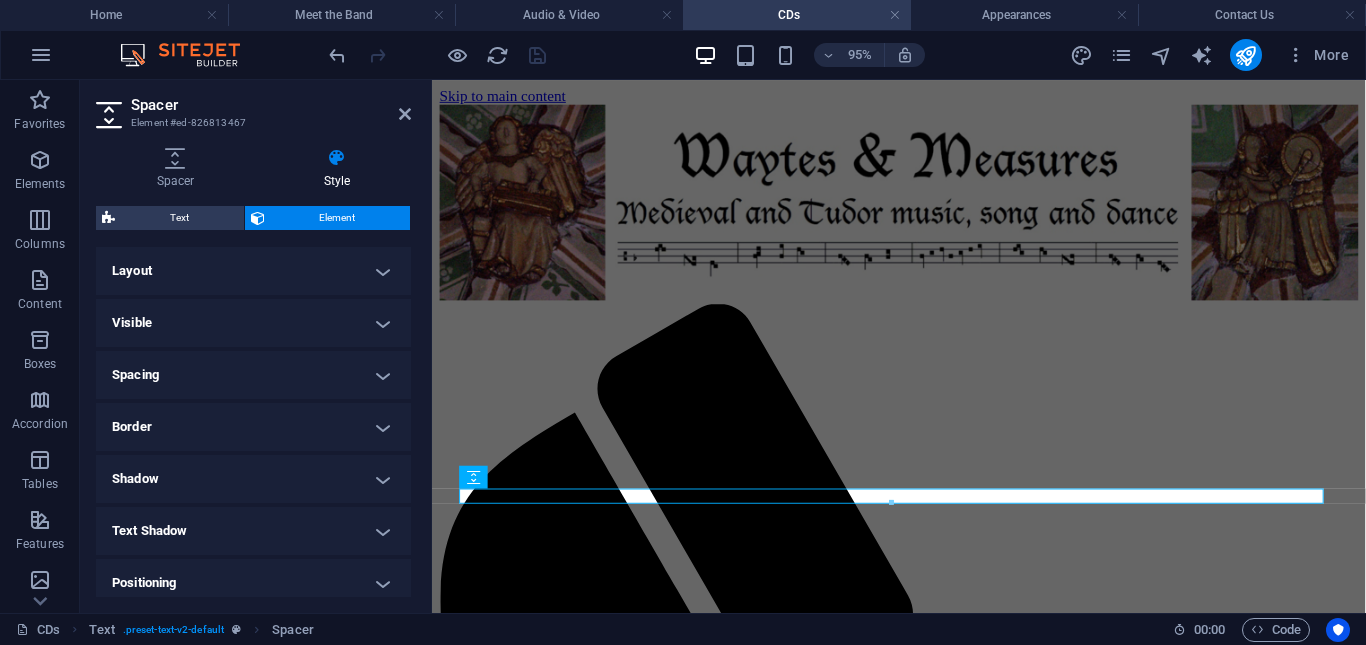 click on "Spacer" at bounding box center [271, 105] 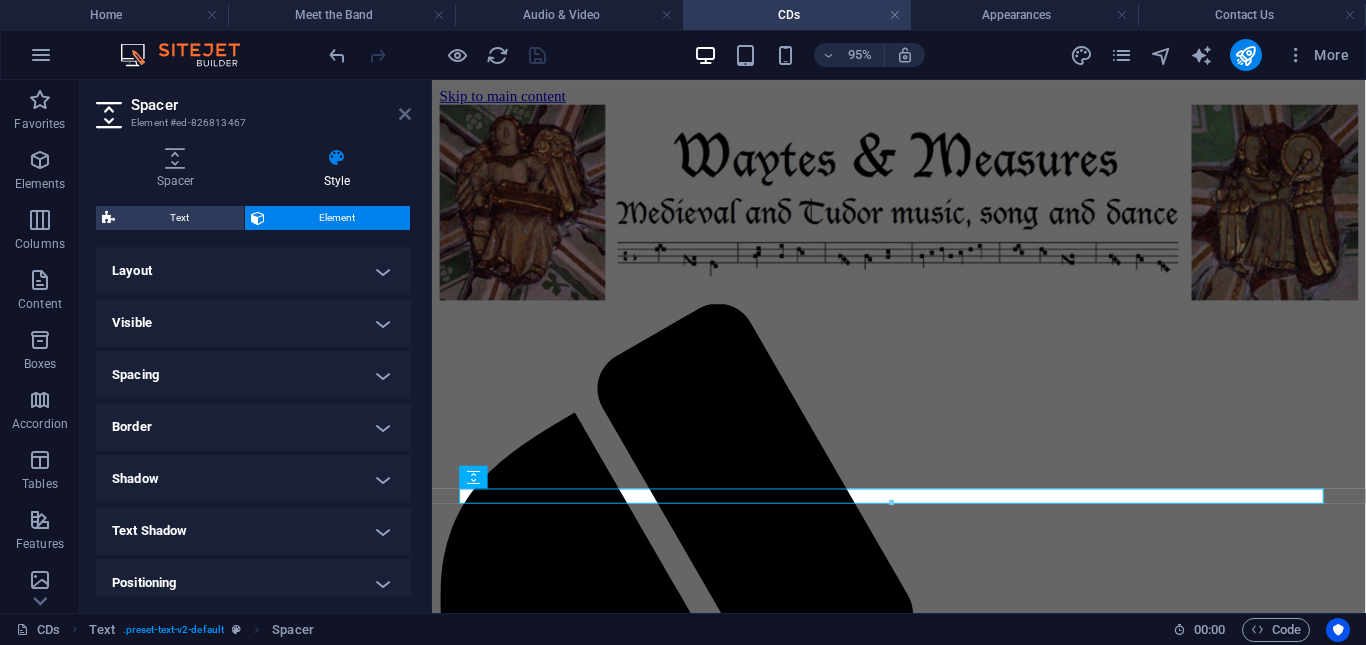 click at bounding box center (405, 114) 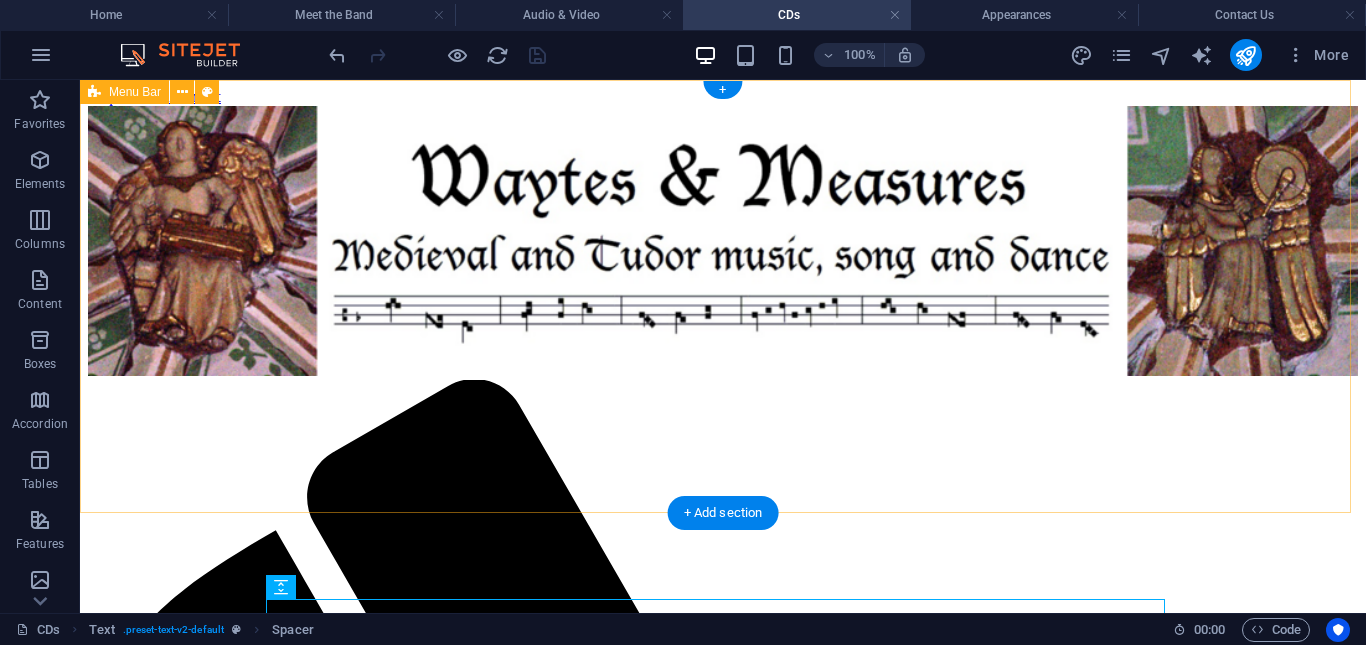 click on "Menu Home Meet the Band Audio & Video CDs Appearances Contact Us" at bounding box center [723, 1150] 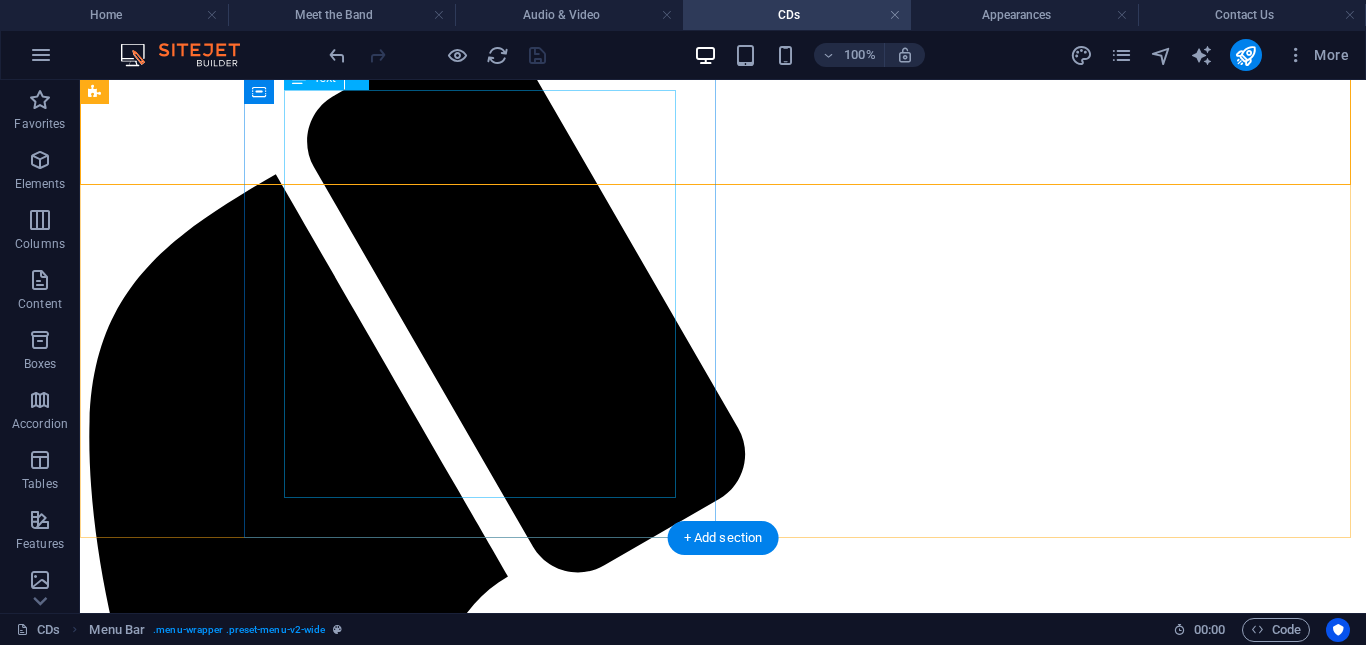 scroll, scrollTop: 0, scrollLeft: 0, axis: both 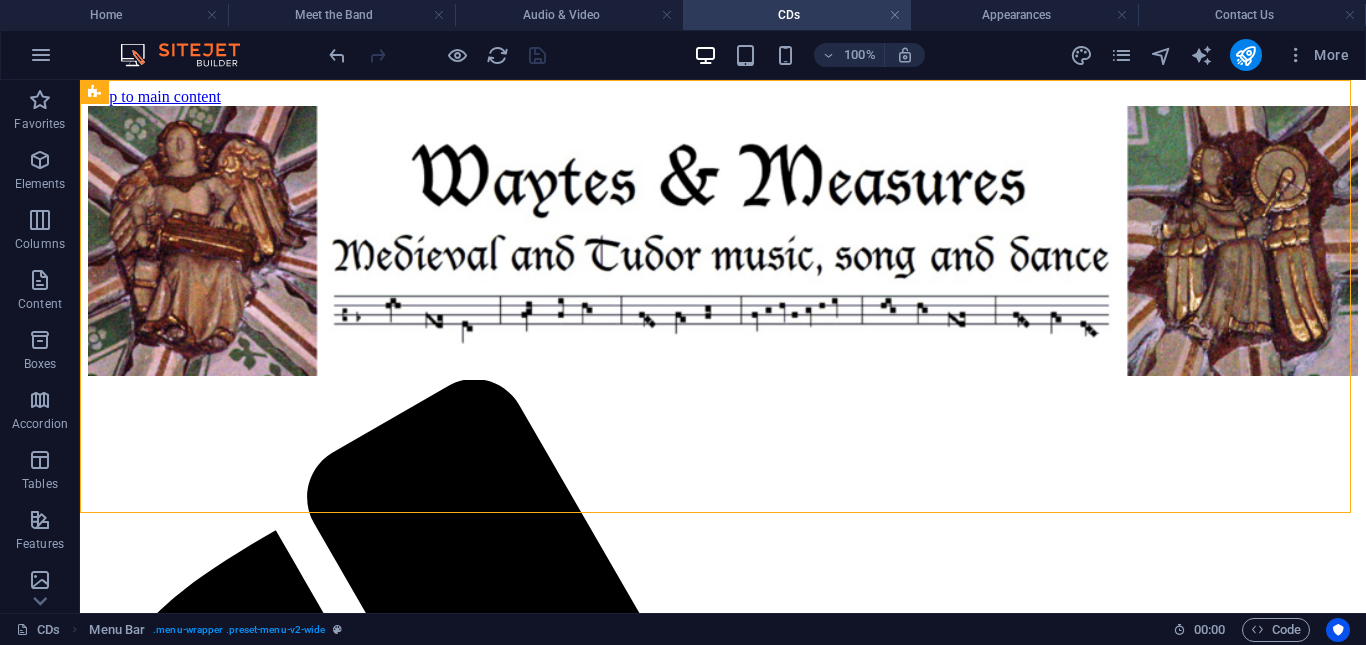 click on "100% More" at bounding box center [841, 55] 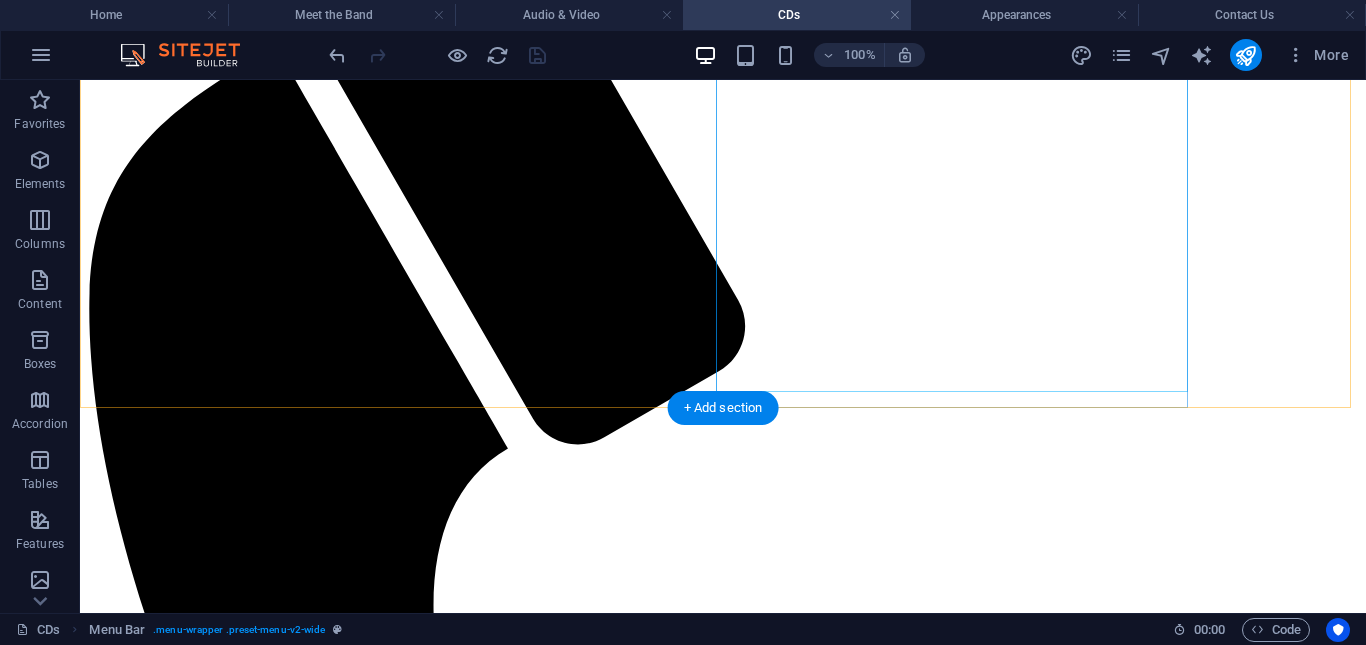 scroll, scrollTop: 486, scrollLeft: 0, axis: vertical 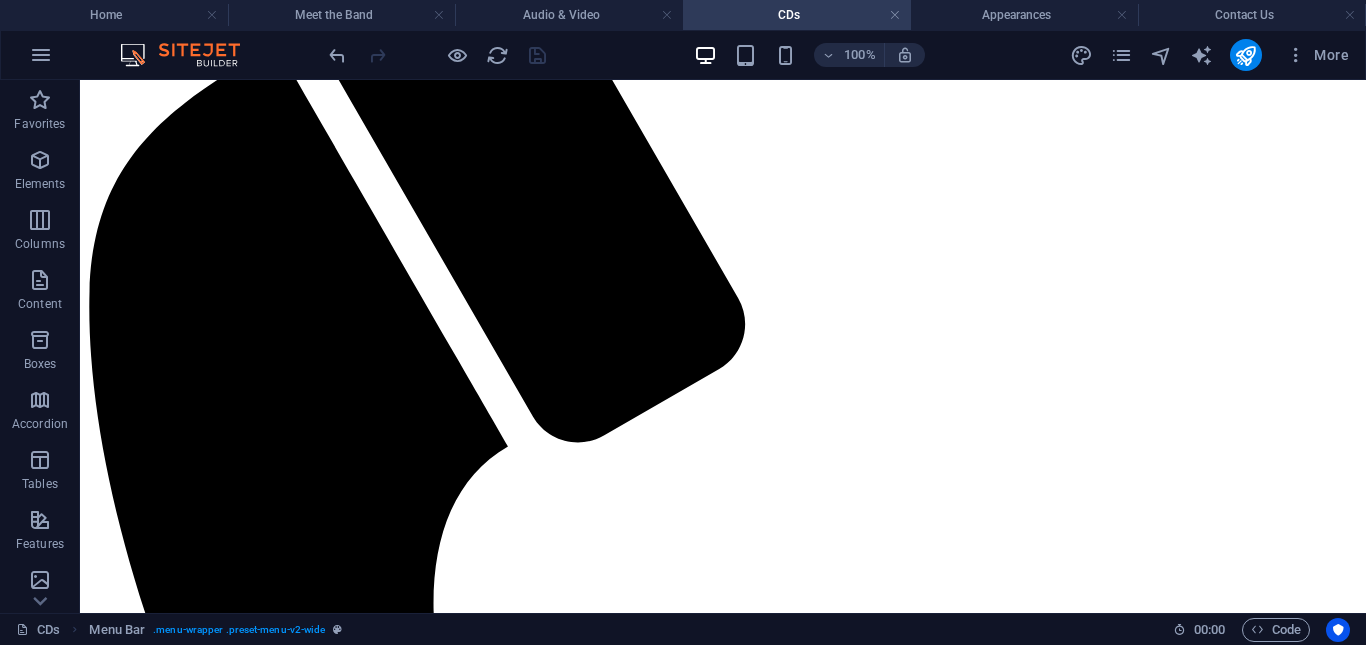 click on "100% More" at bounding box center [841, 55] 